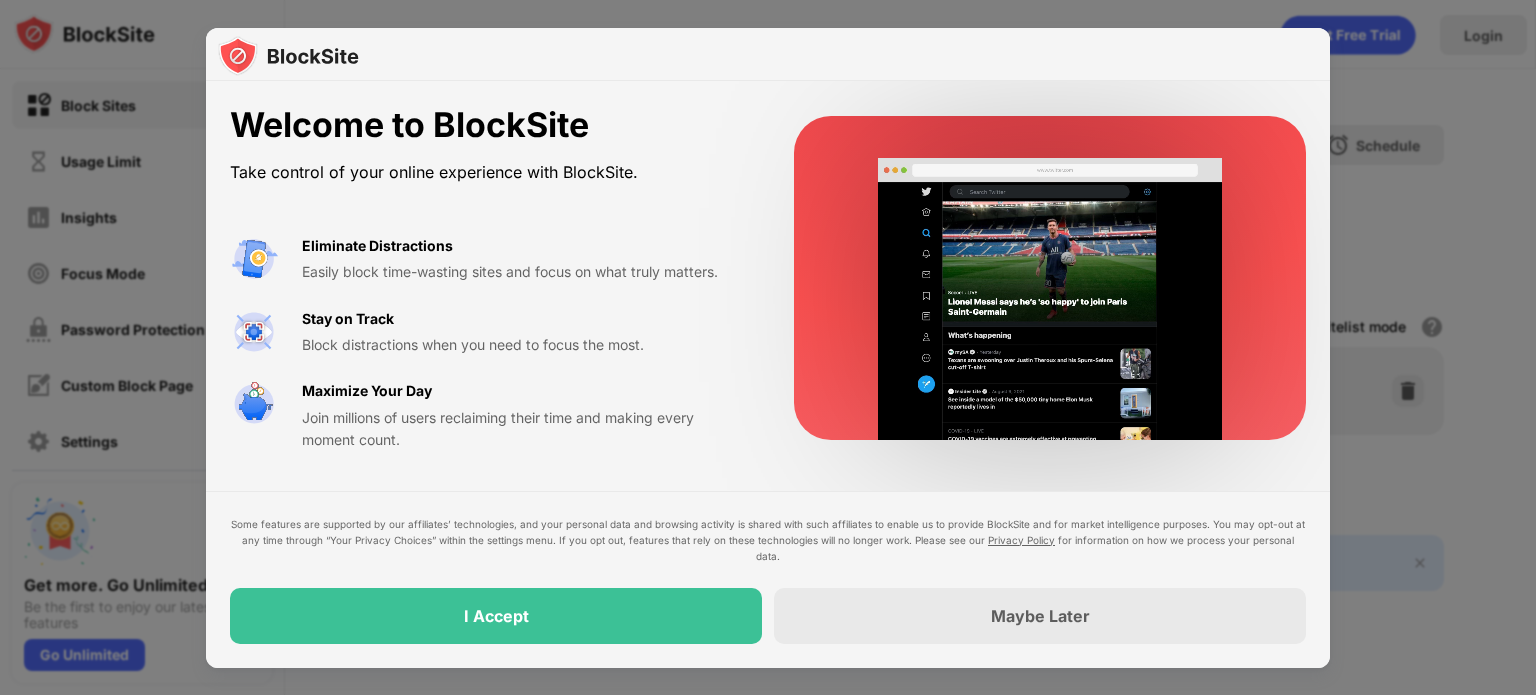 scroll, scrollTop: 0, scrollLeft: 0, axis: both 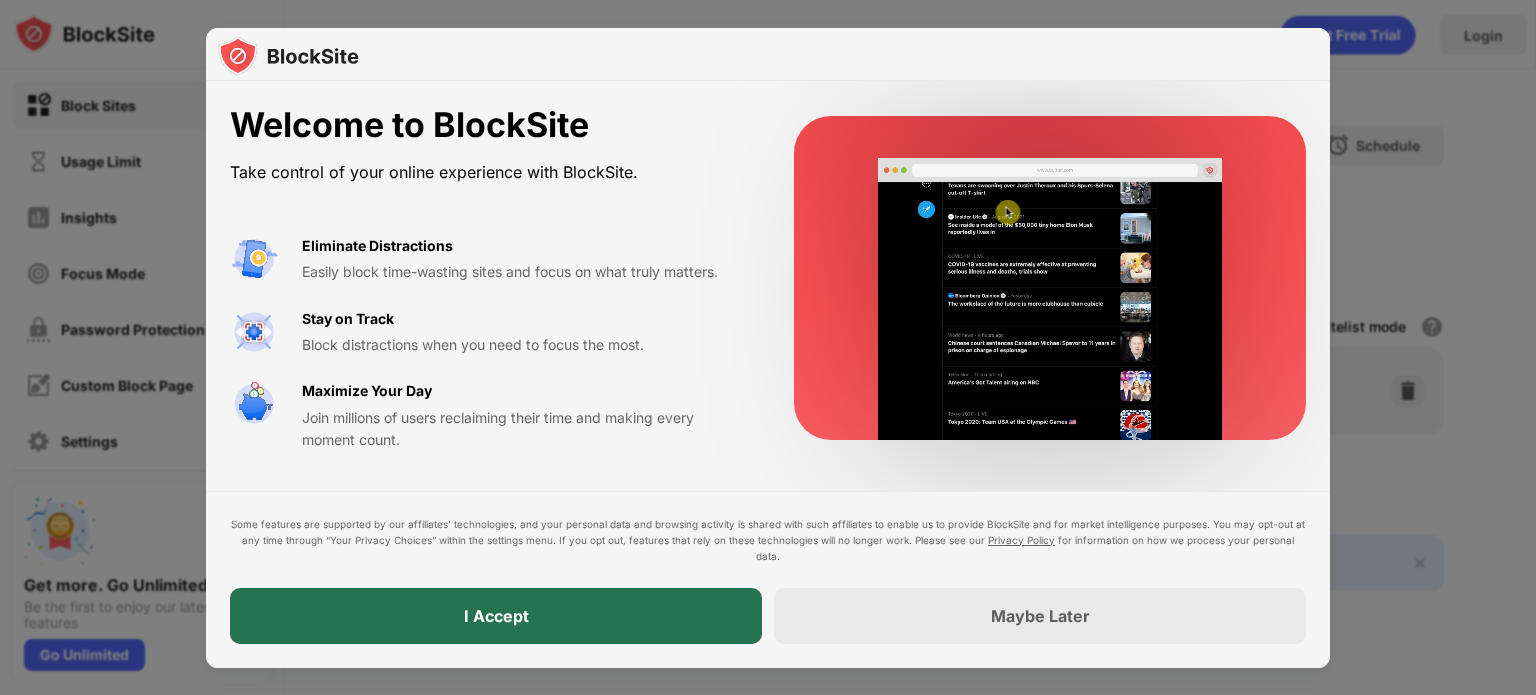 click on "I Accept" at bounding box center [496, 616] 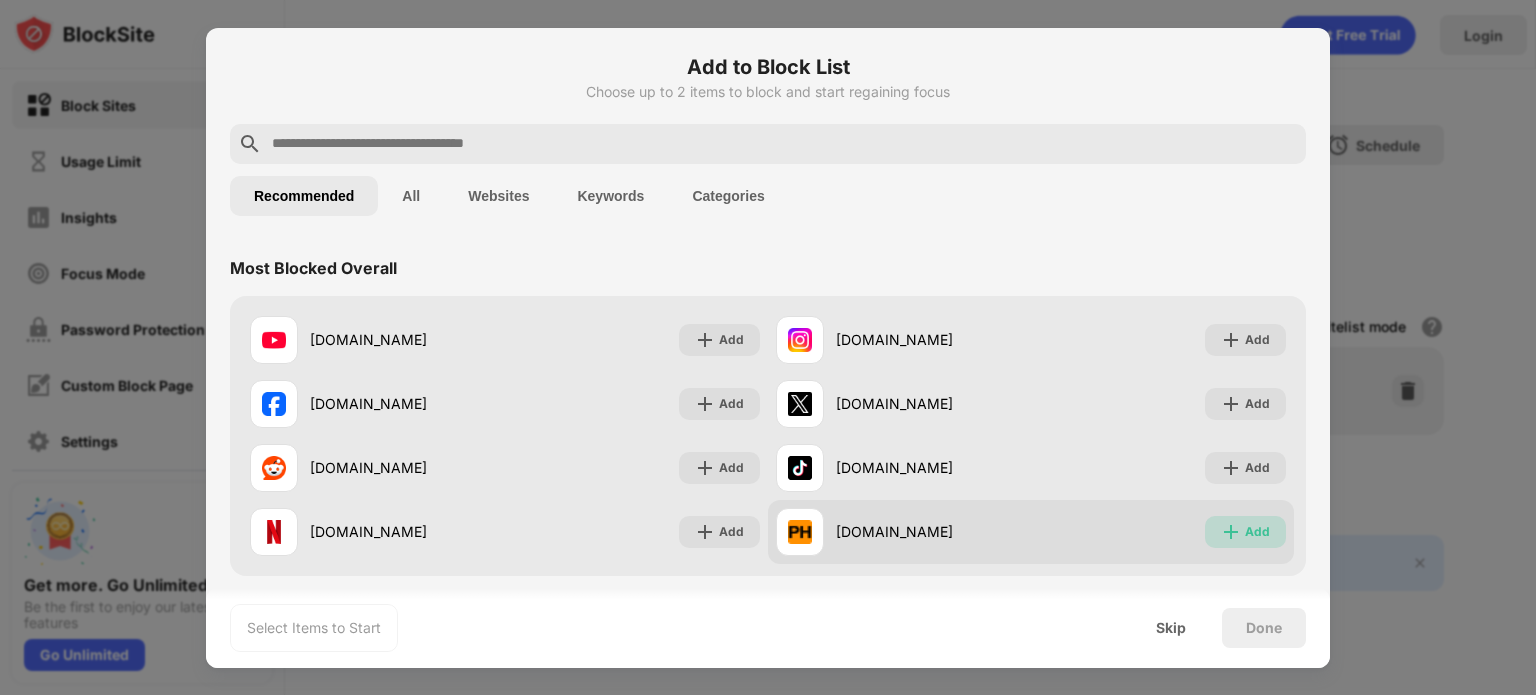 click at bounding box center [1231, 532] 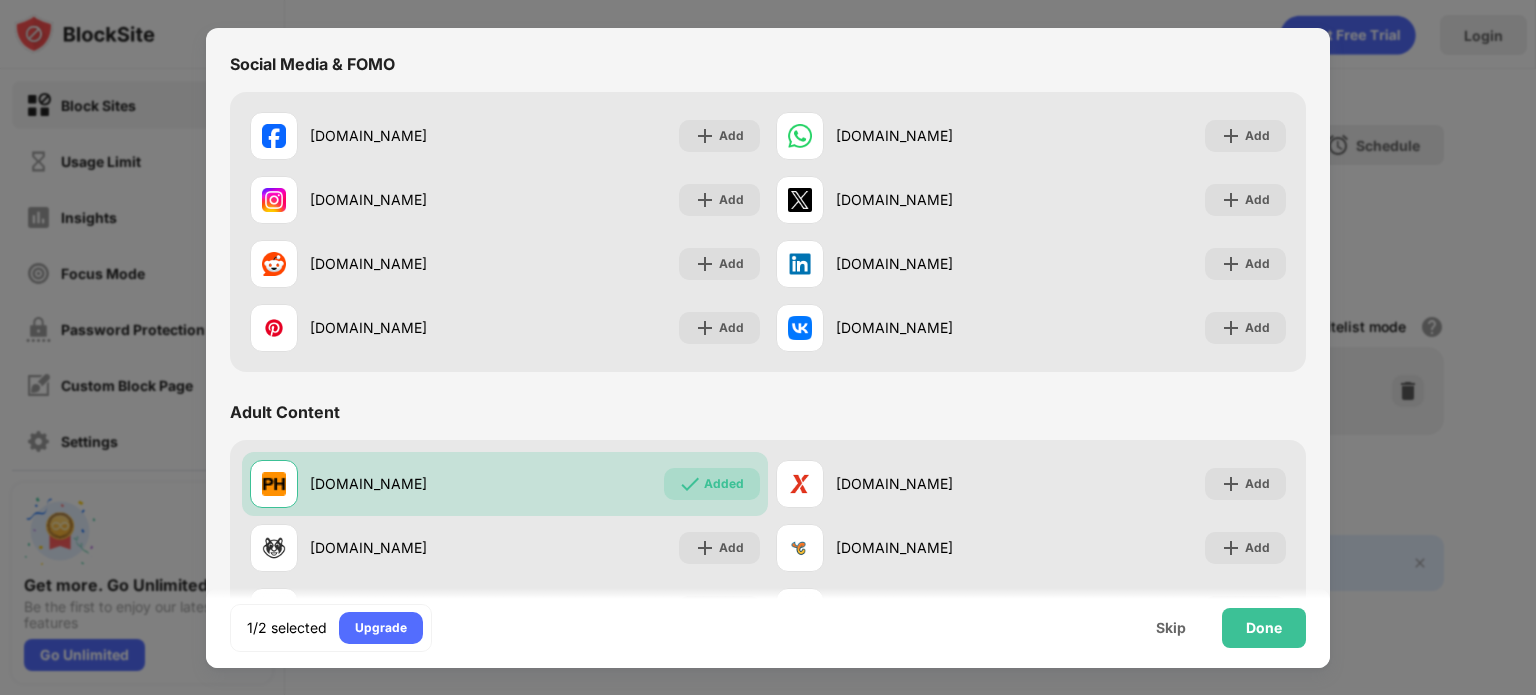 scroll, scrollTop: 644, scrollLeft: 0, axis: vertical 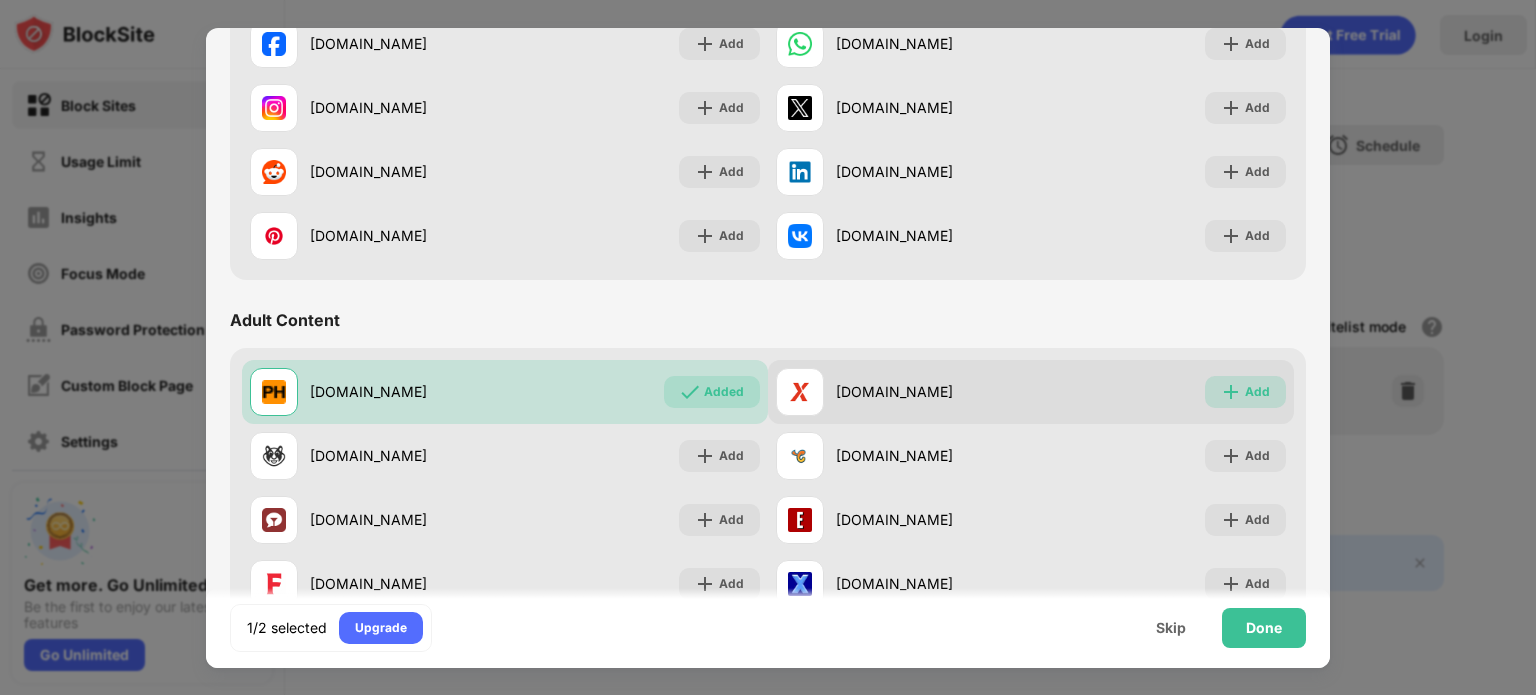 click on "Add" at bounding box center (1257, 392) 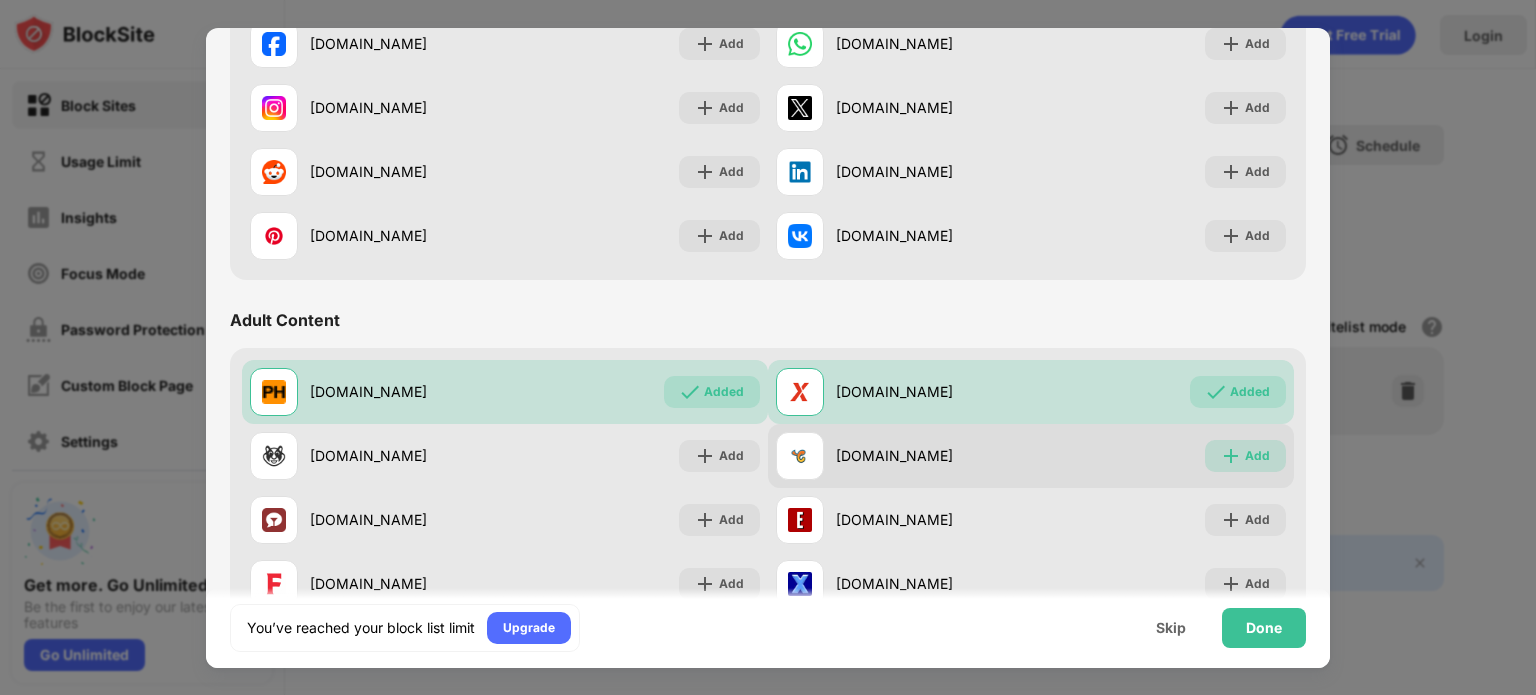 click on "Add" at bounding box center [1257, 456] 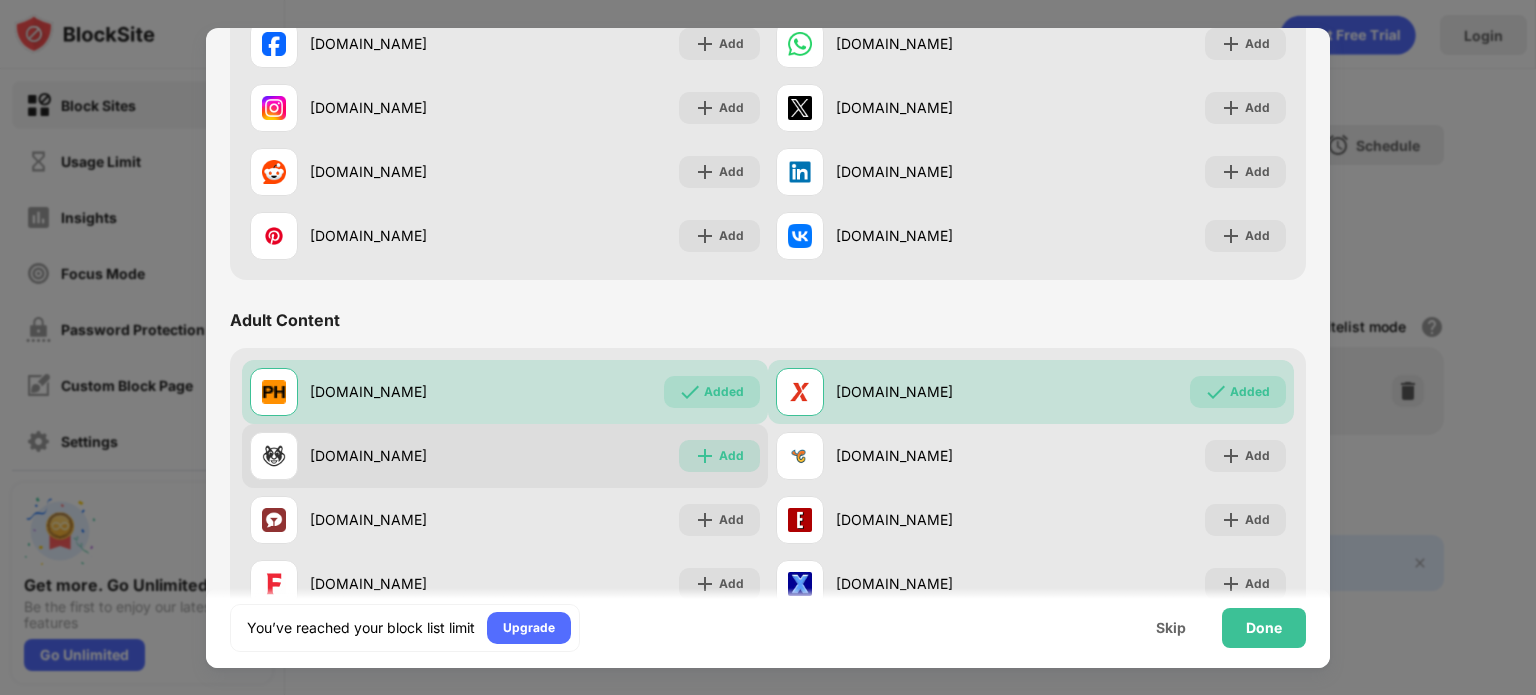 click at bounding box center [705, 456] 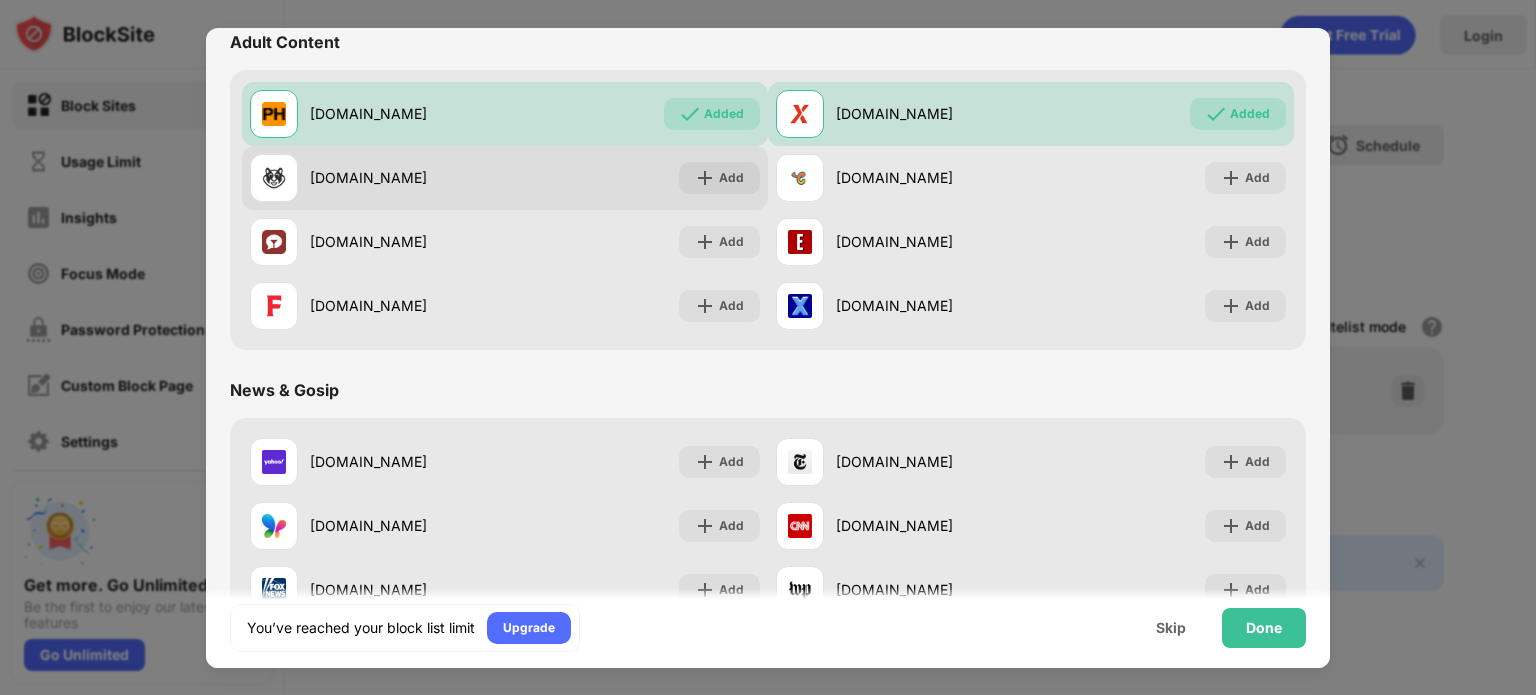 scroll, scrollTop: 920, scrollLeft: 0, axis: vertical 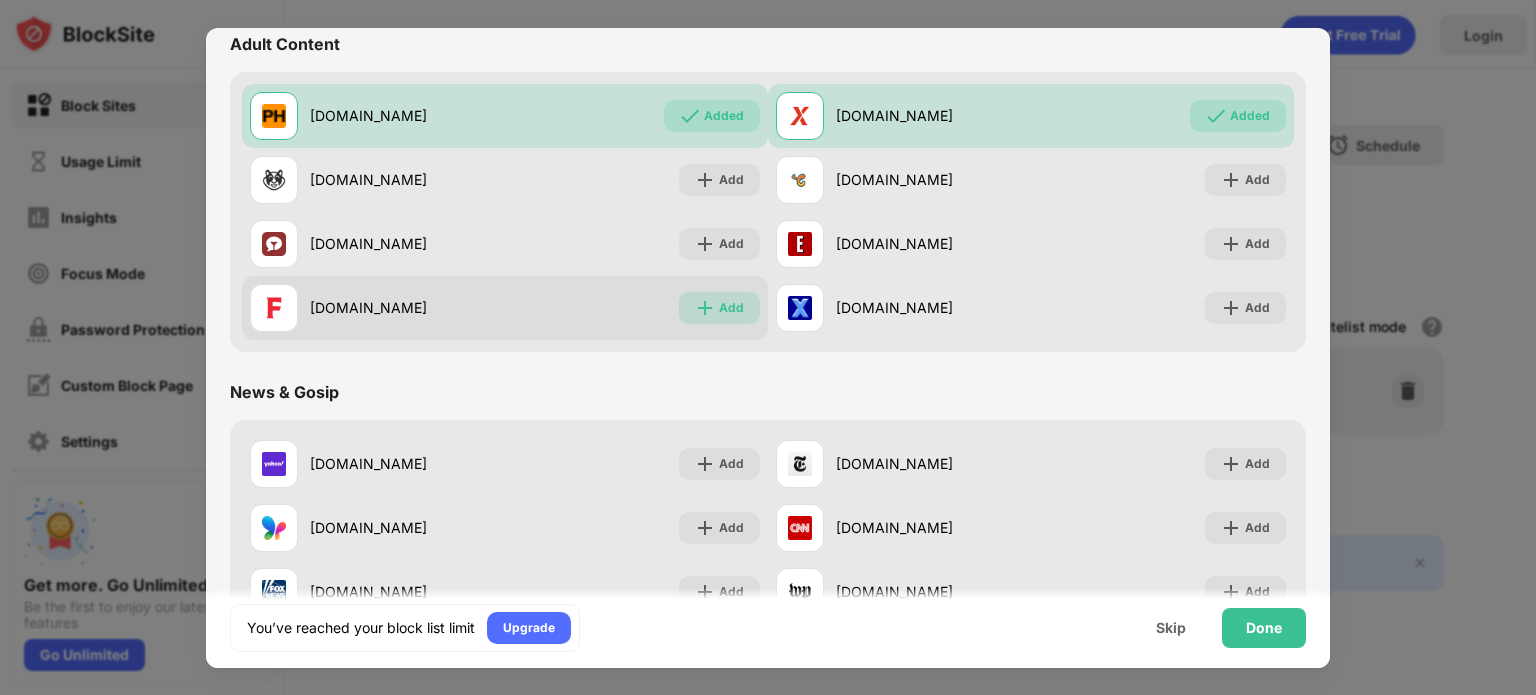 click on "Add" at bounding box center (731, 308) 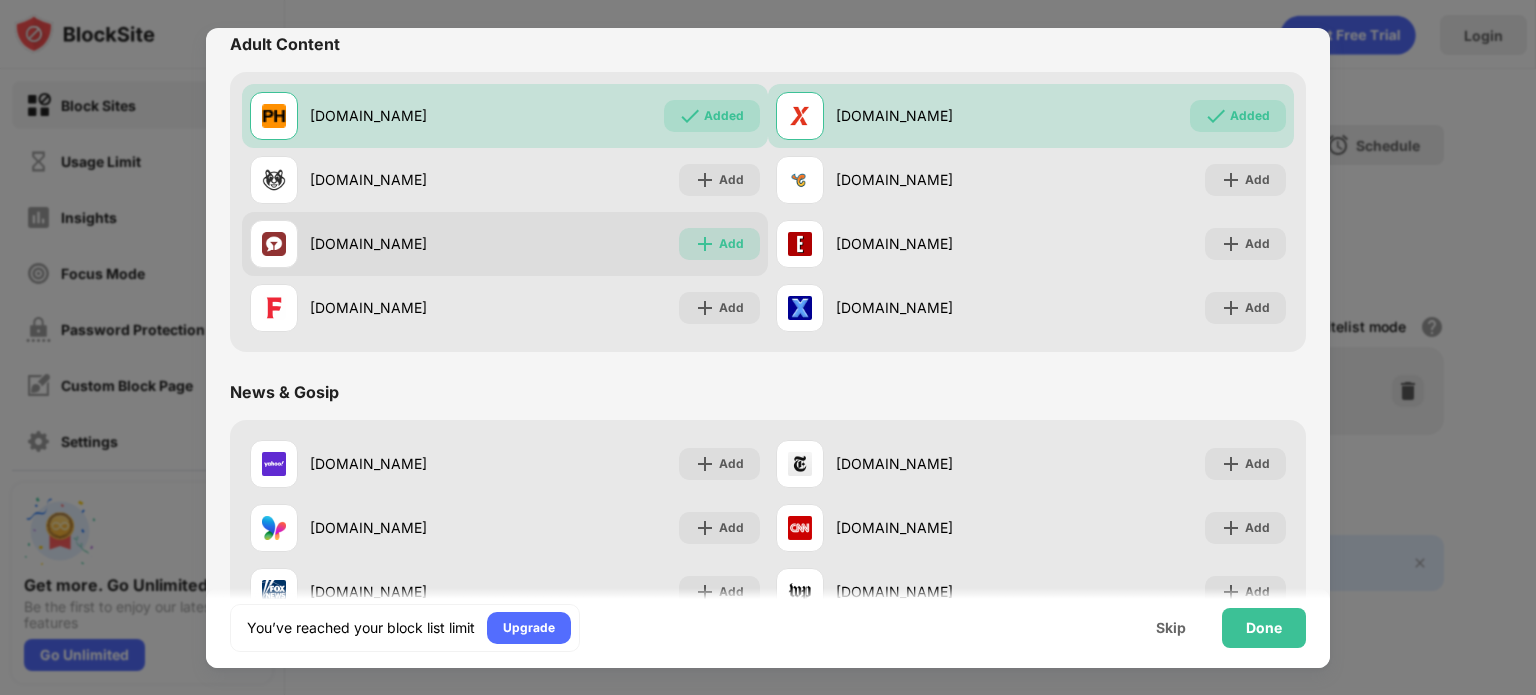 click on "Add" at bounding box center (719, 244) 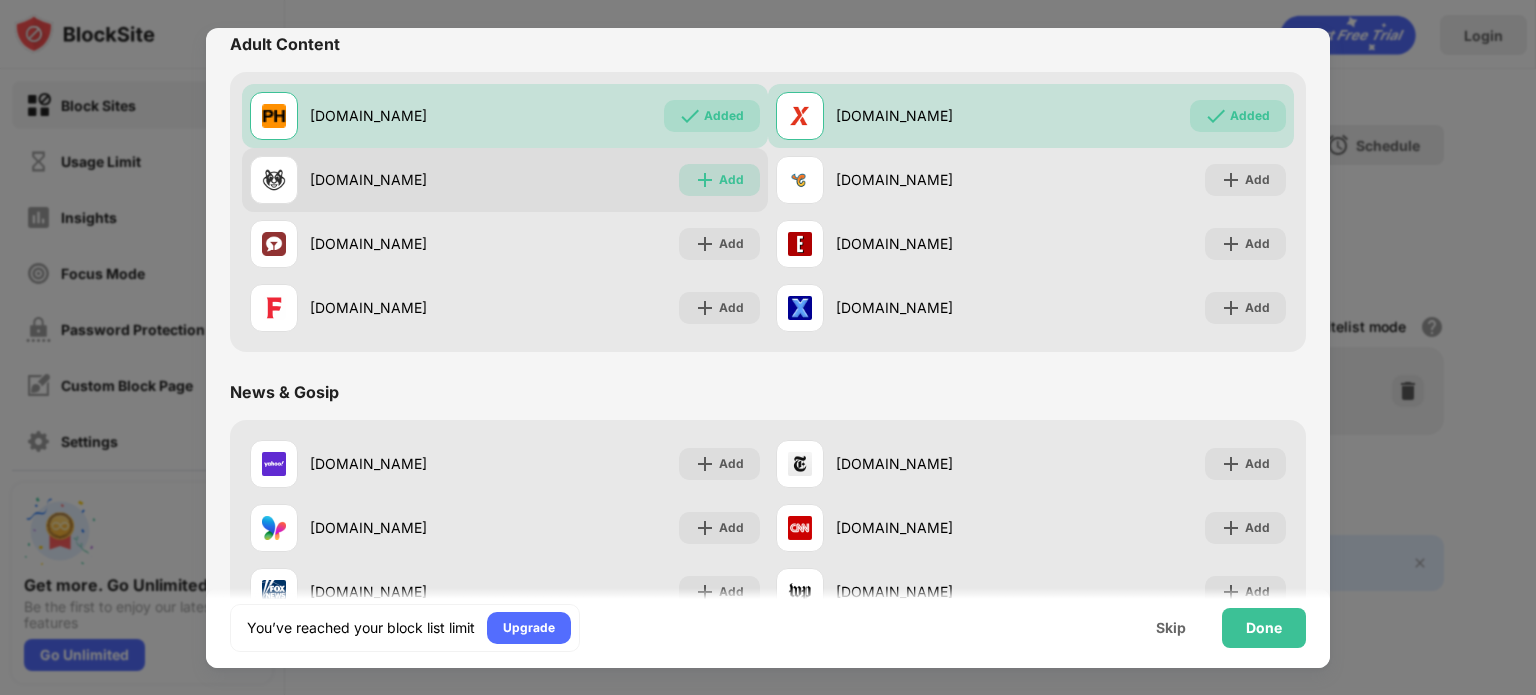 click on "Add" at bounding box center [719, 180] 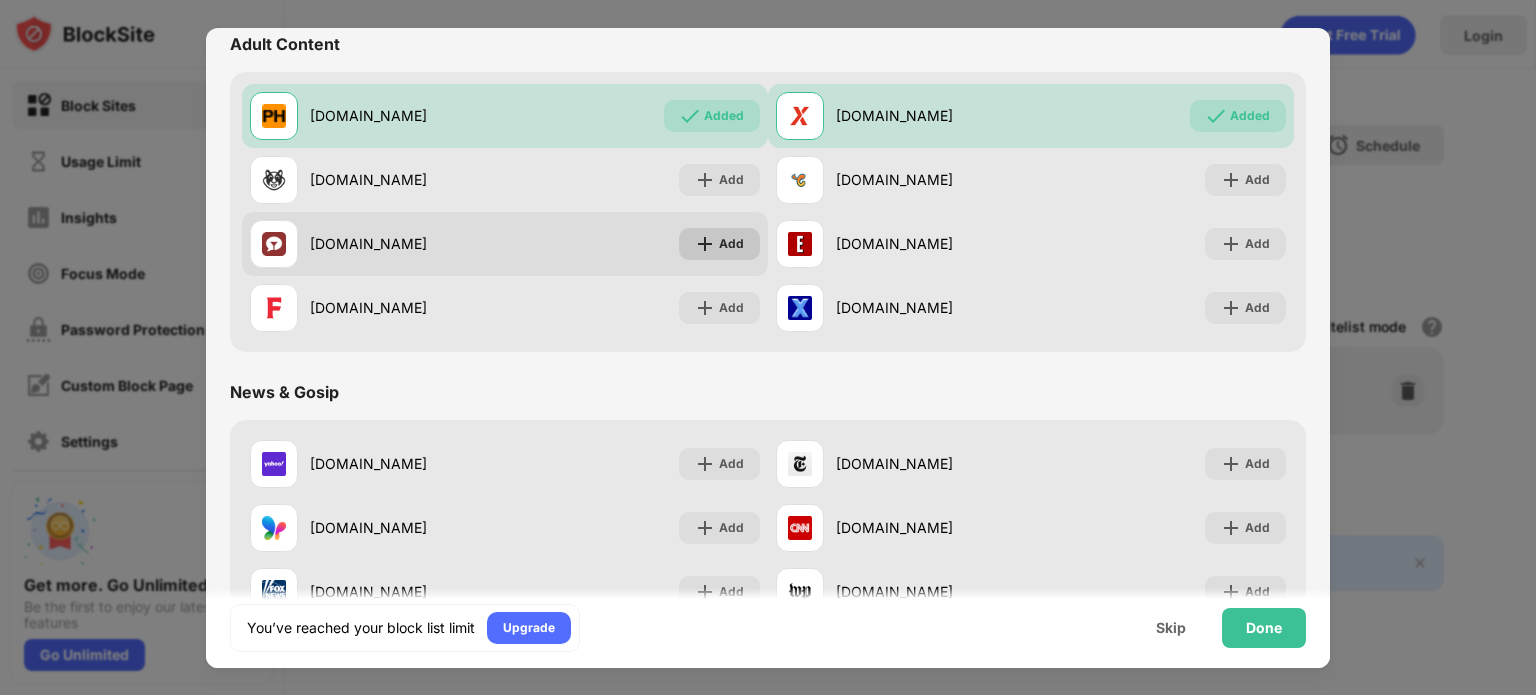 click on "Add" at bounding box center [731, 244] 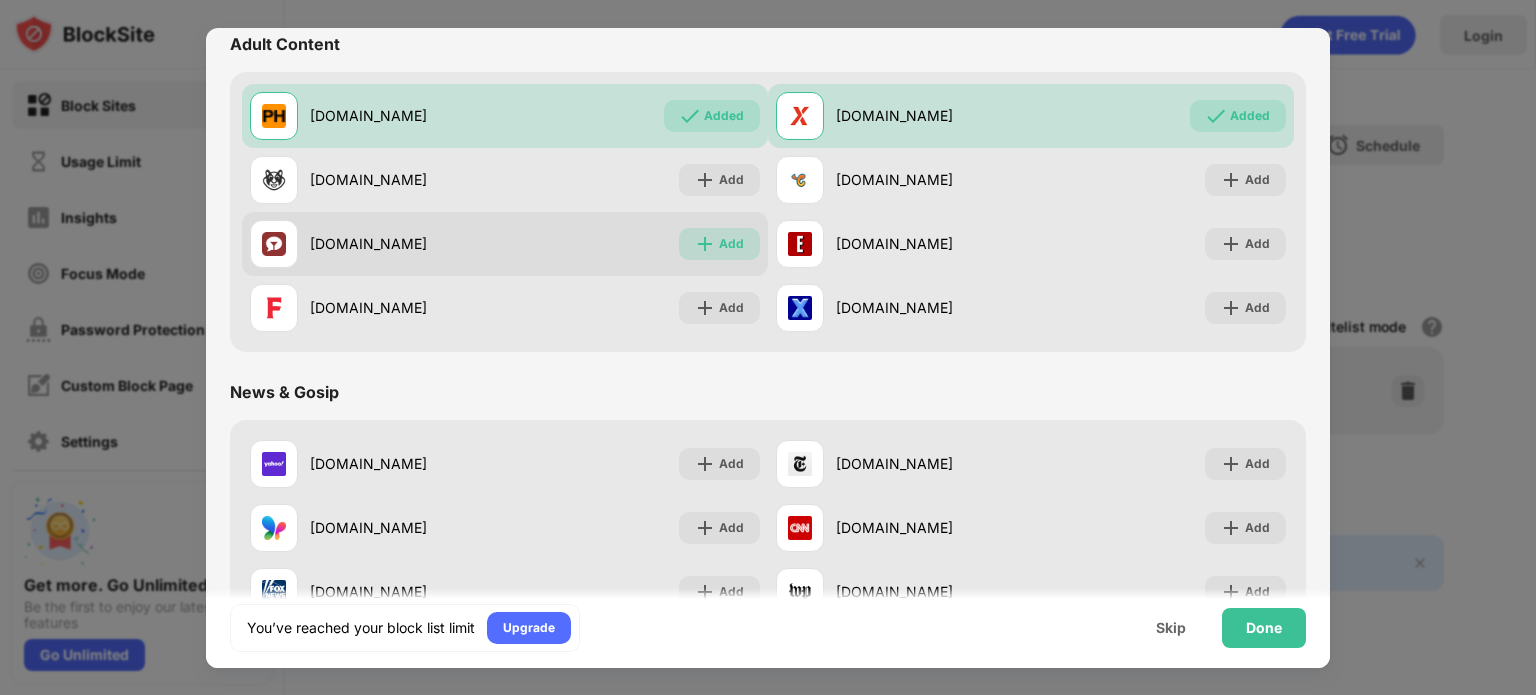 click on "Add" at bounding box center (731, 244) 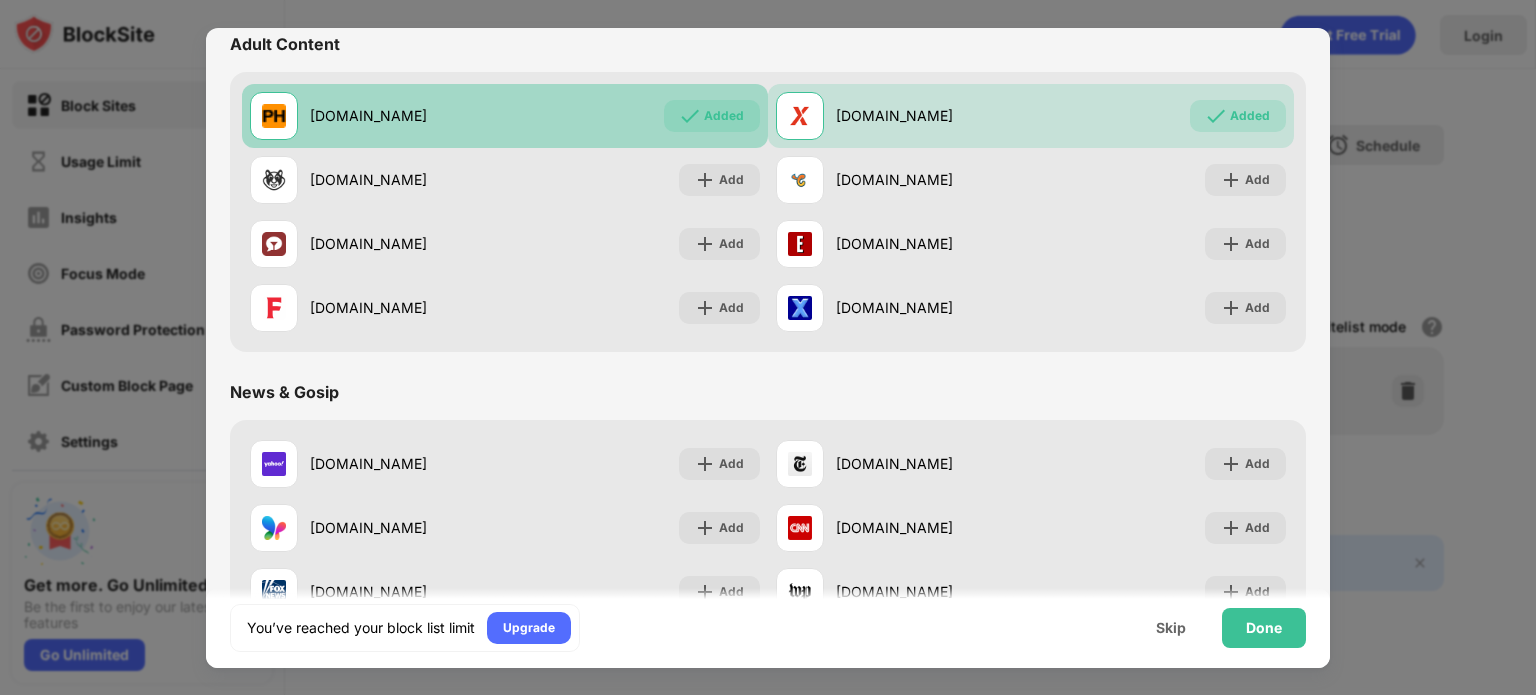 click on "Added" at bounding box center [724, 116] 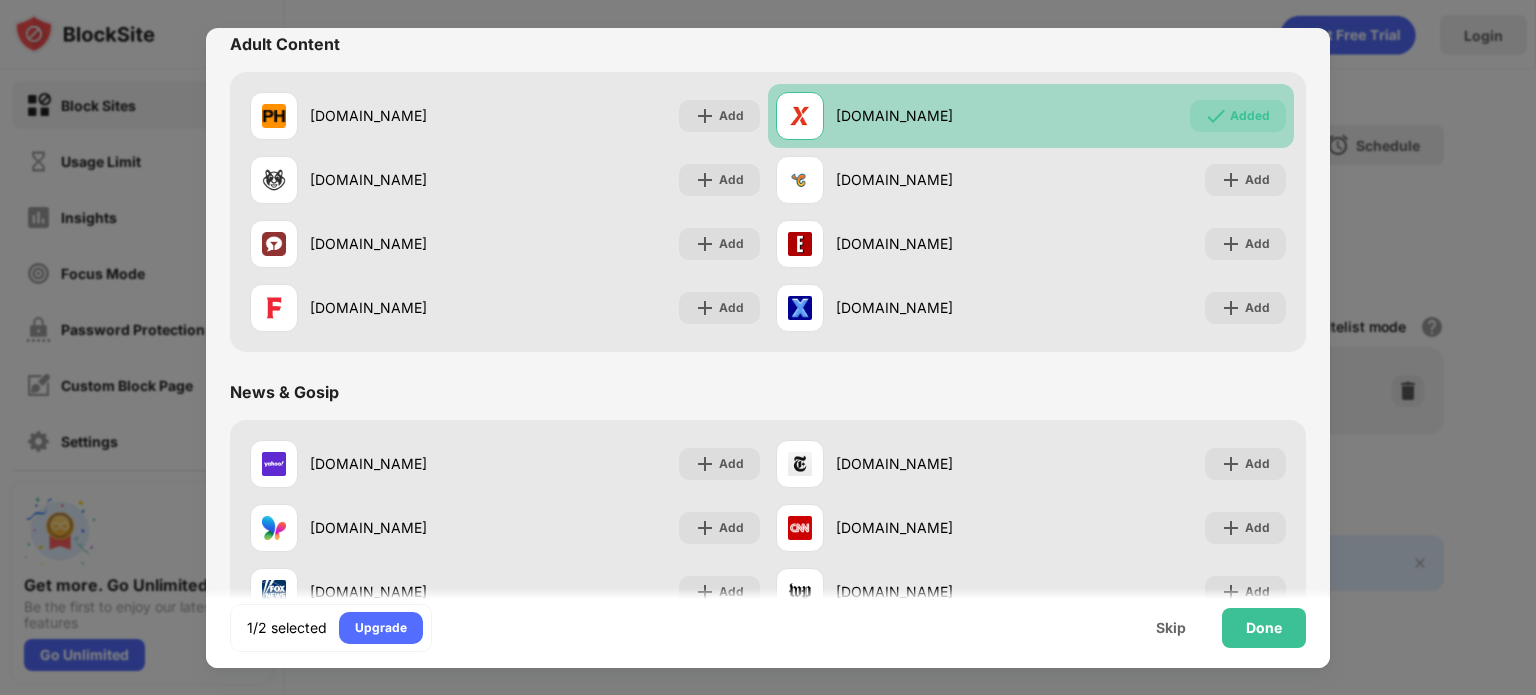 click on "Added" at bounding box center [1250, 116] 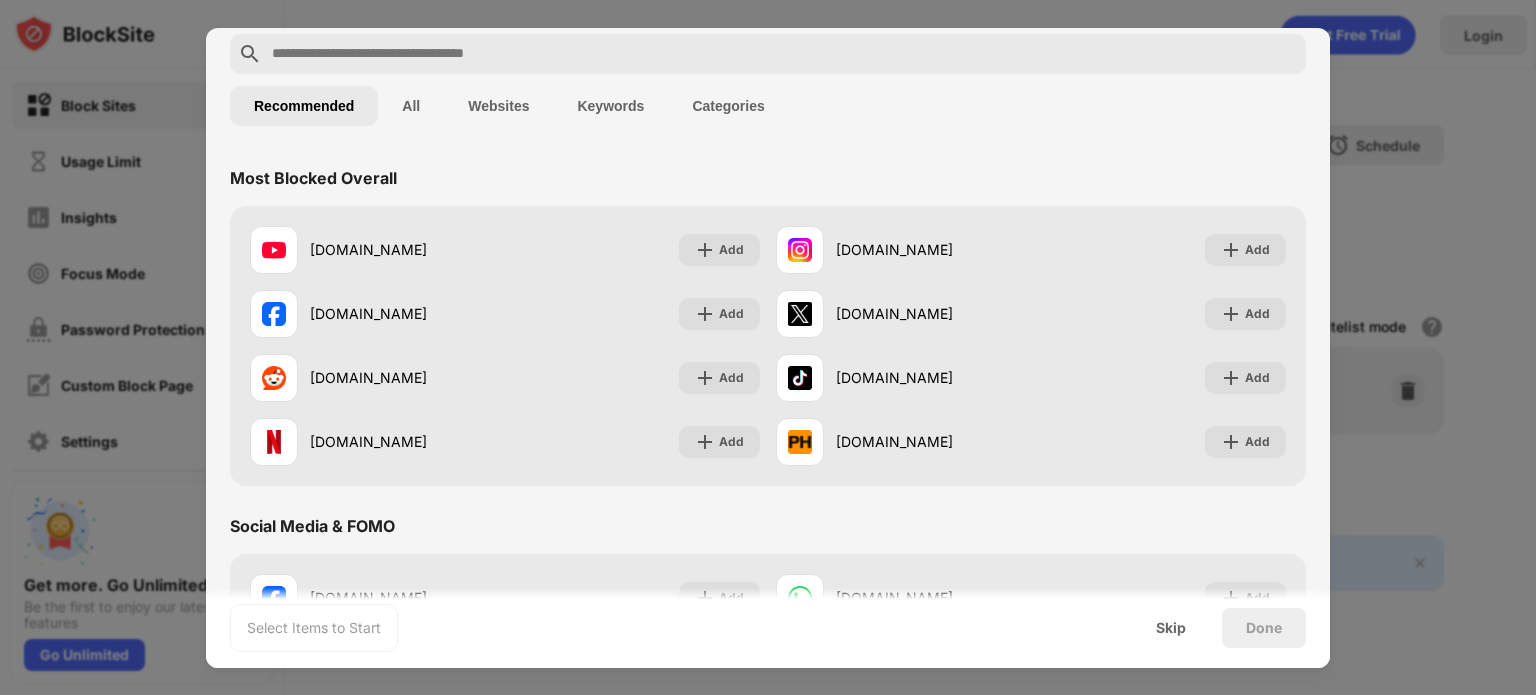 scroll, scrollTop: 0, scrollLeft: 0, axis: both 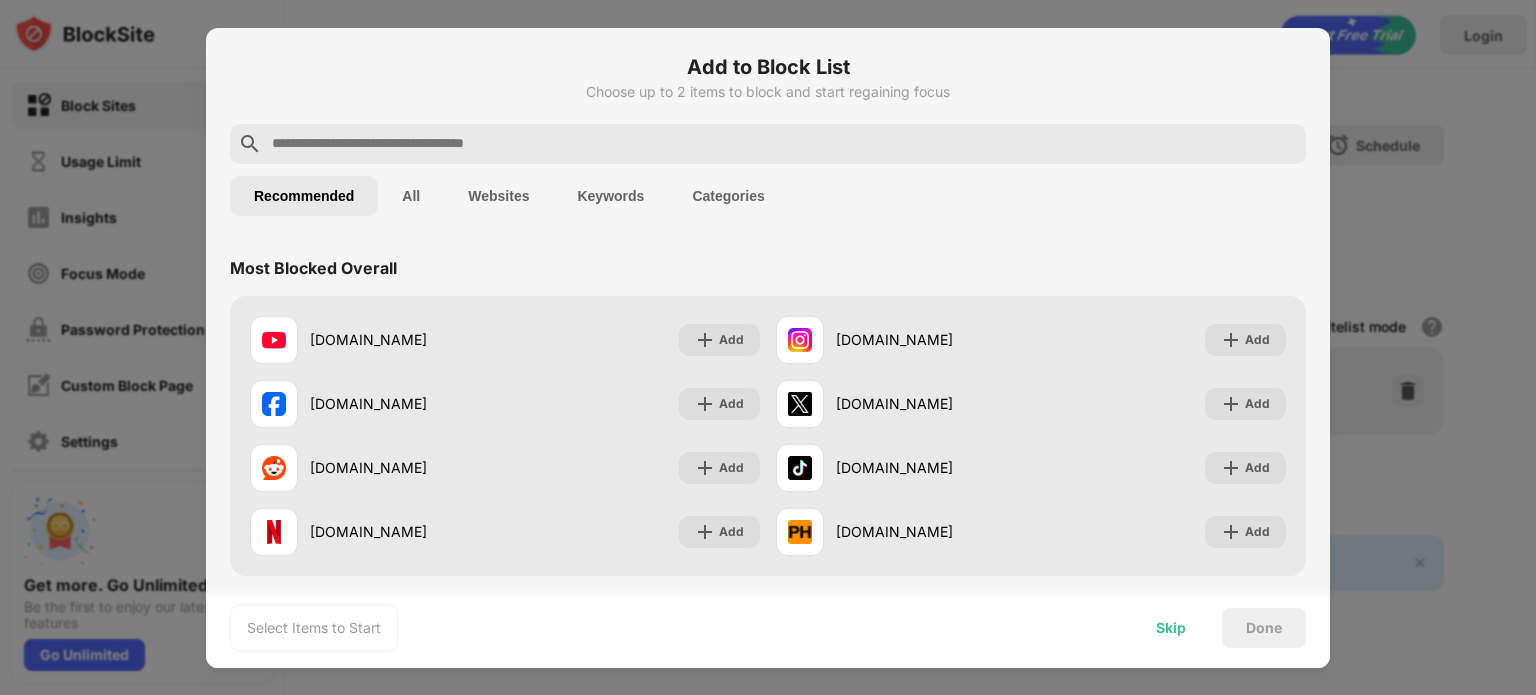click on "Skip" at bounding box center [1171, 628] 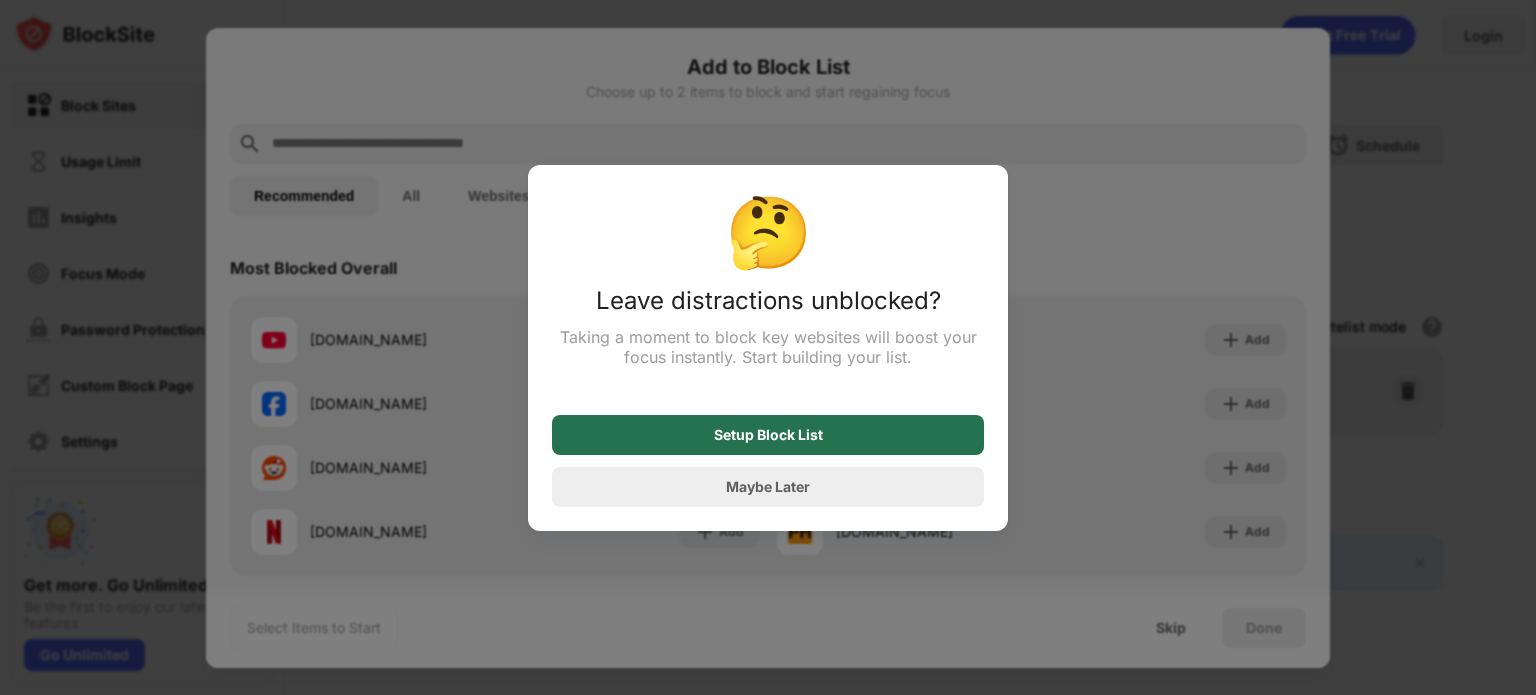 click on "Setup Block List" at bounding box center (768, 435) 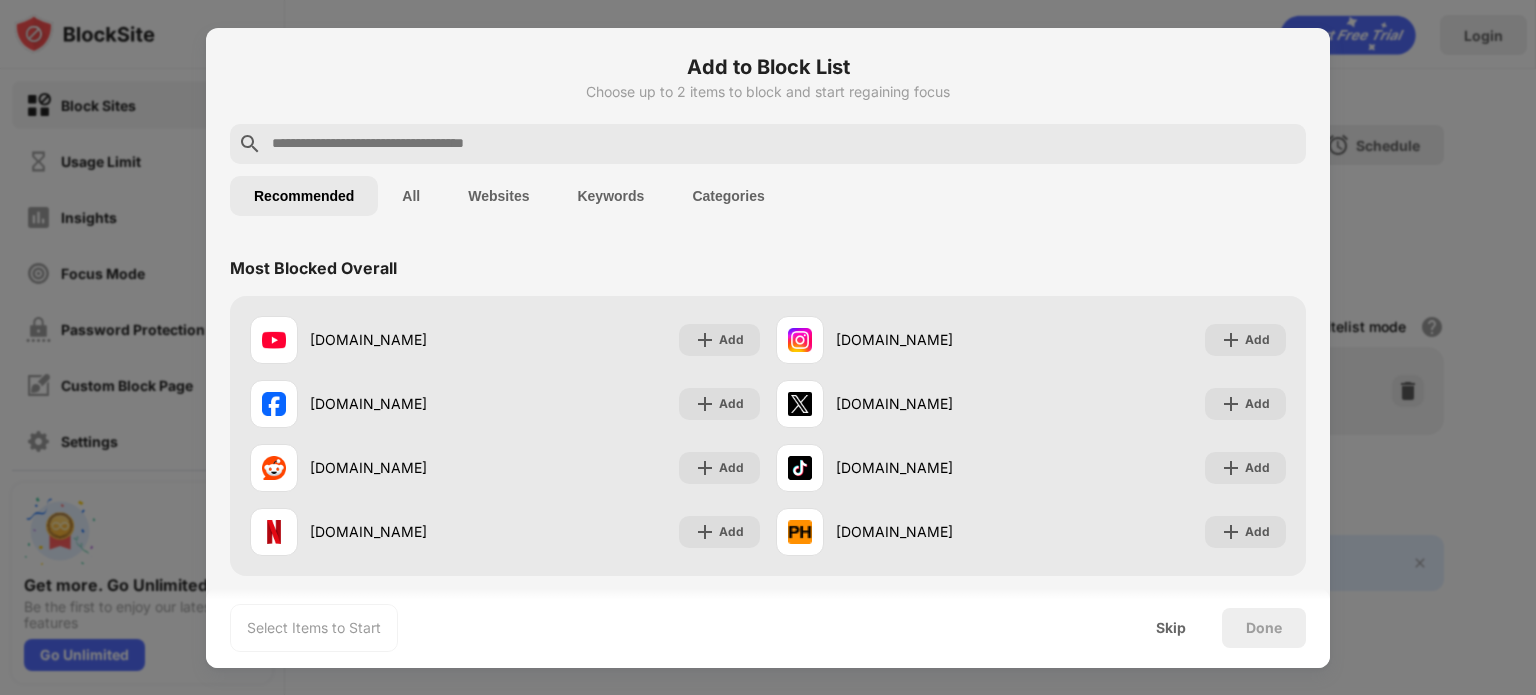 click on "Keywords" at bounding box center [610, 196] 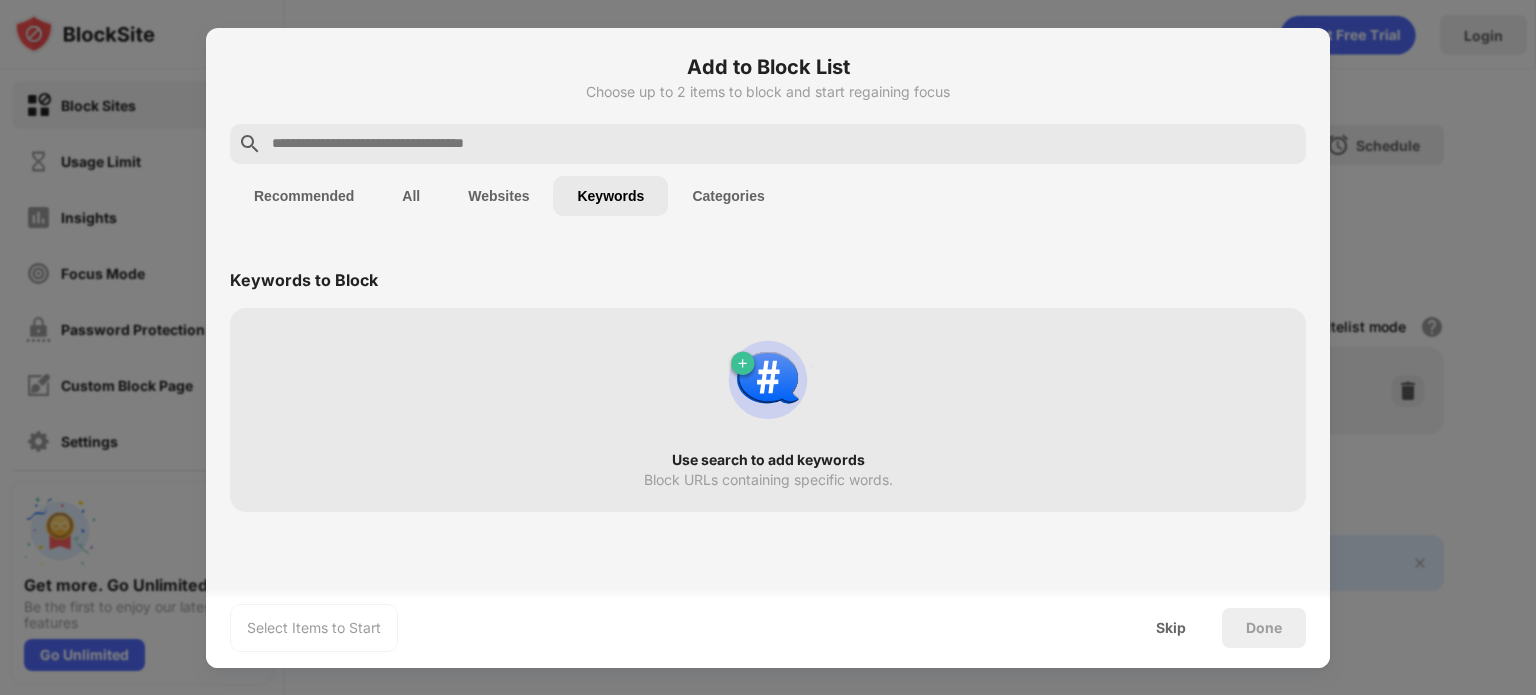 click on "Use search to add keywords Block URLs containing specific words." at bounding box center [768, 410] 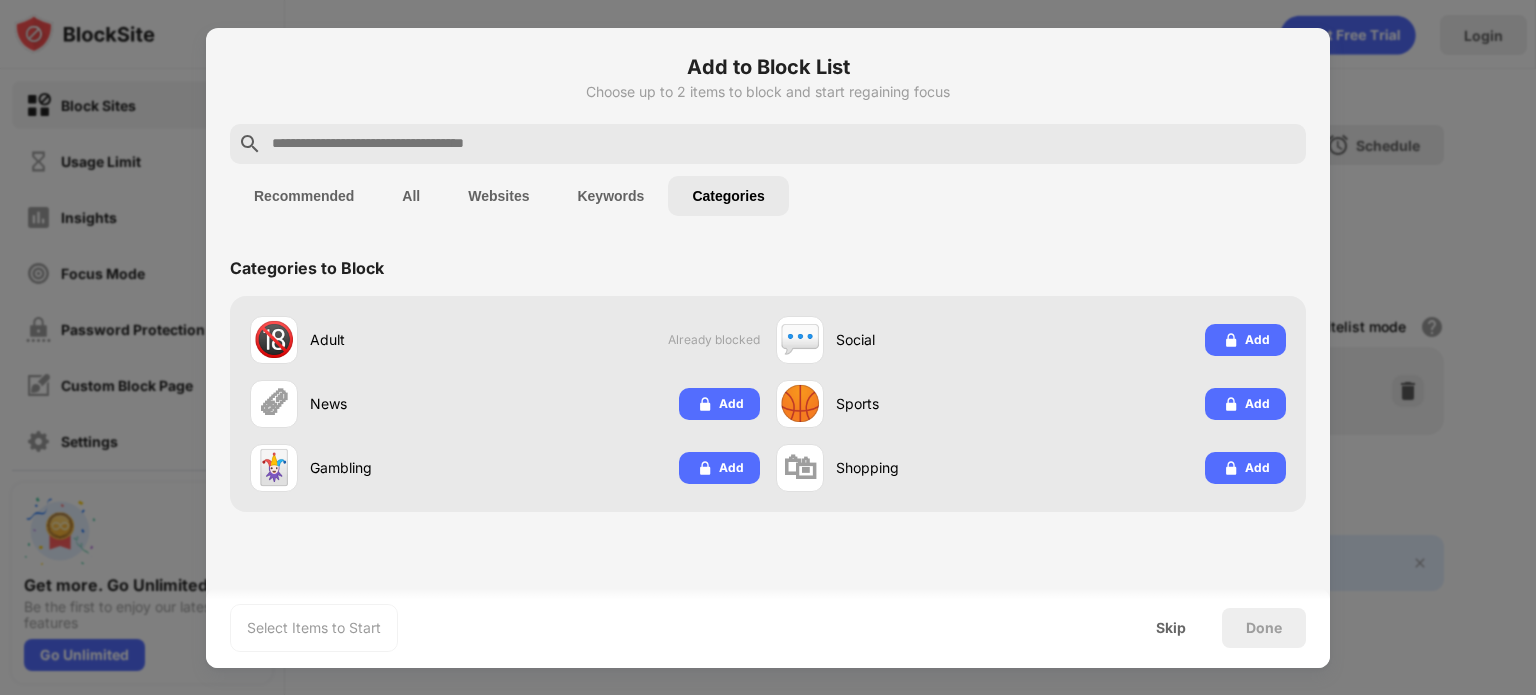 click on "Websites" at bounding box center (498, 196) 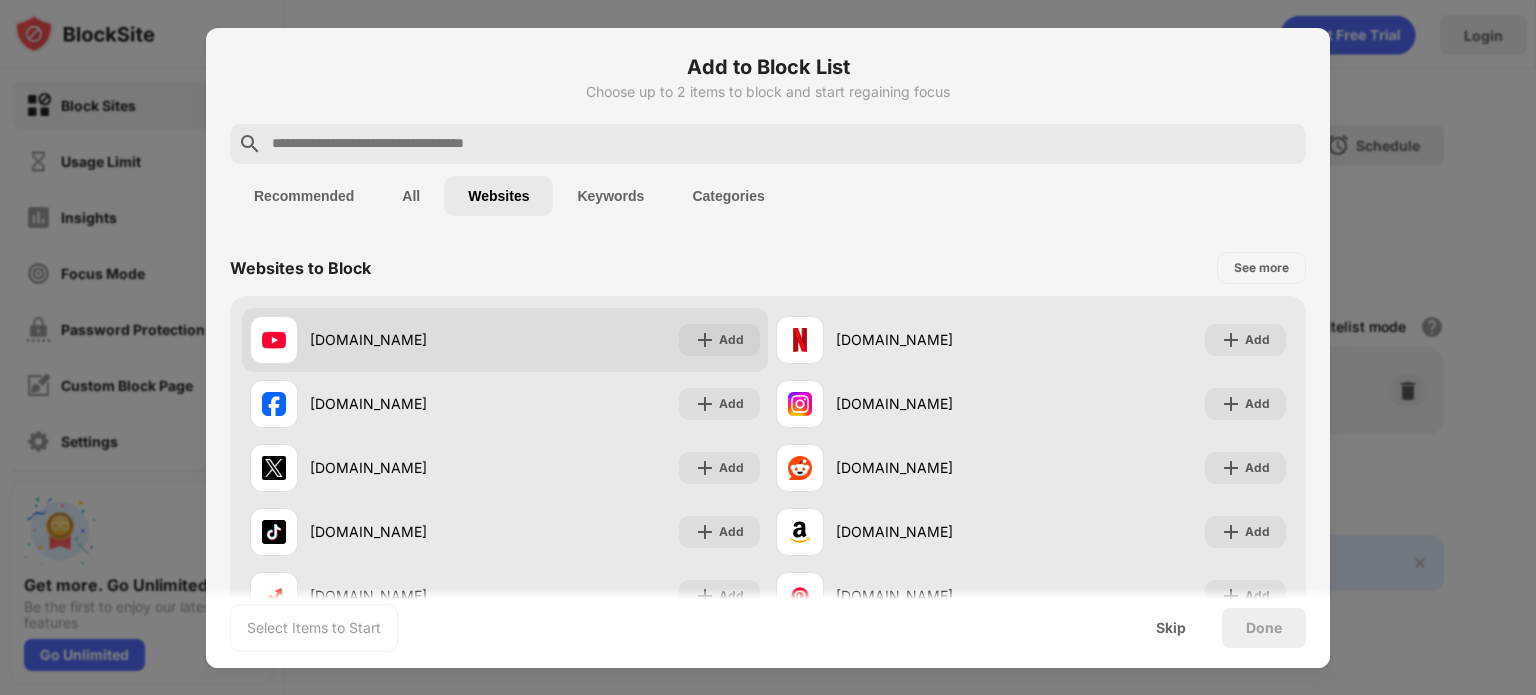 scroll, scrollTop: 388, scrollLeft: 0, axis: vertical 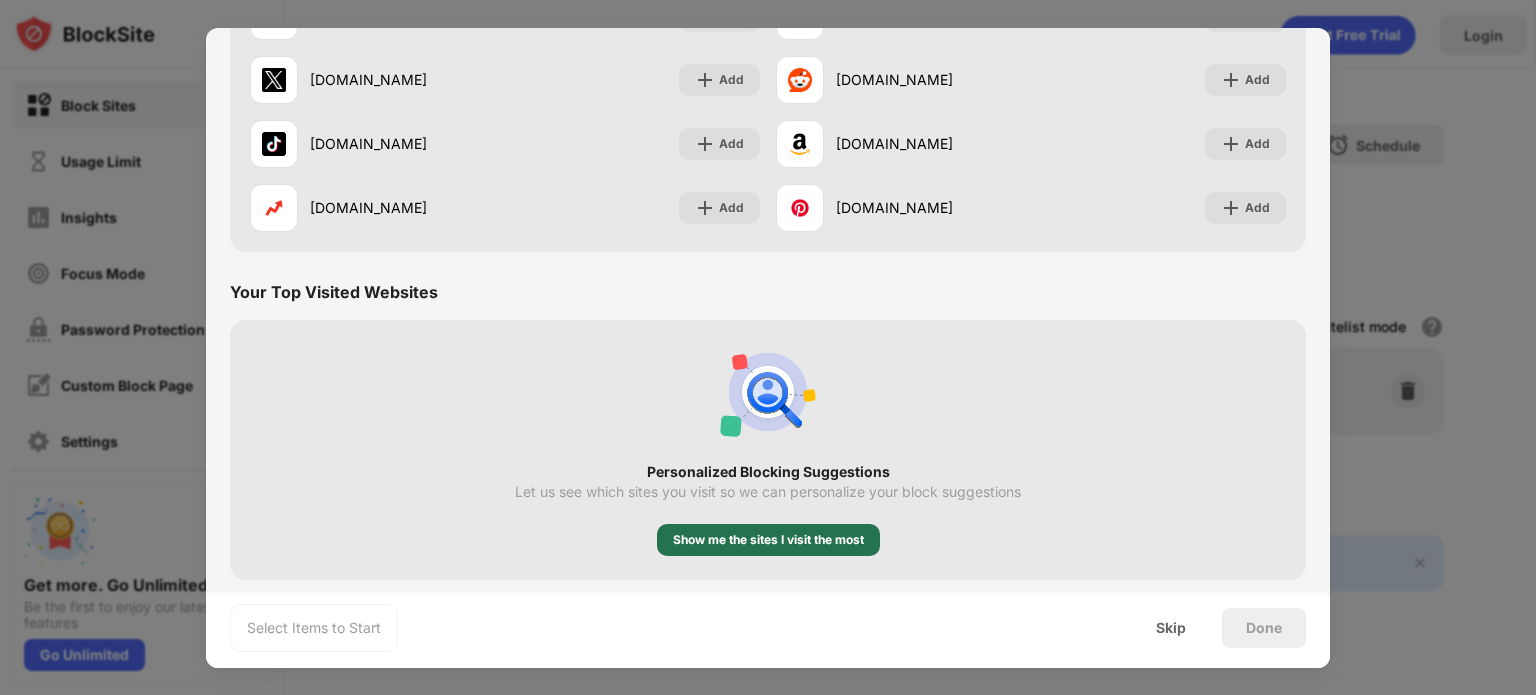 click on "Show me the sites I visit the most" at bounding box center [768, 540] 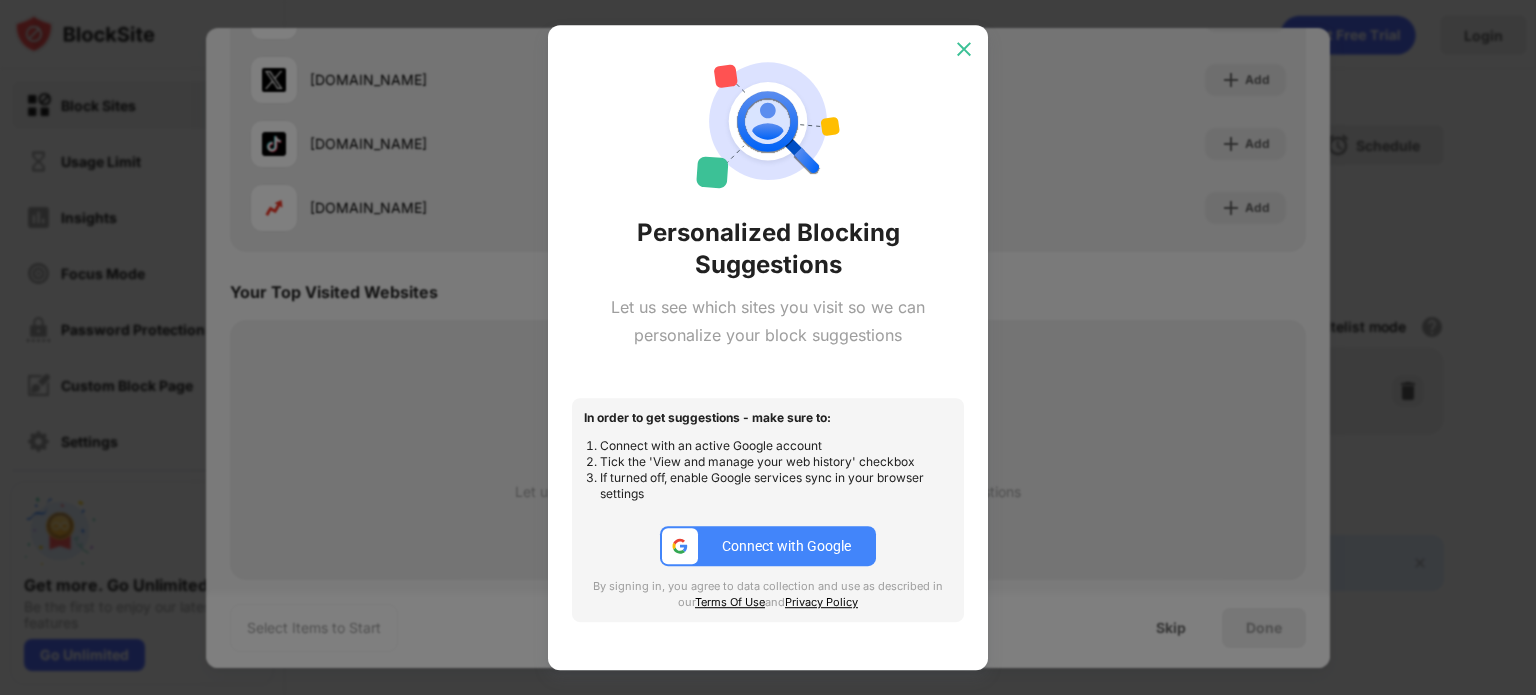click at bounding box center (964, 49) 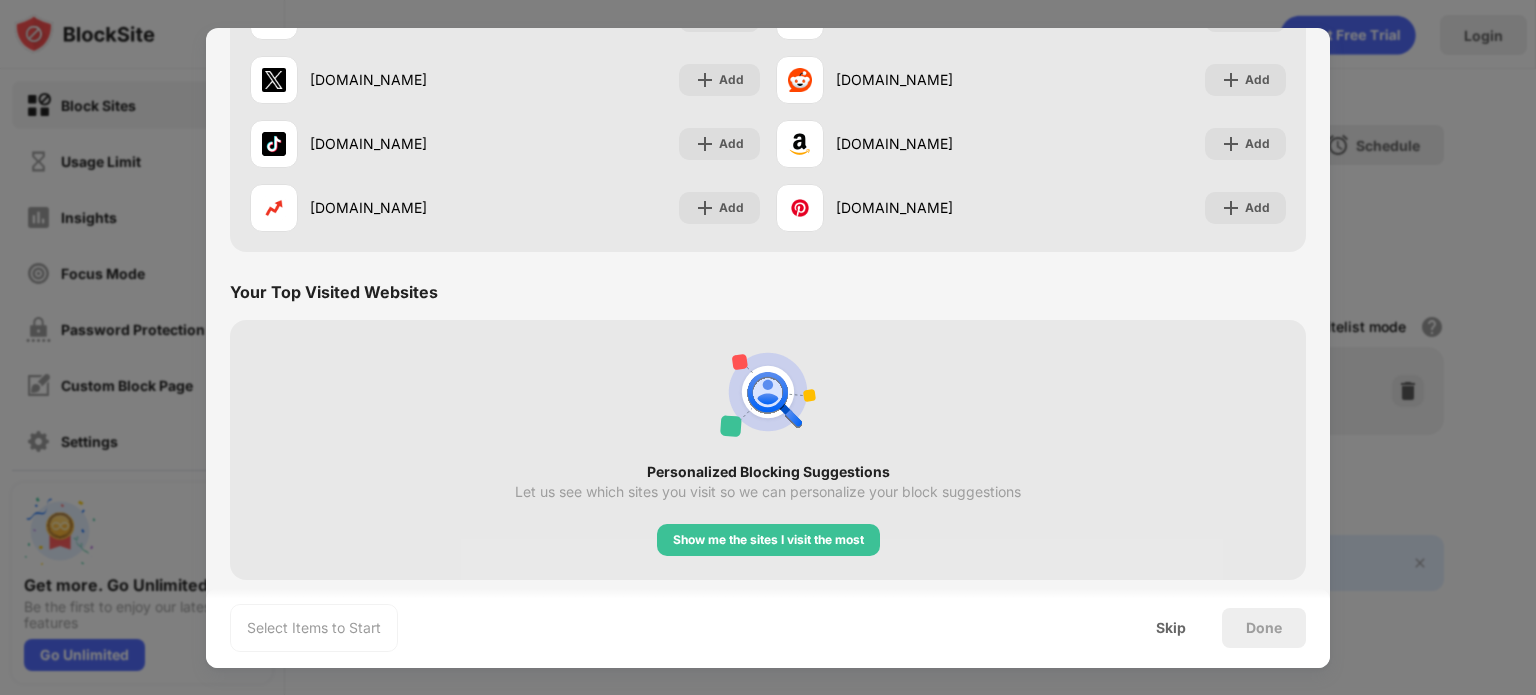 scroll, scrollTop: 0, scrollLeft: 0, axis: both 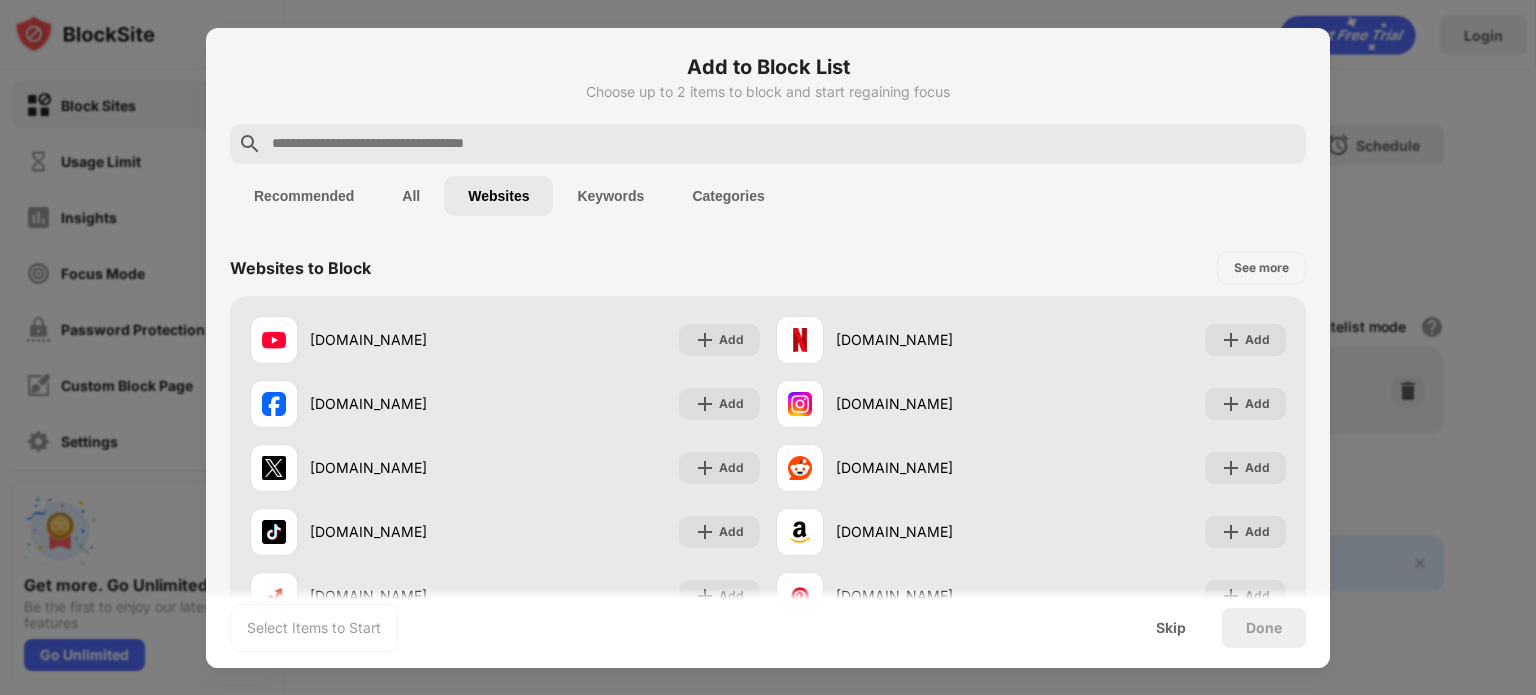 click on "All" at bounding box center (411, 196) 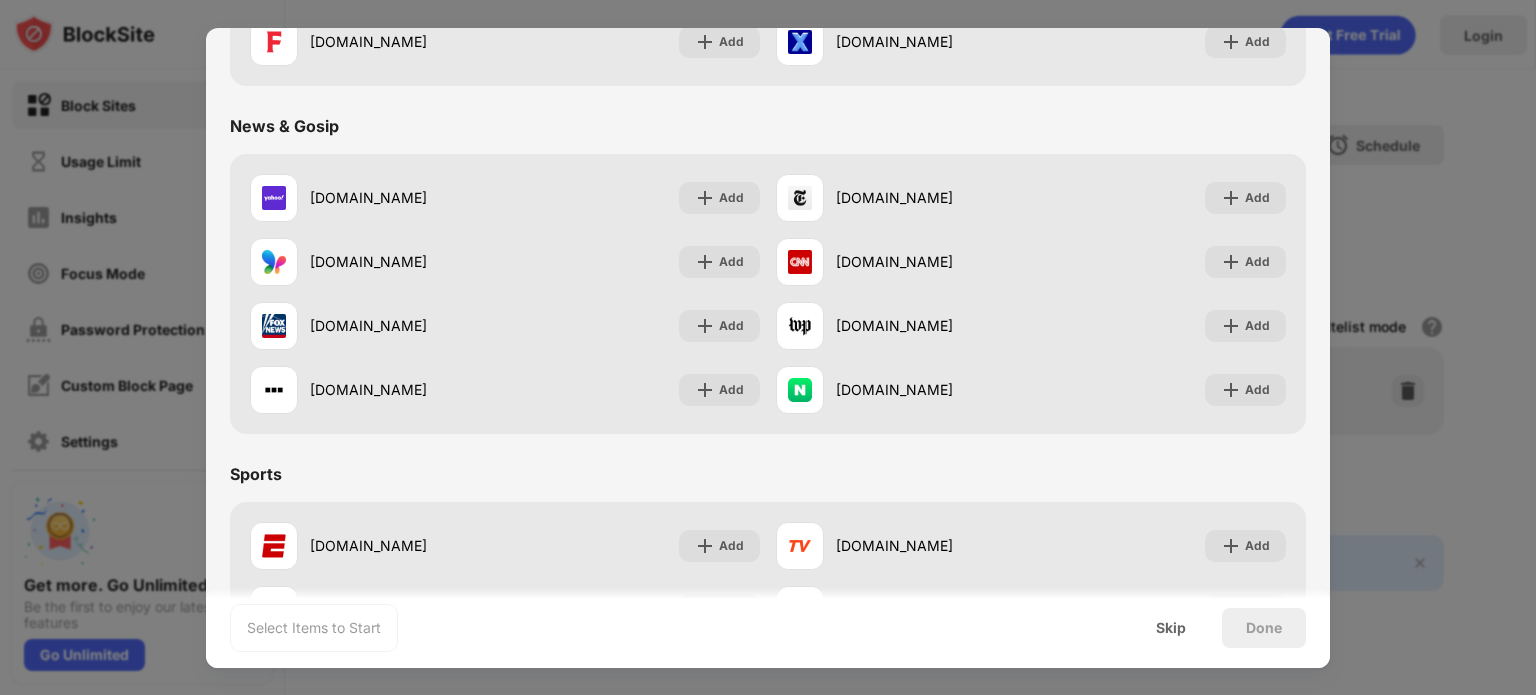 scroll, scrollTop: 1511, scrollLeft: 0, axis: vertical 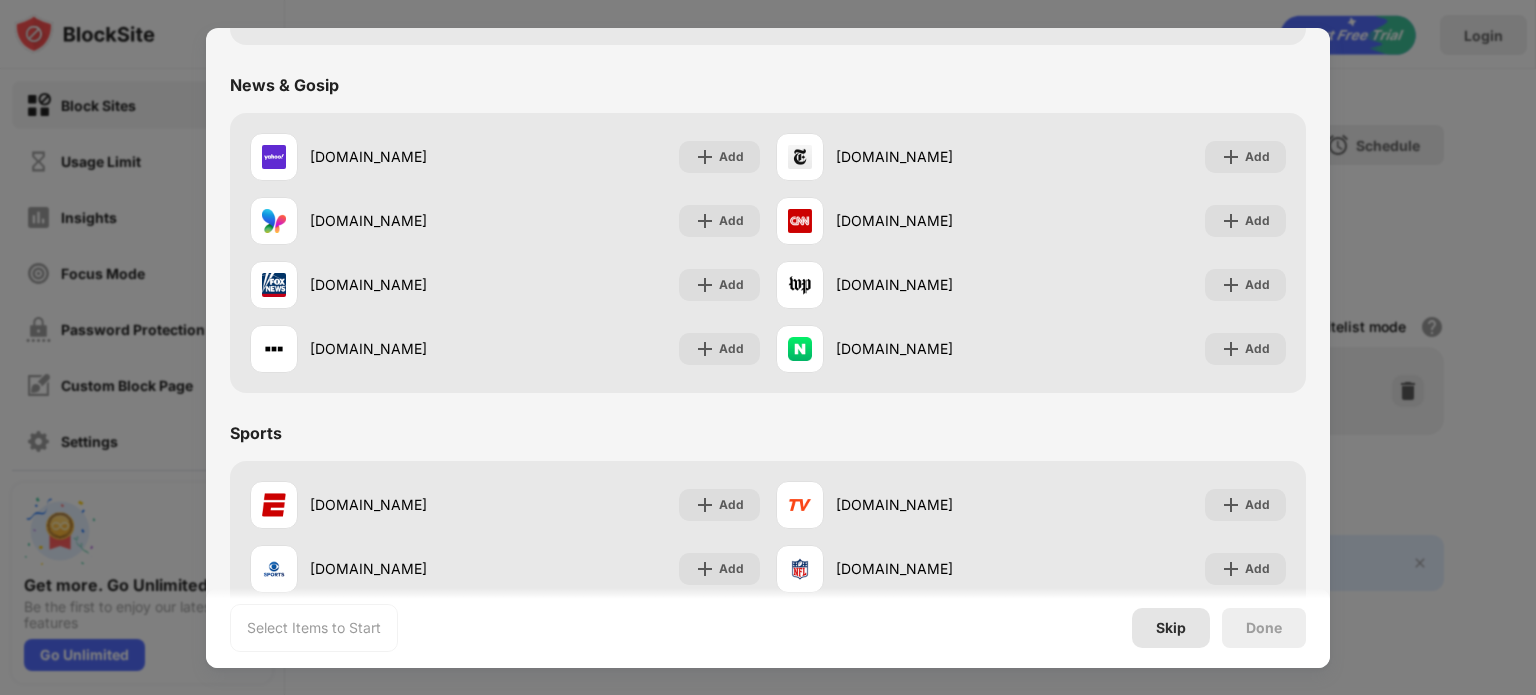 click on "Skip" at bounding box center (1171, 628) 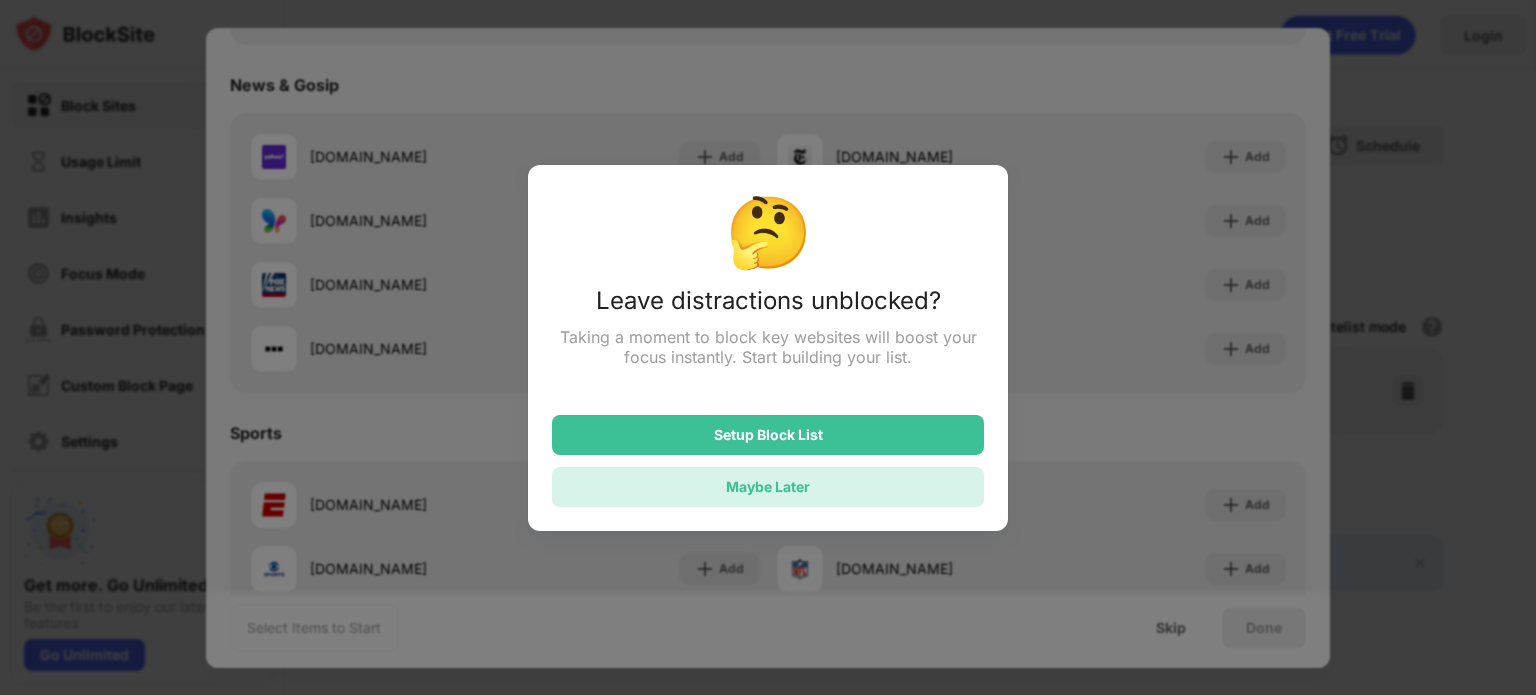 click on "Maybe Later" at bounding box center [768, 487] 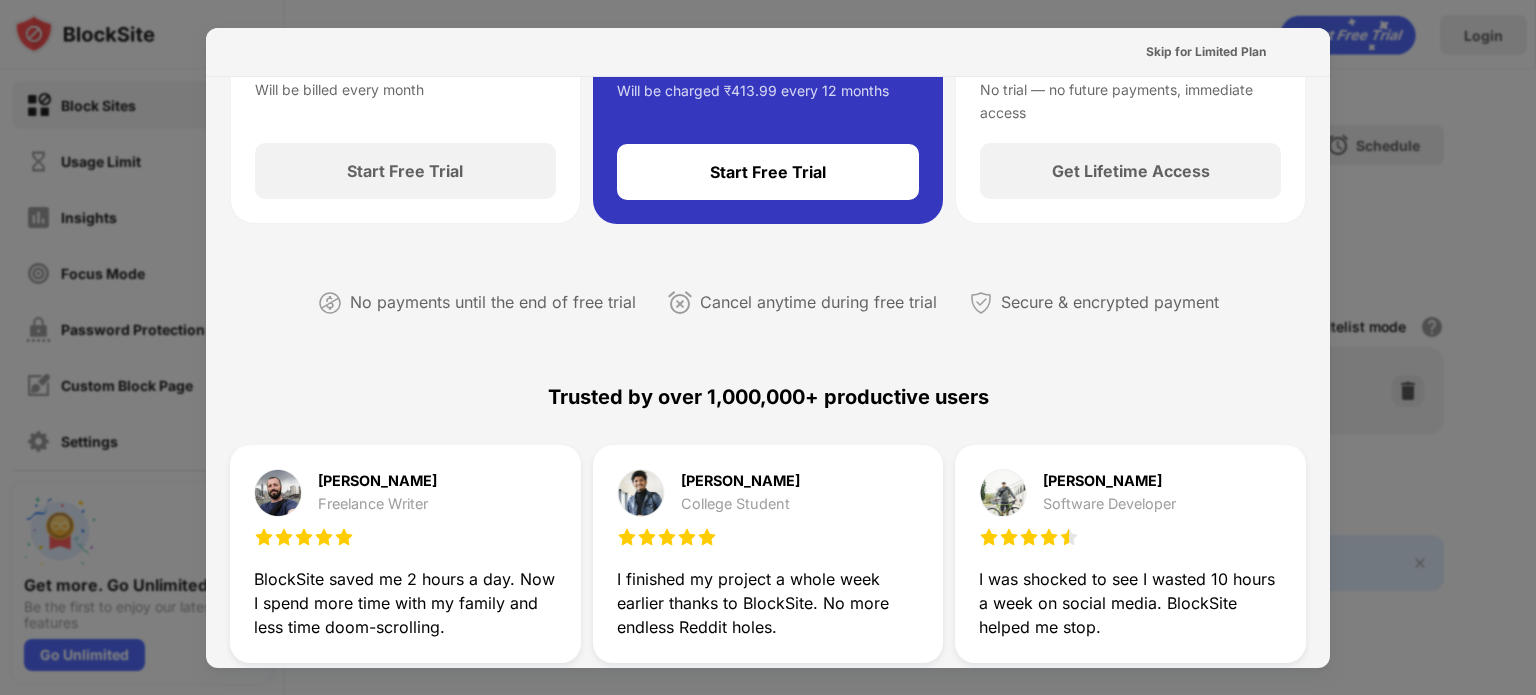 scroll, scrollTop: 0, scrollLeft: 0, axis: both 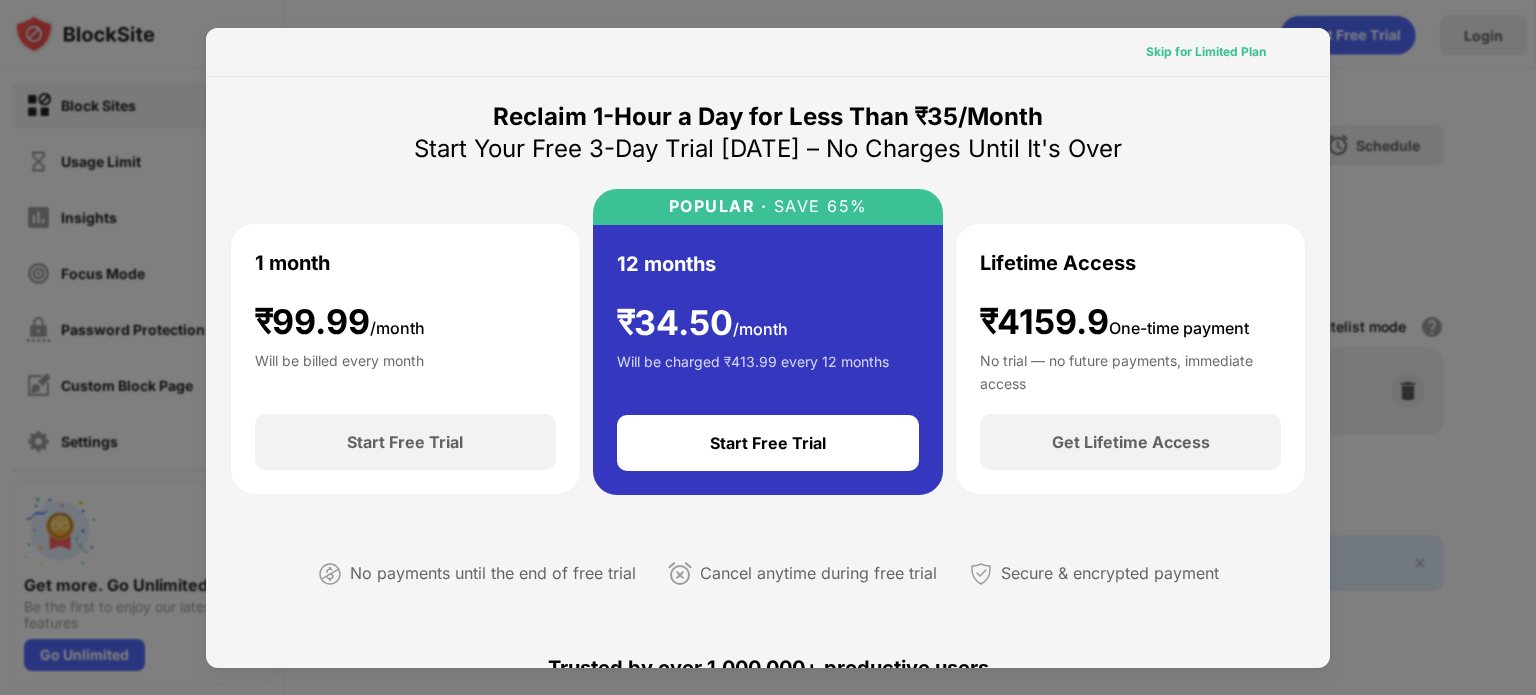 click on "Skip for Limited Plan" at bounding box center [1206, 52] 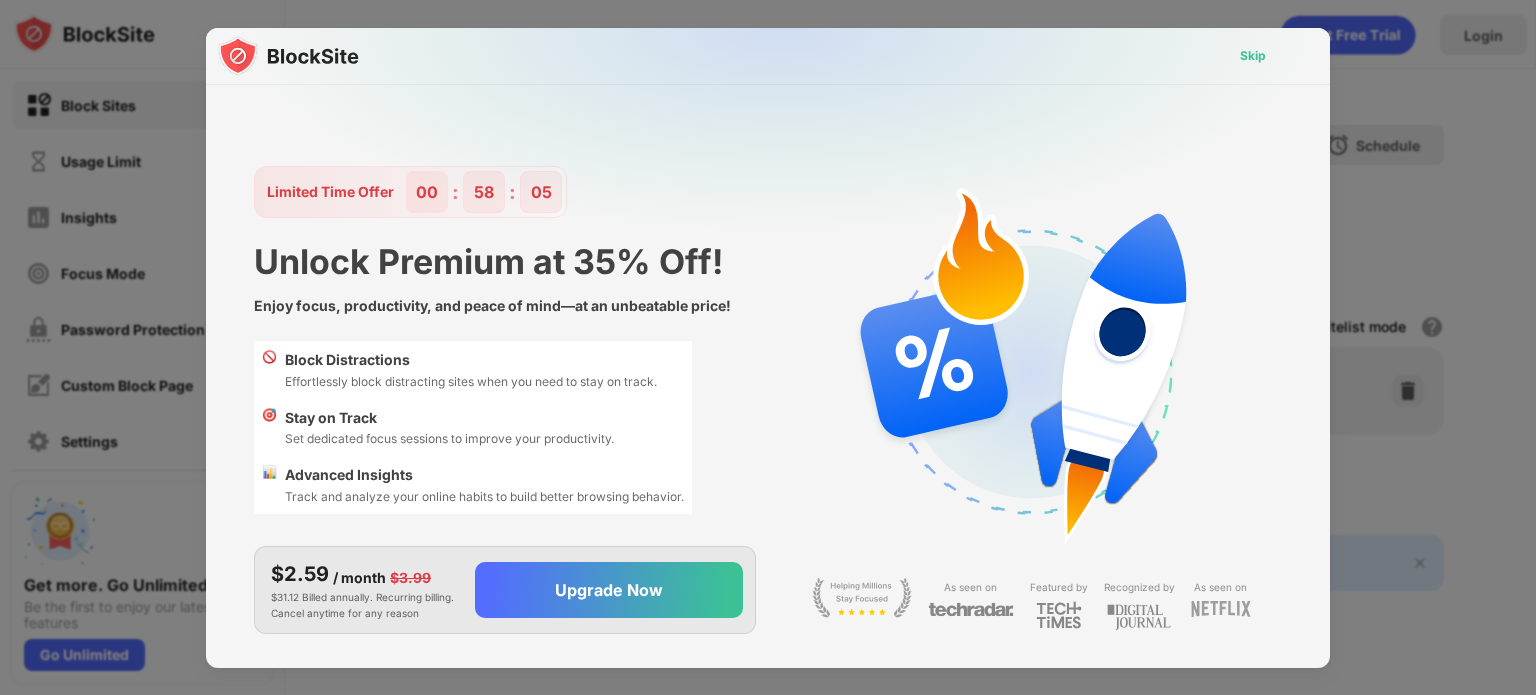 click on "Skip" at bounding box center (1253, 56) 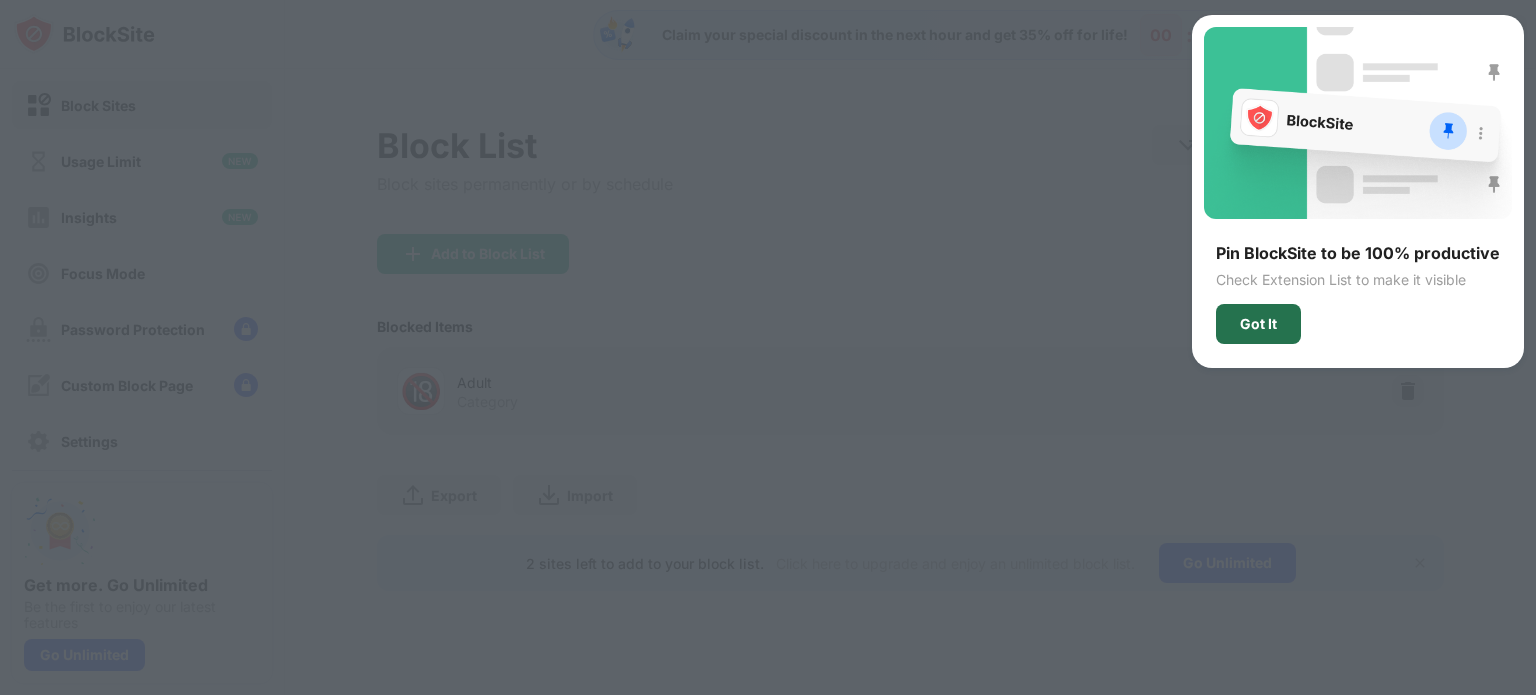 click on "Got It" at bounding box center (1258, 324) 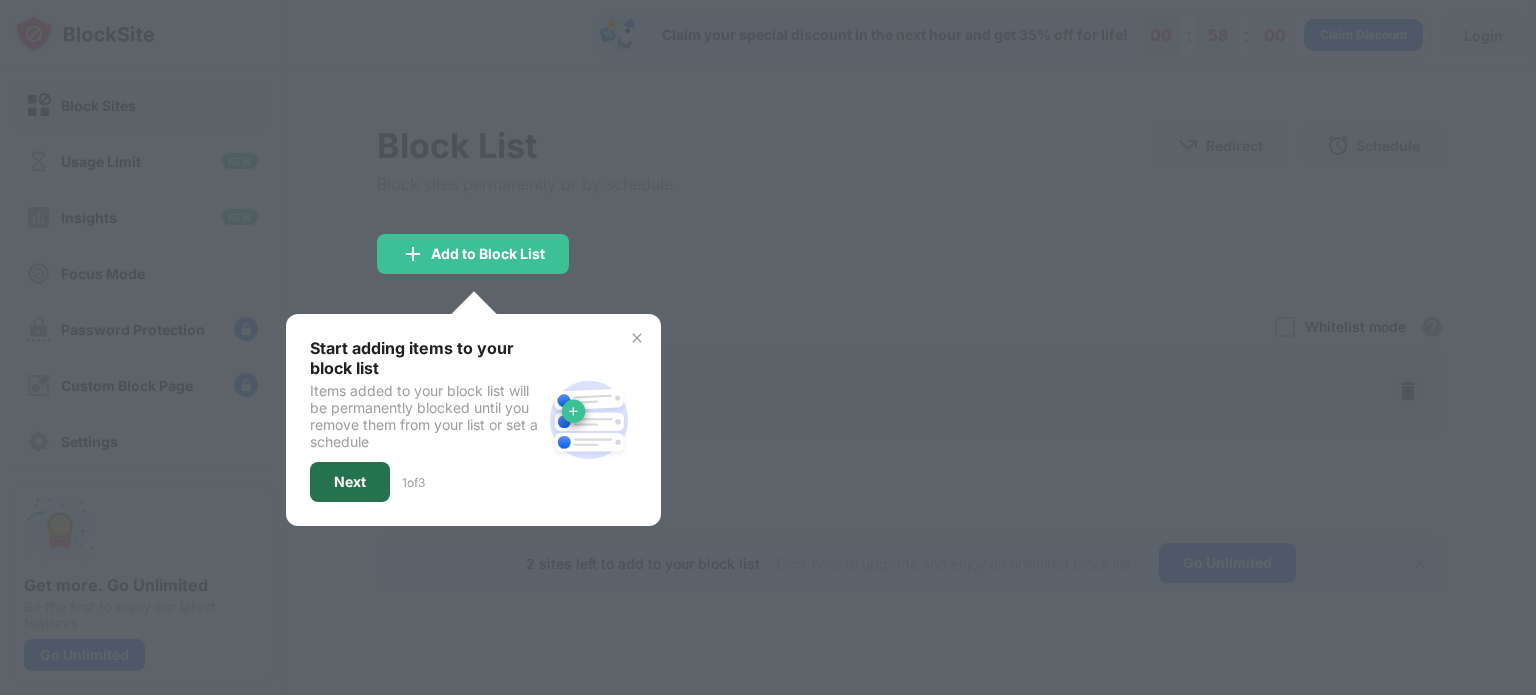 click on "Next" at bounding box center [350, 482] 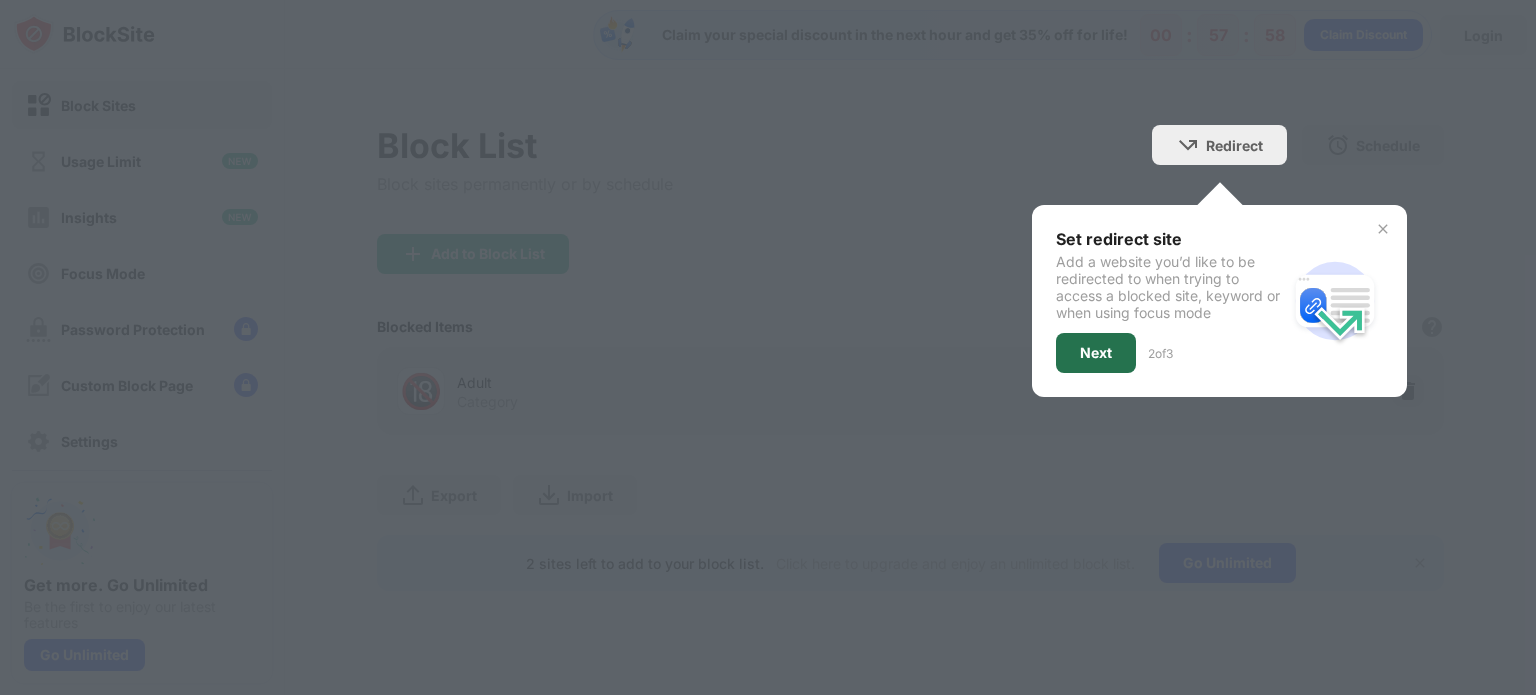 click on "Next" at bounding box center (1096, 353) 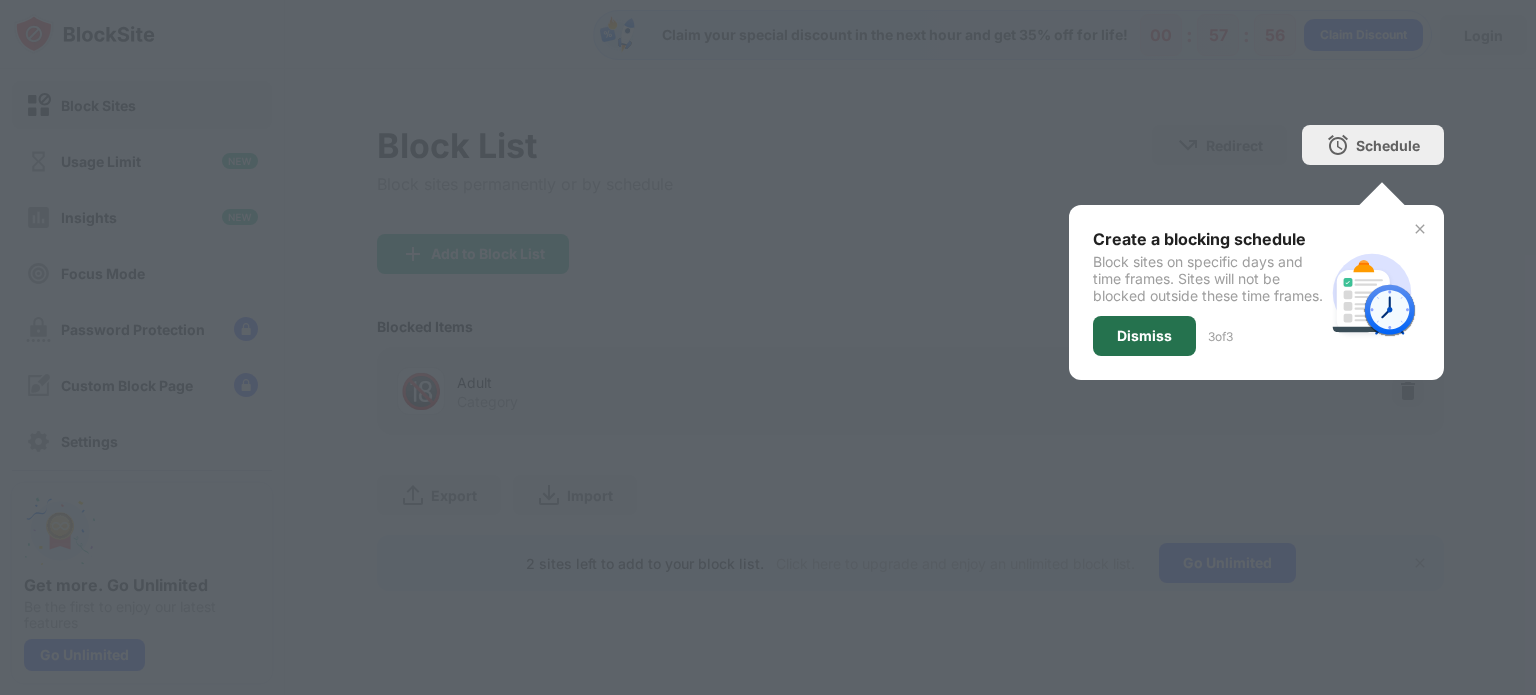 click on "Dismiss" at bounding box center [1144, 336] 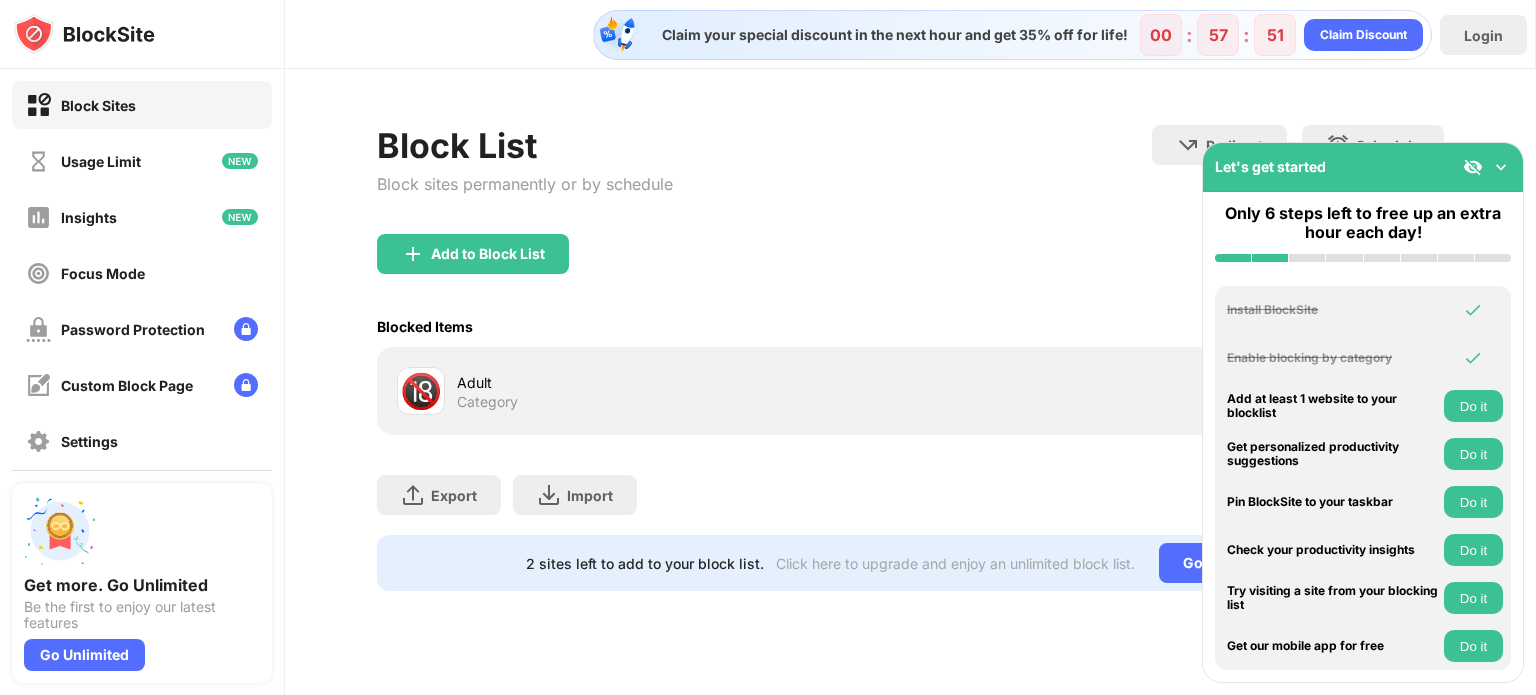 click on "Do it" at bounding box center [1473, 406] 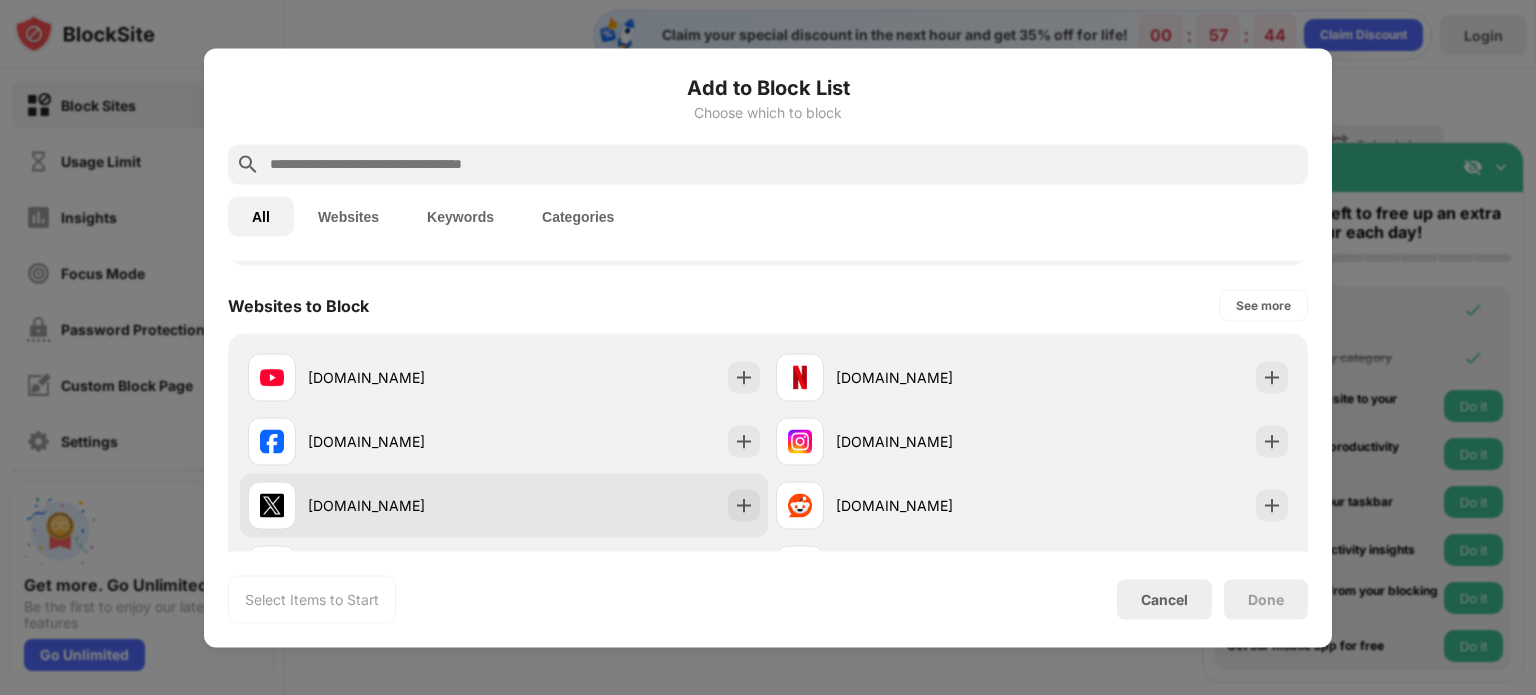 scroll, scrollTop: 249, scrollLeft: 0, axis: vertical 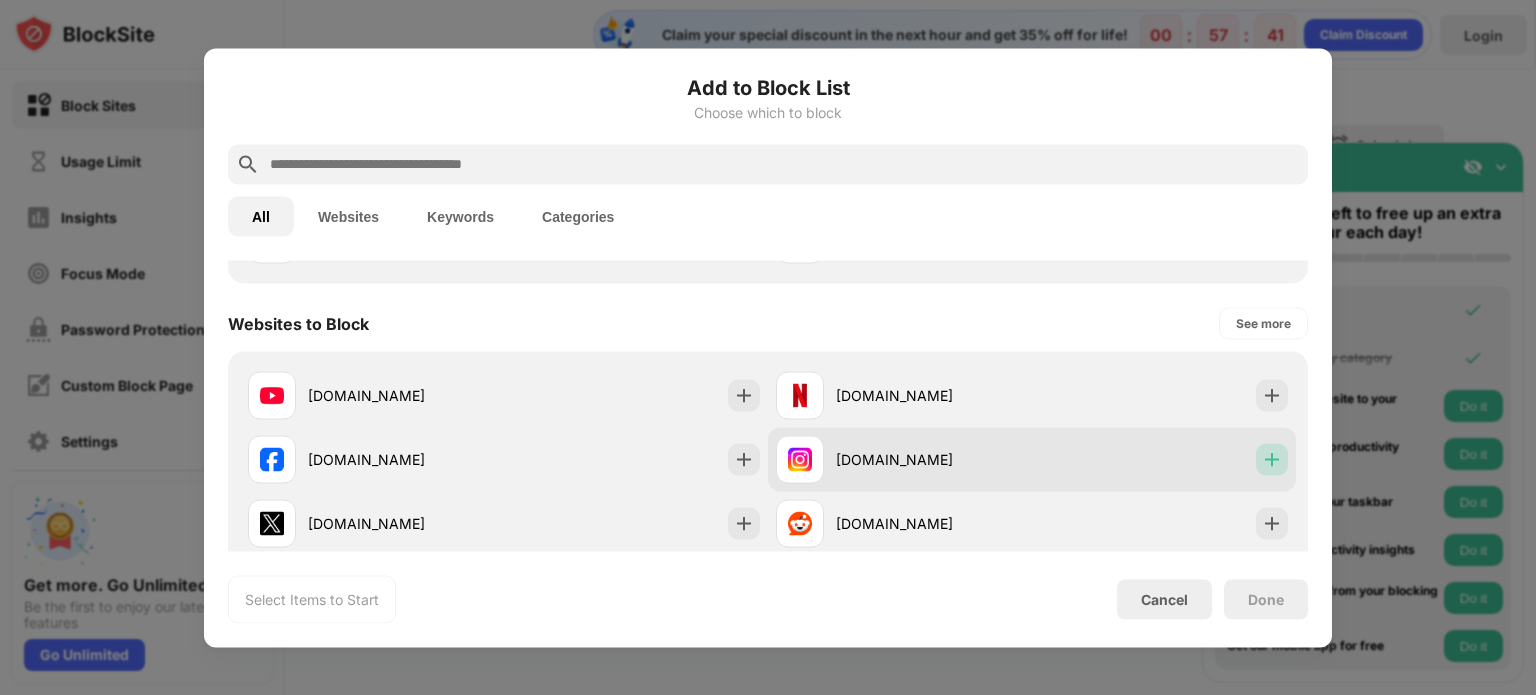 click at bounding box center [1272, 459] 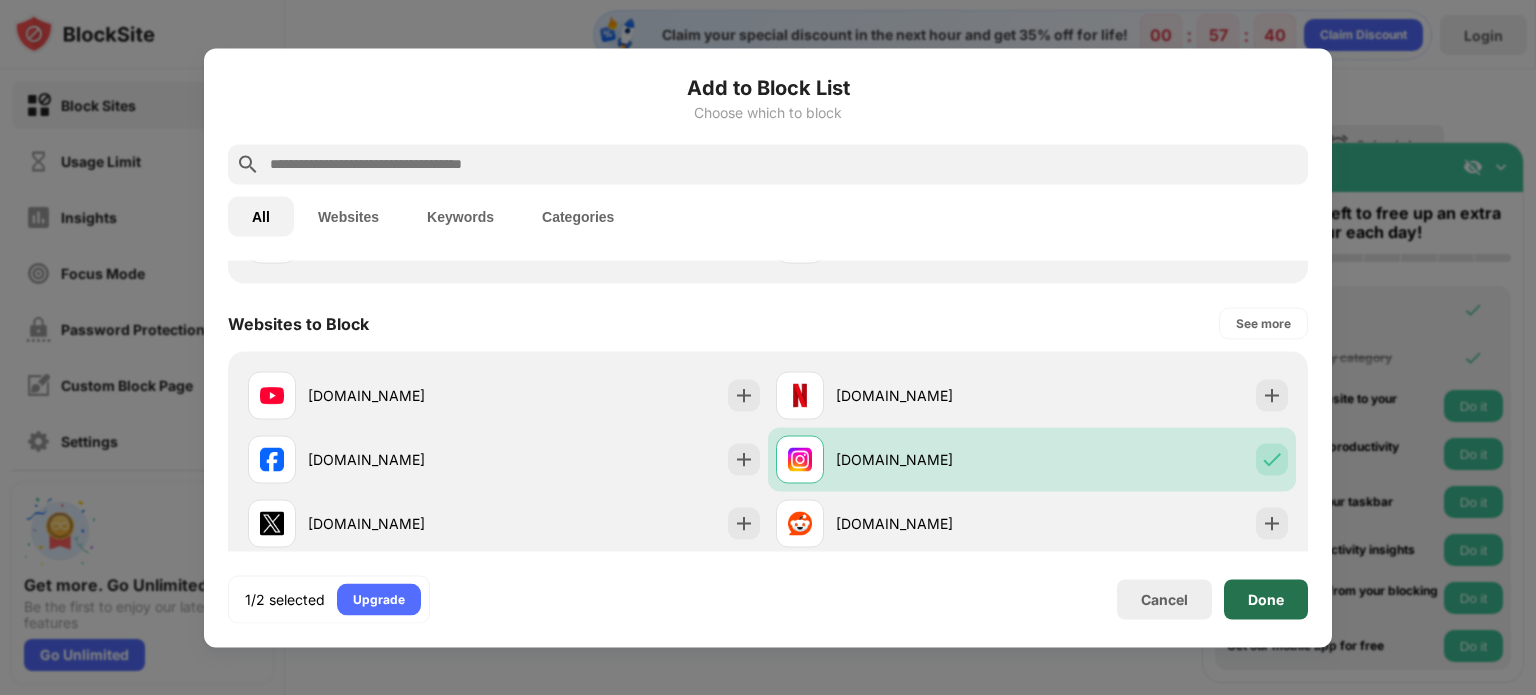 click on "Done" at bounding box center (1266, 599) 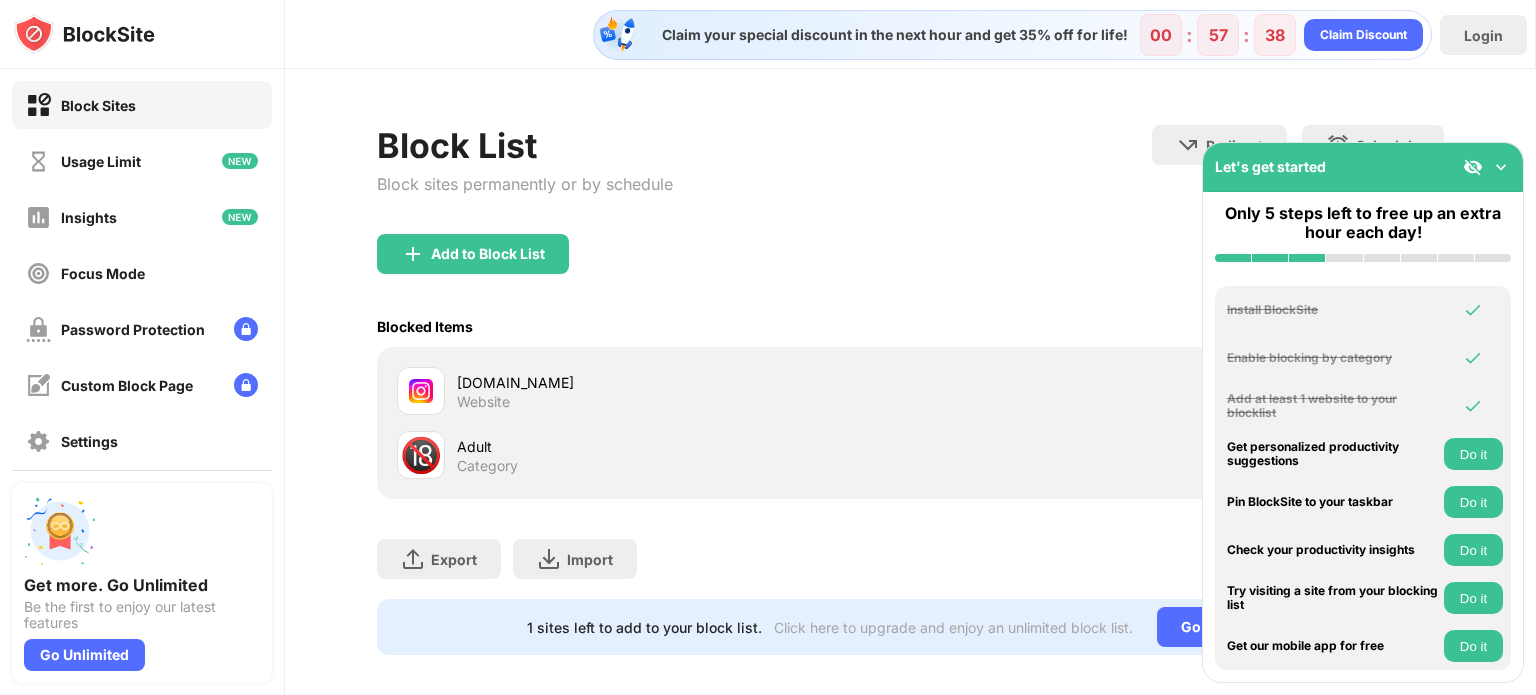 click on "Do it" at bounding box center (1473, 454) 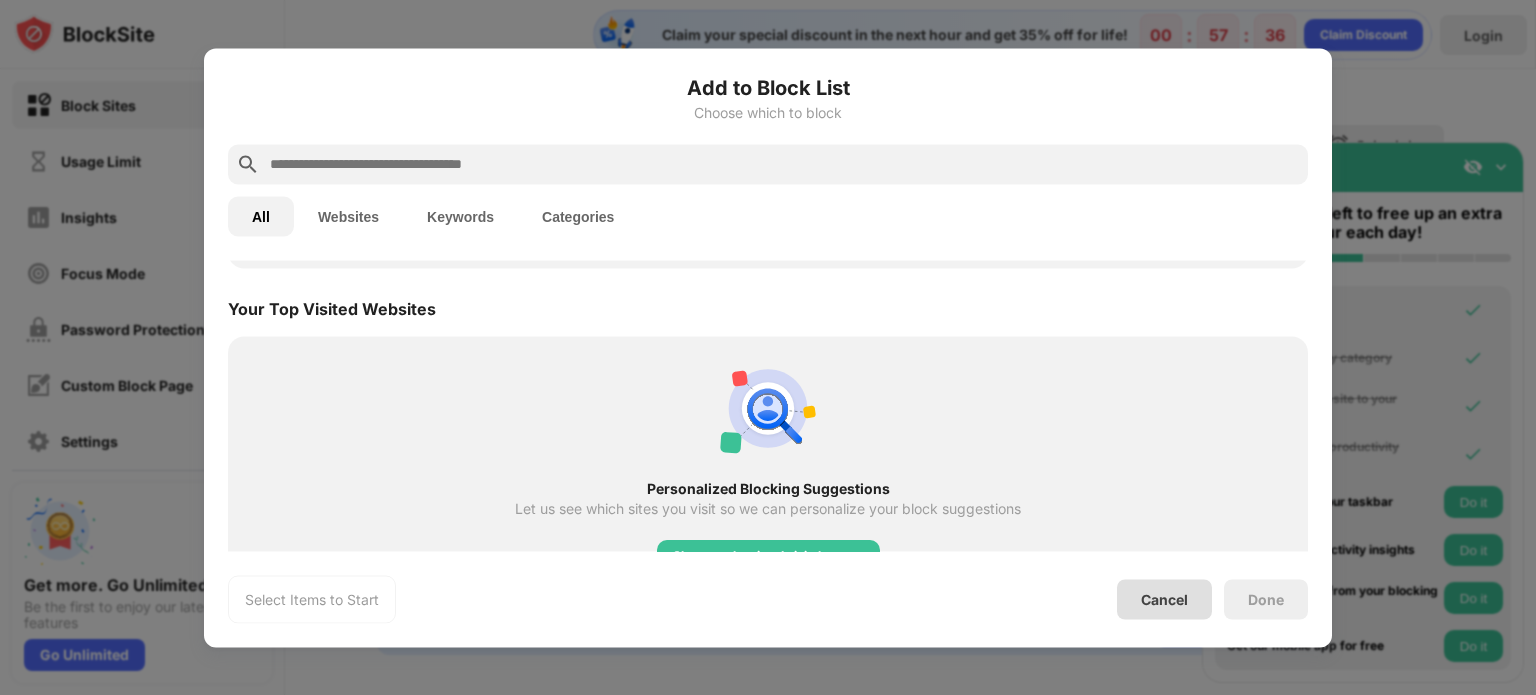 scroll, scrollTop: 696, scrollLeft: 0, axis: vertical 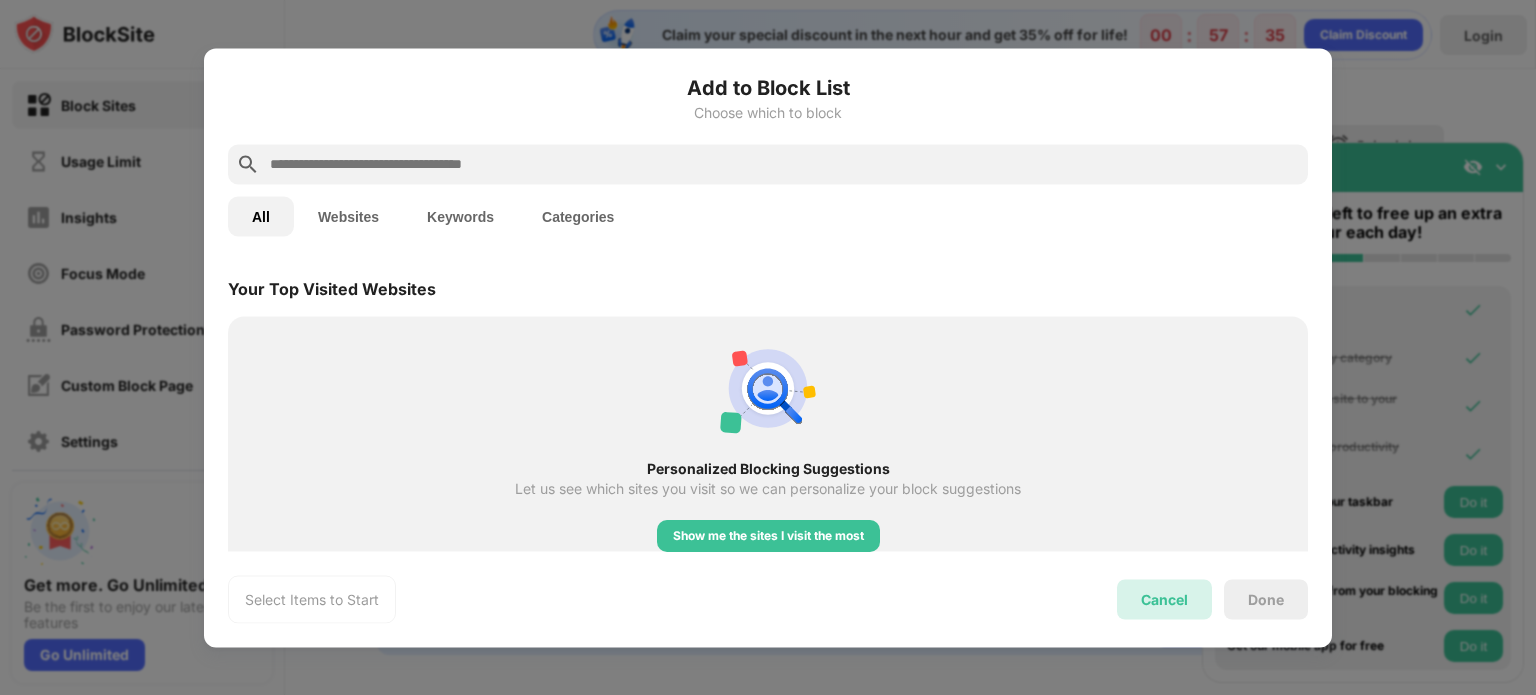 click on "Cancel" at bounding box center [1164, 599] 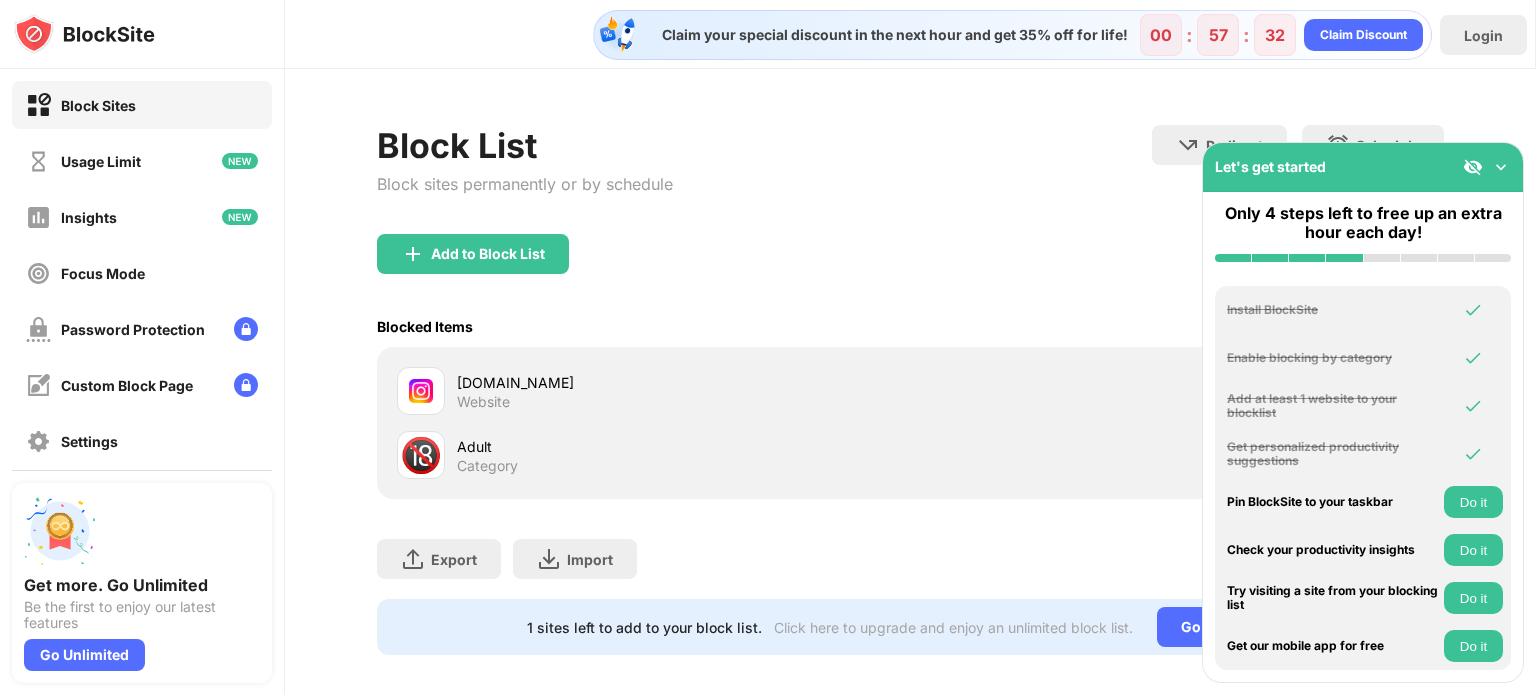 click on "Do it" at bounding box center [1473, 502] 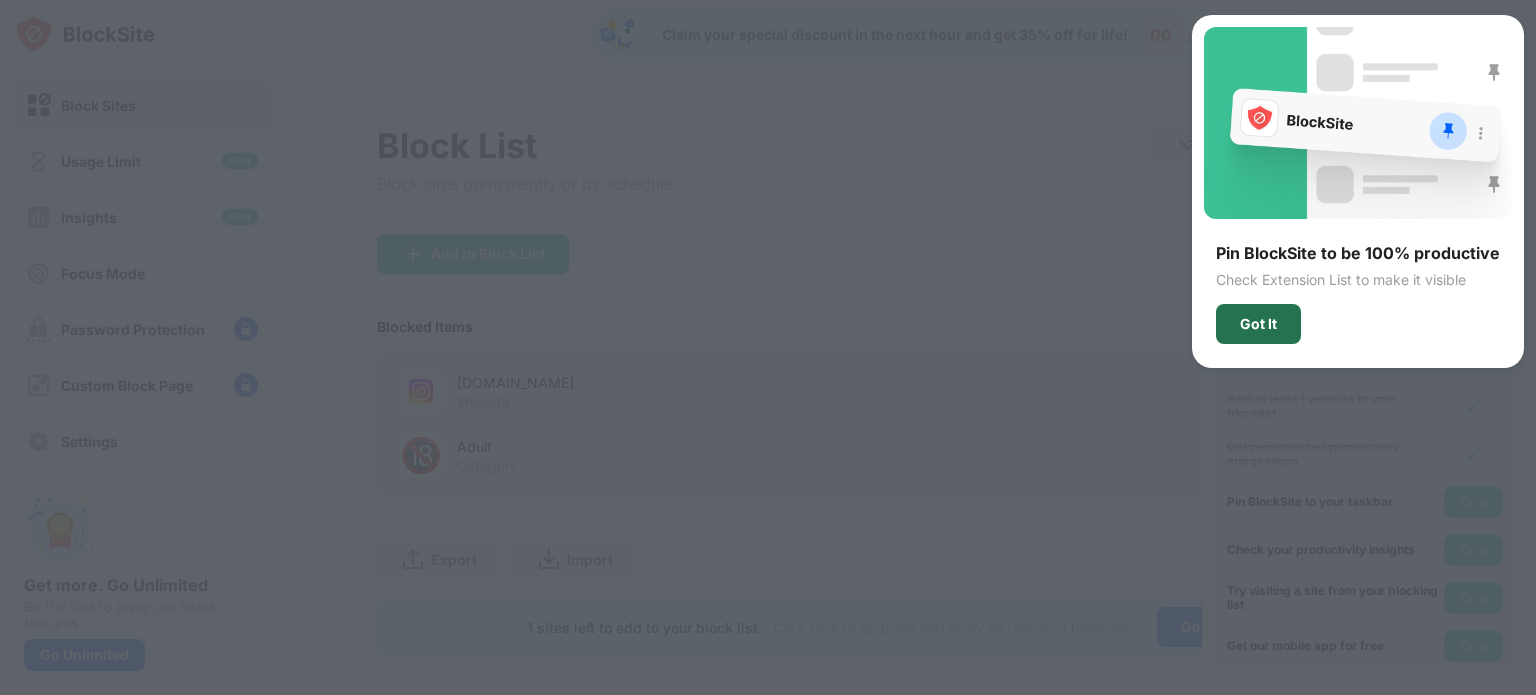 click on "Got It" at bounding box center [1258, 324] 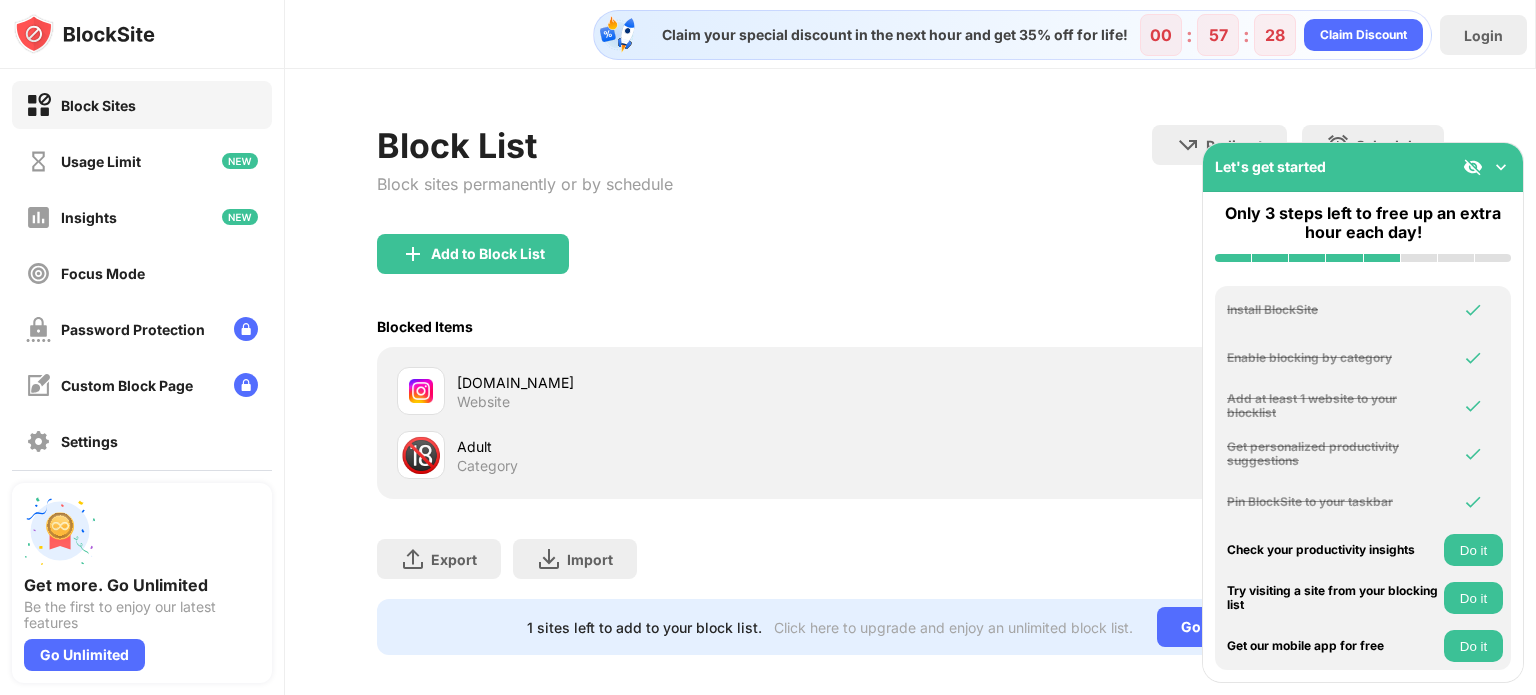 scroll, scrollTop: 29, scrollLeft: 0, axis: vertical 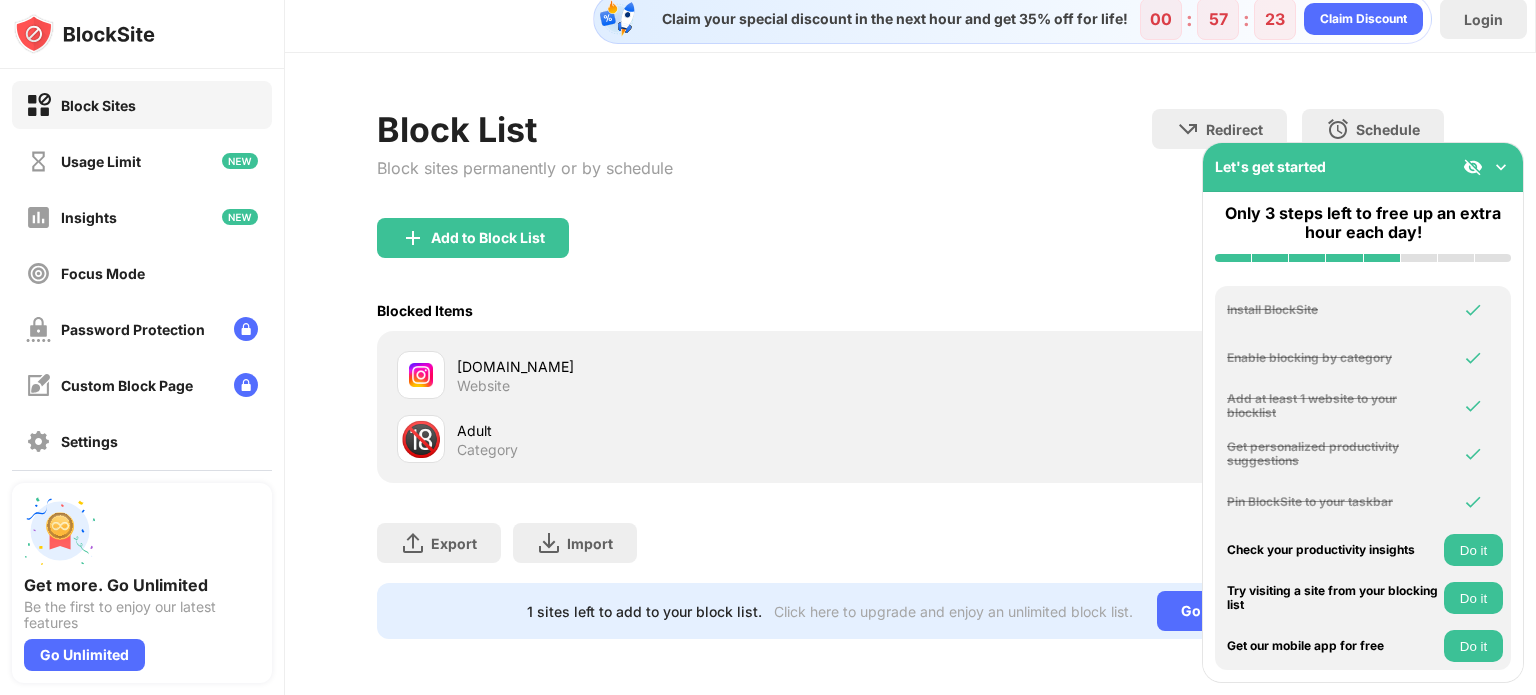 click at bounding box center (1501, 167) 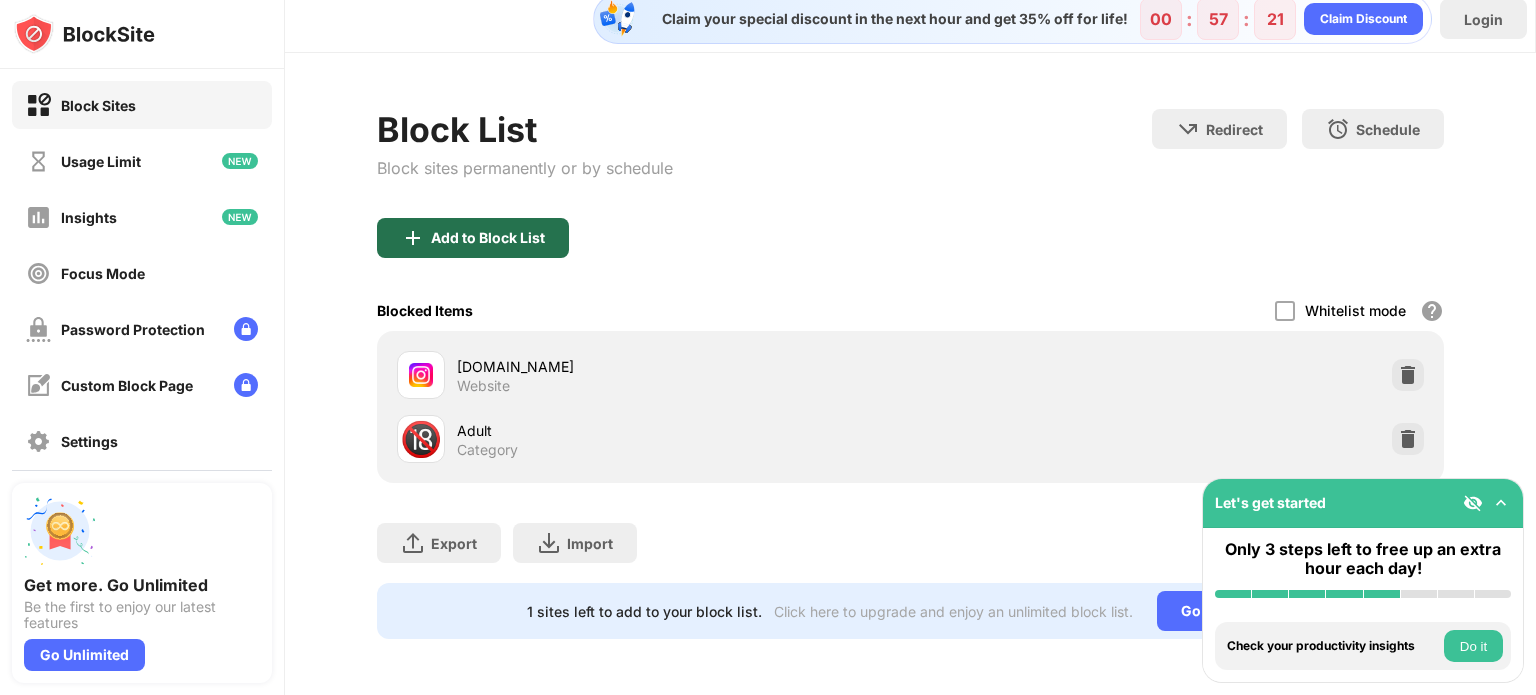 click on "Add to Block List" at bounding box center [473, 238] 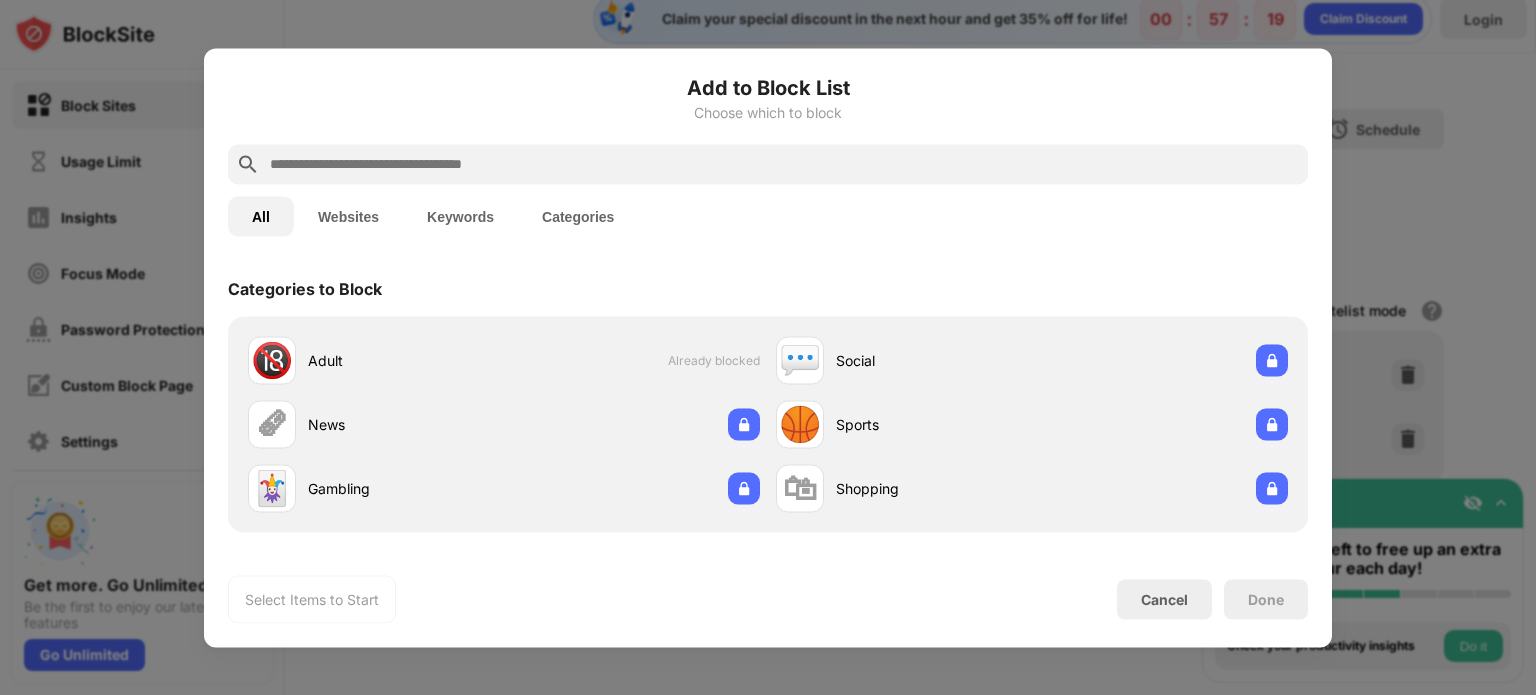 click on "Keywords" at bounding box center (460, 216) 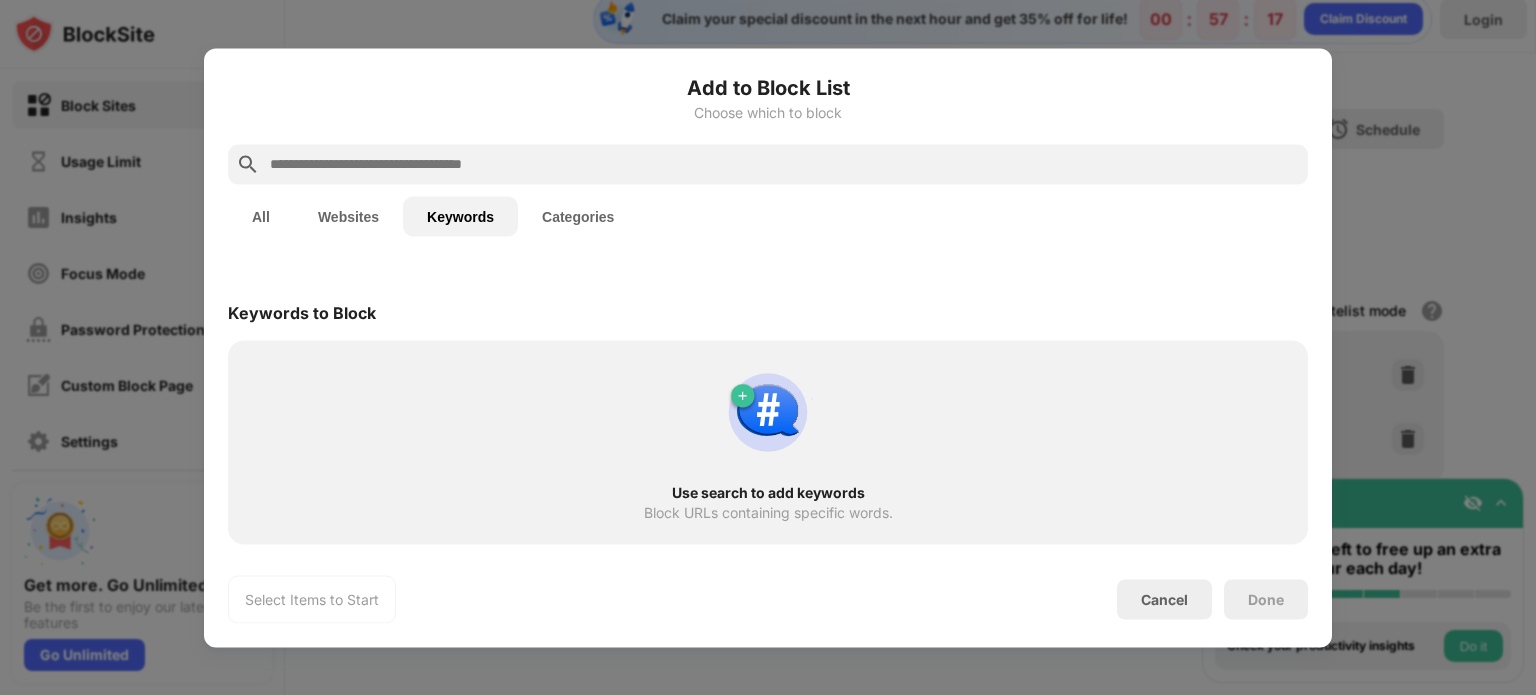 click on "Use search to add keywords Block URLs containing specific words." at bounding box center [768, 442] 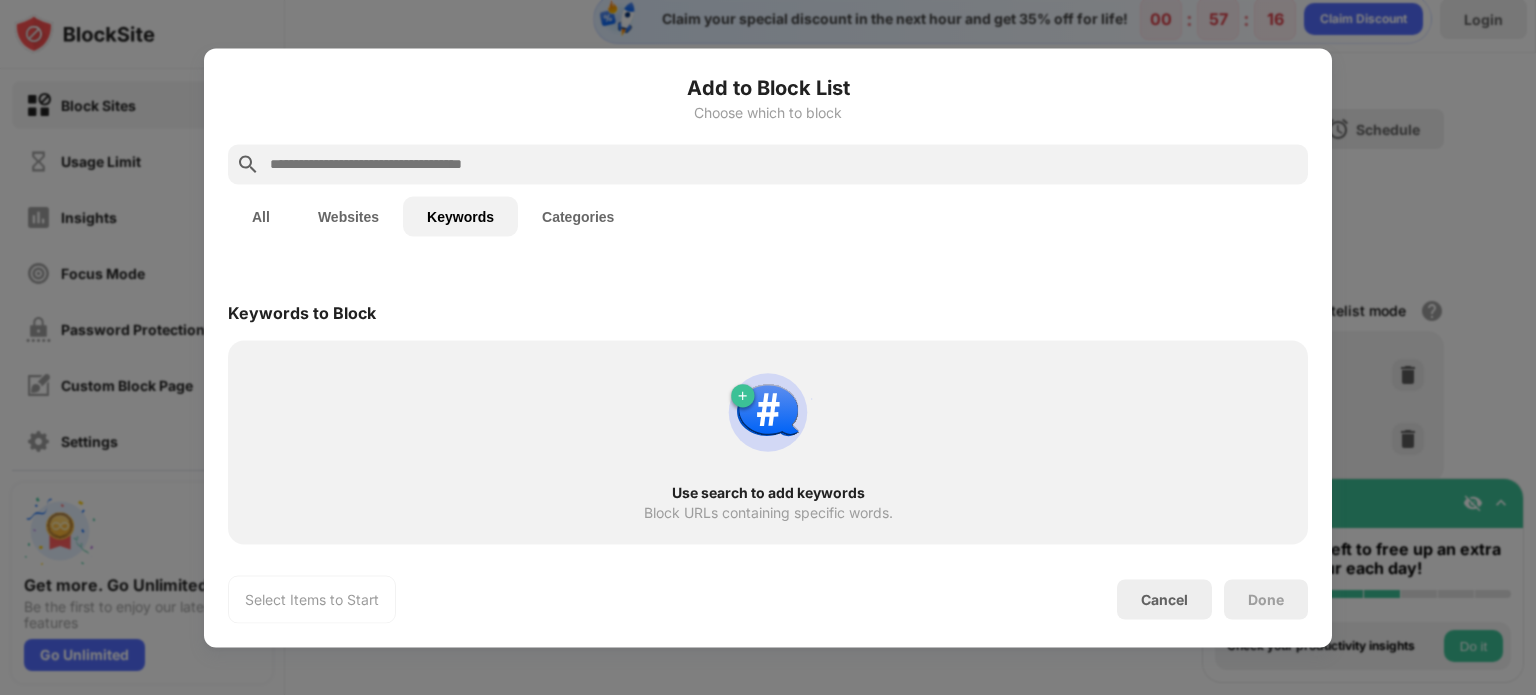 click at bounding box center (784, 164) 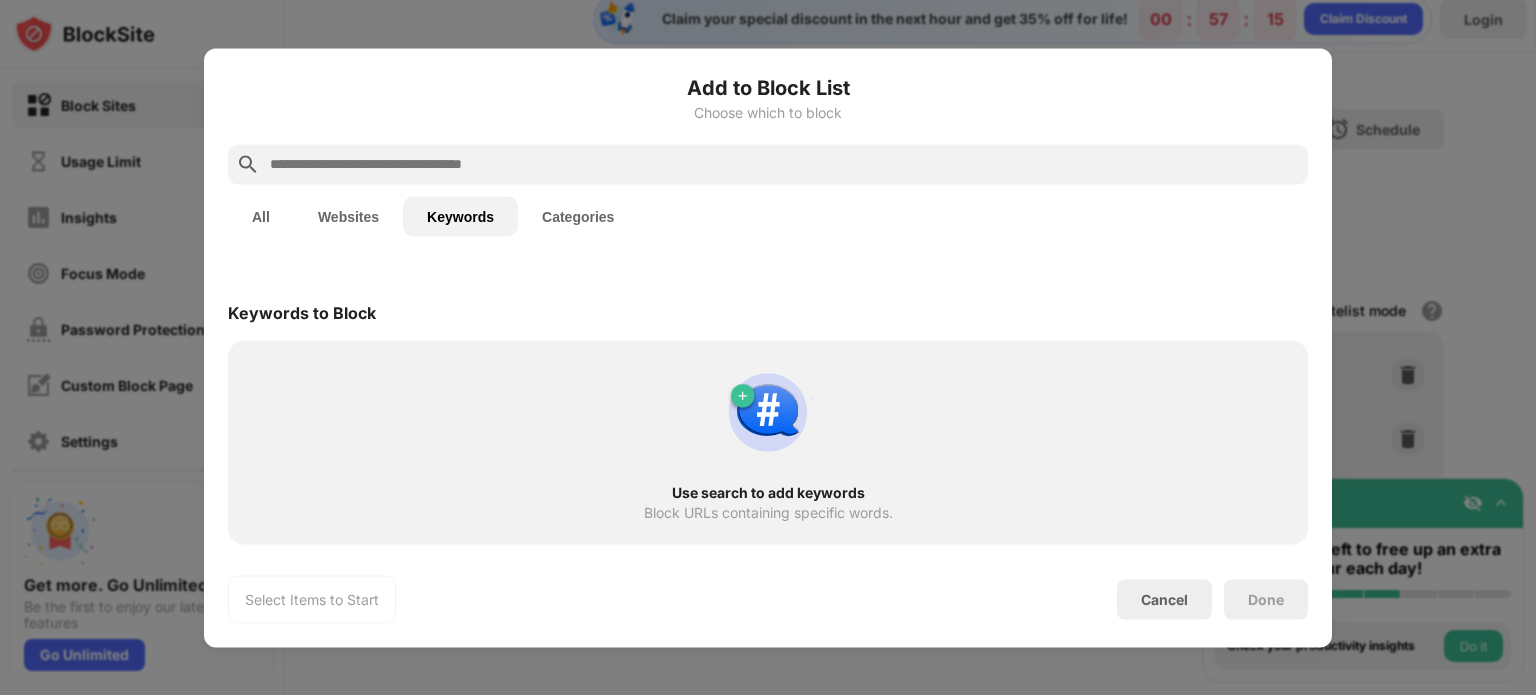 paste on "**********" 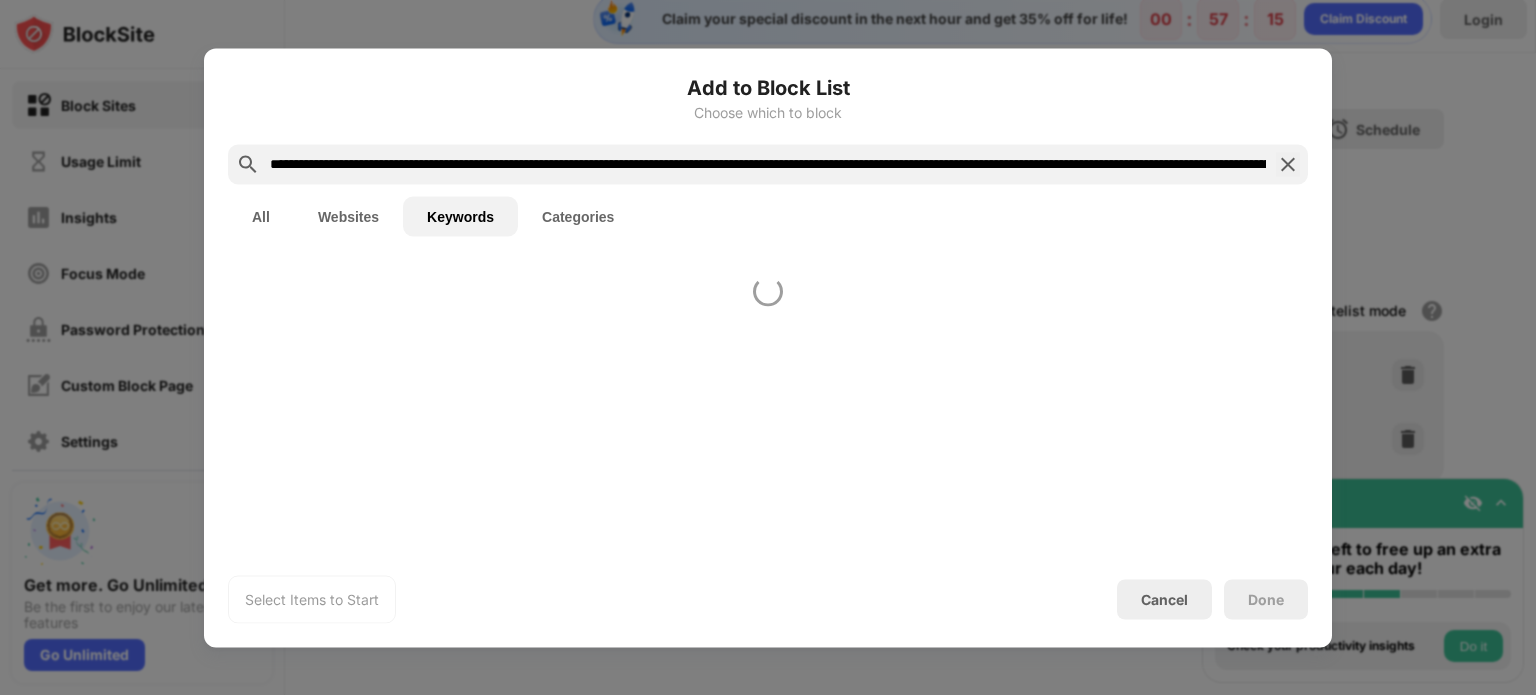 scroll, scrollTop: 0, scrollLeft: 4648, axis: horizontal 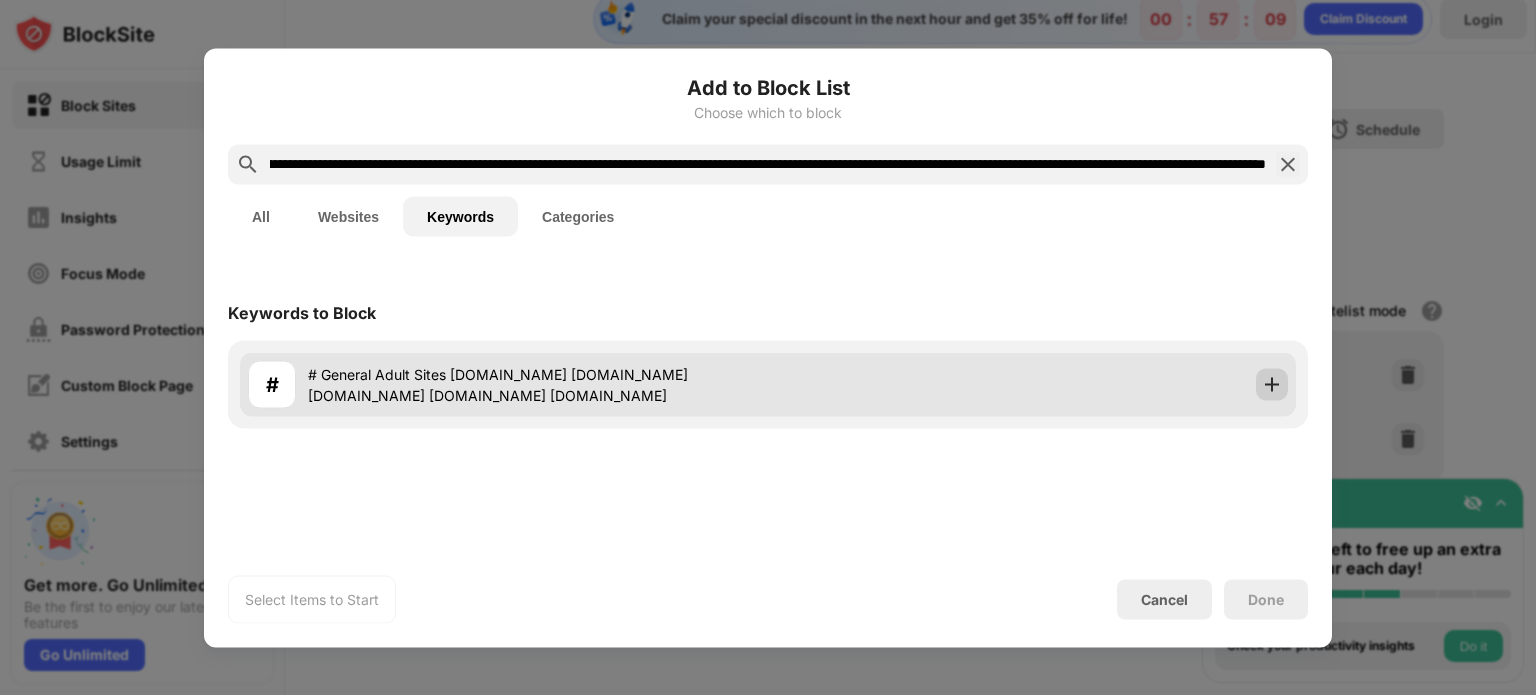 type on "**********" 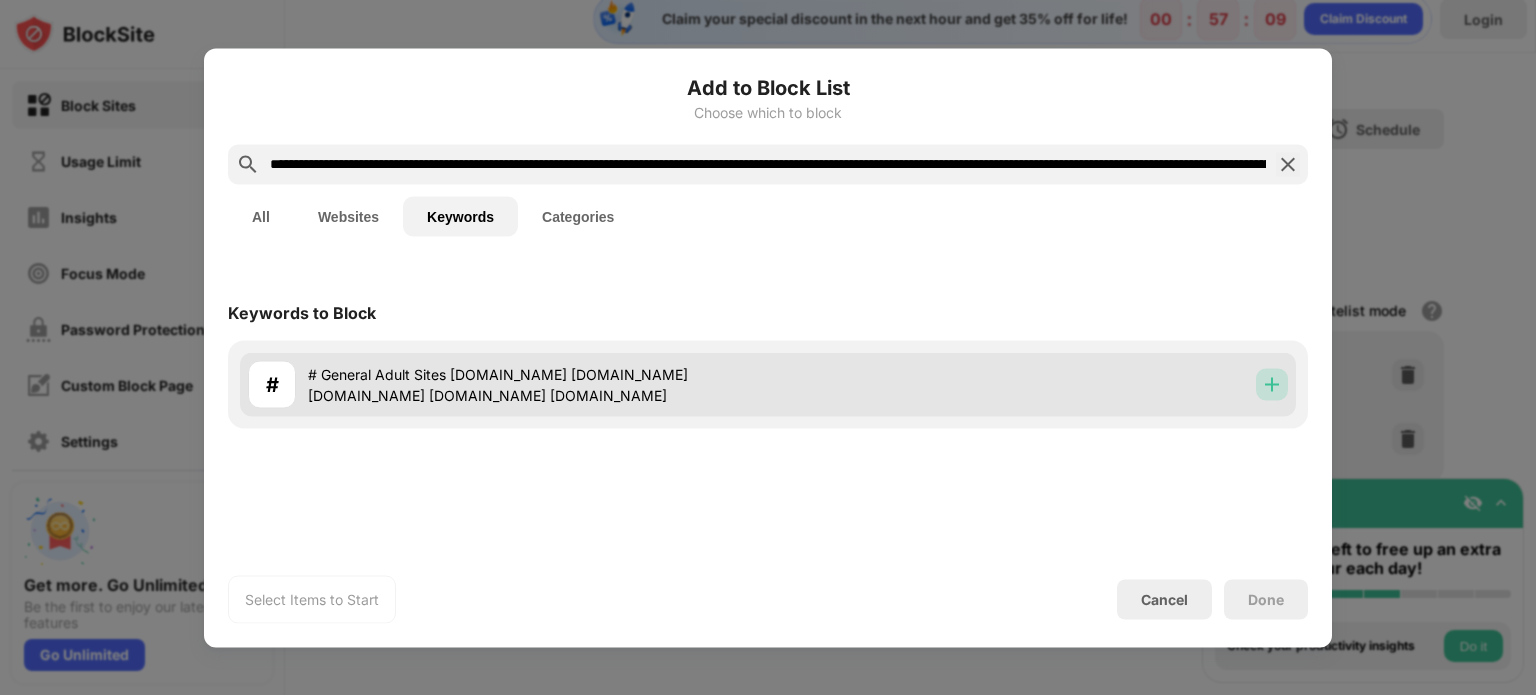 click at bounding box center (1272, 384) 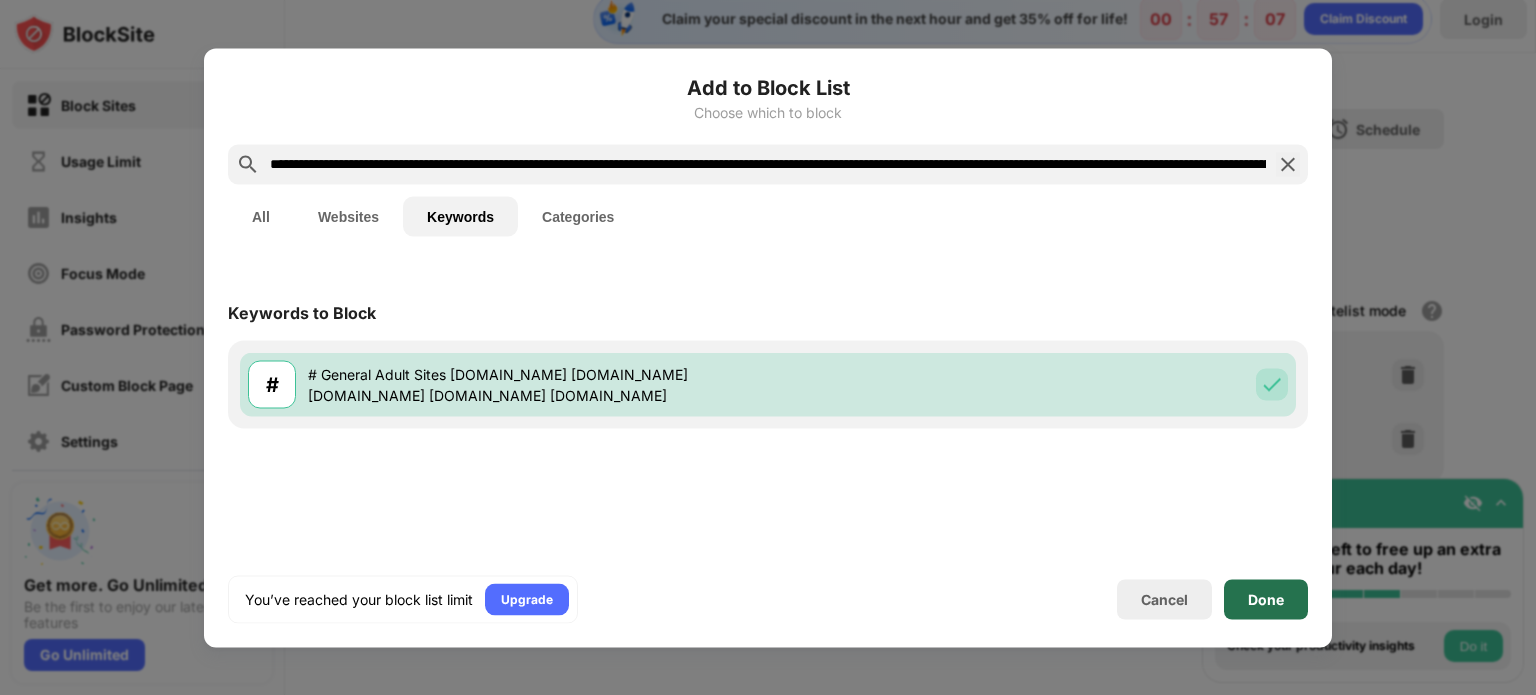 click on "Done" at bounding box center [1266, 599] 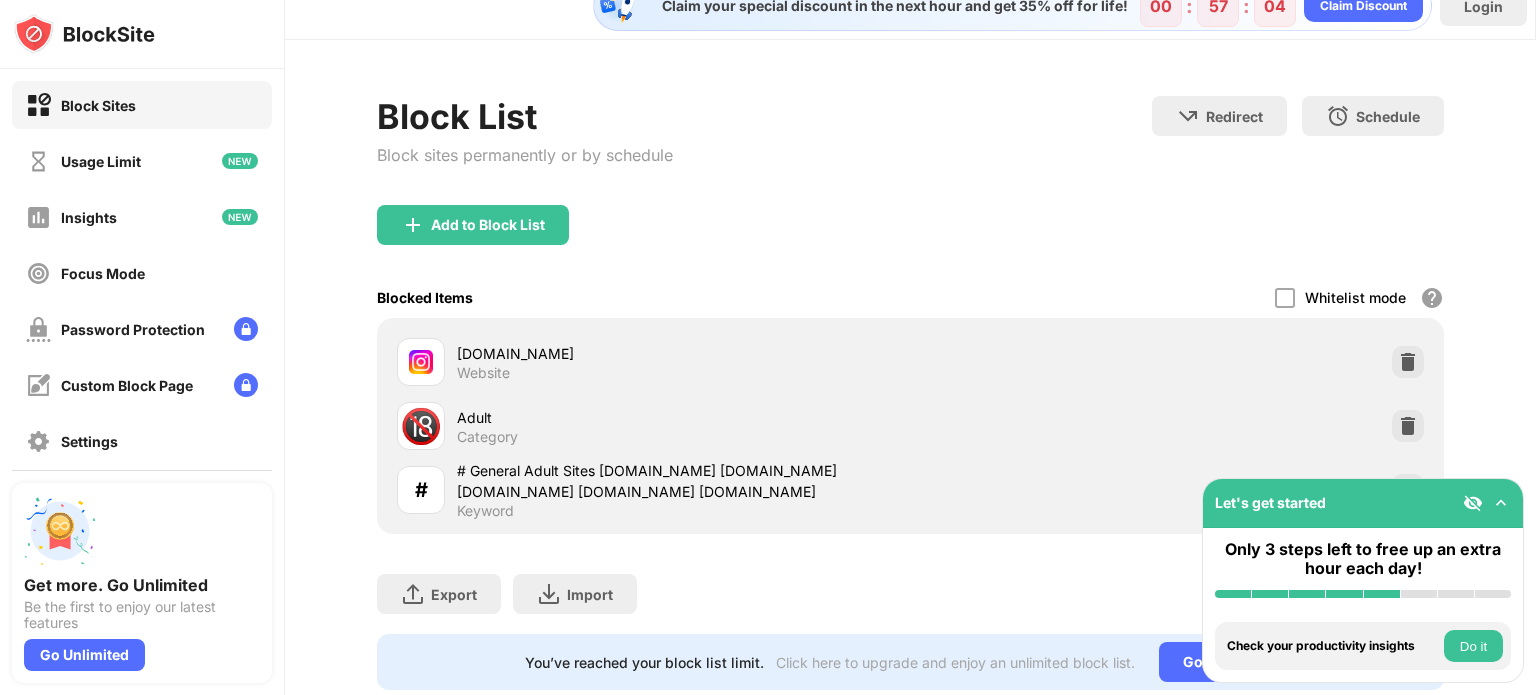 scroll, scrollTop: 93, scrollLeft: 0, axis: vertical 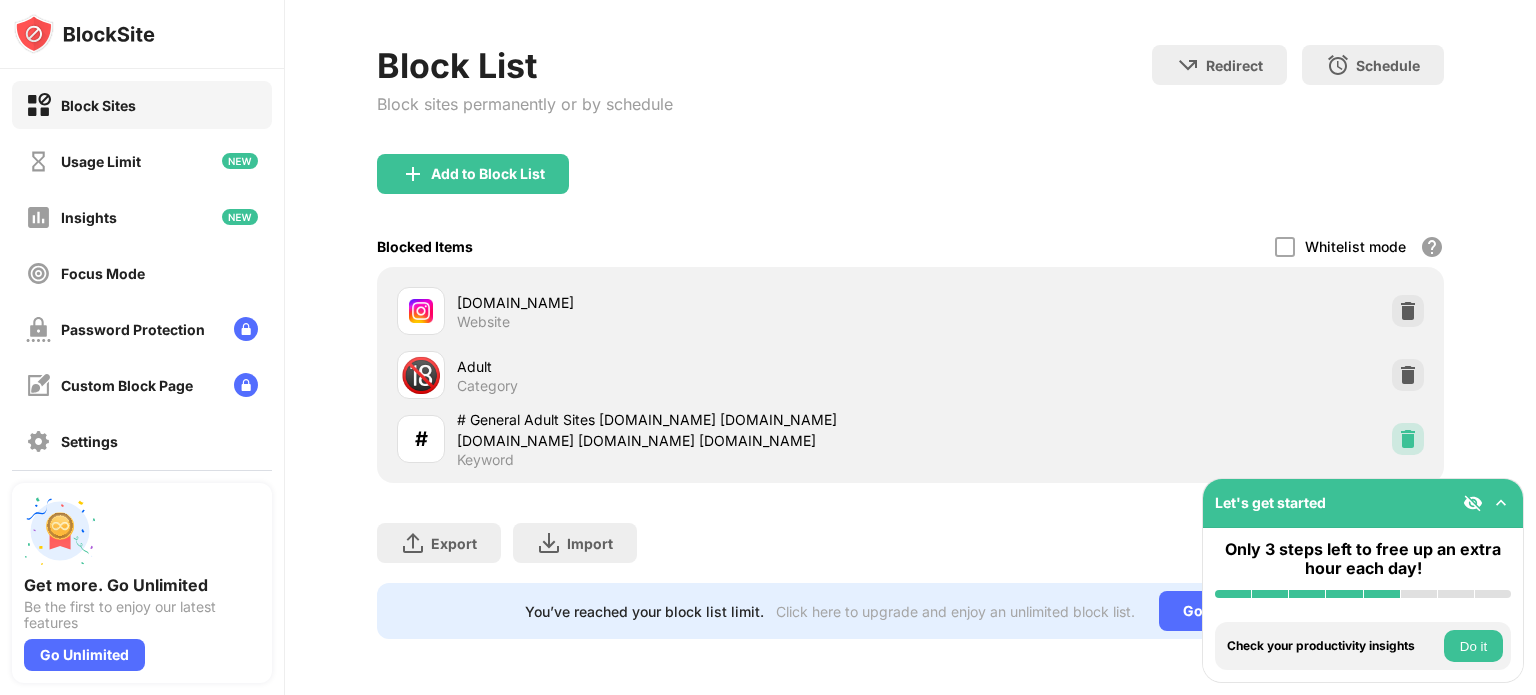 click at bounding box center (1408, 439) 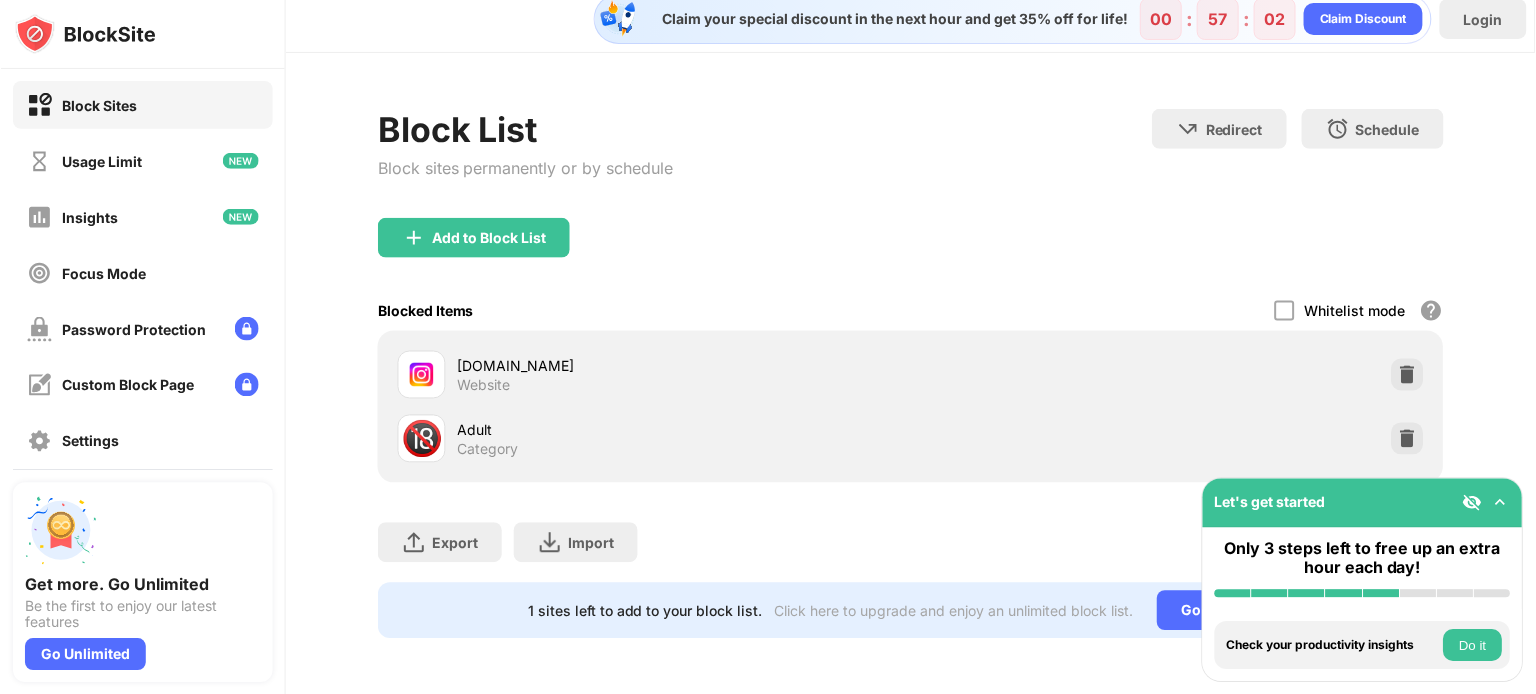 scroll, scrollTop: 29, scrollLeft: 0, axis: vertical 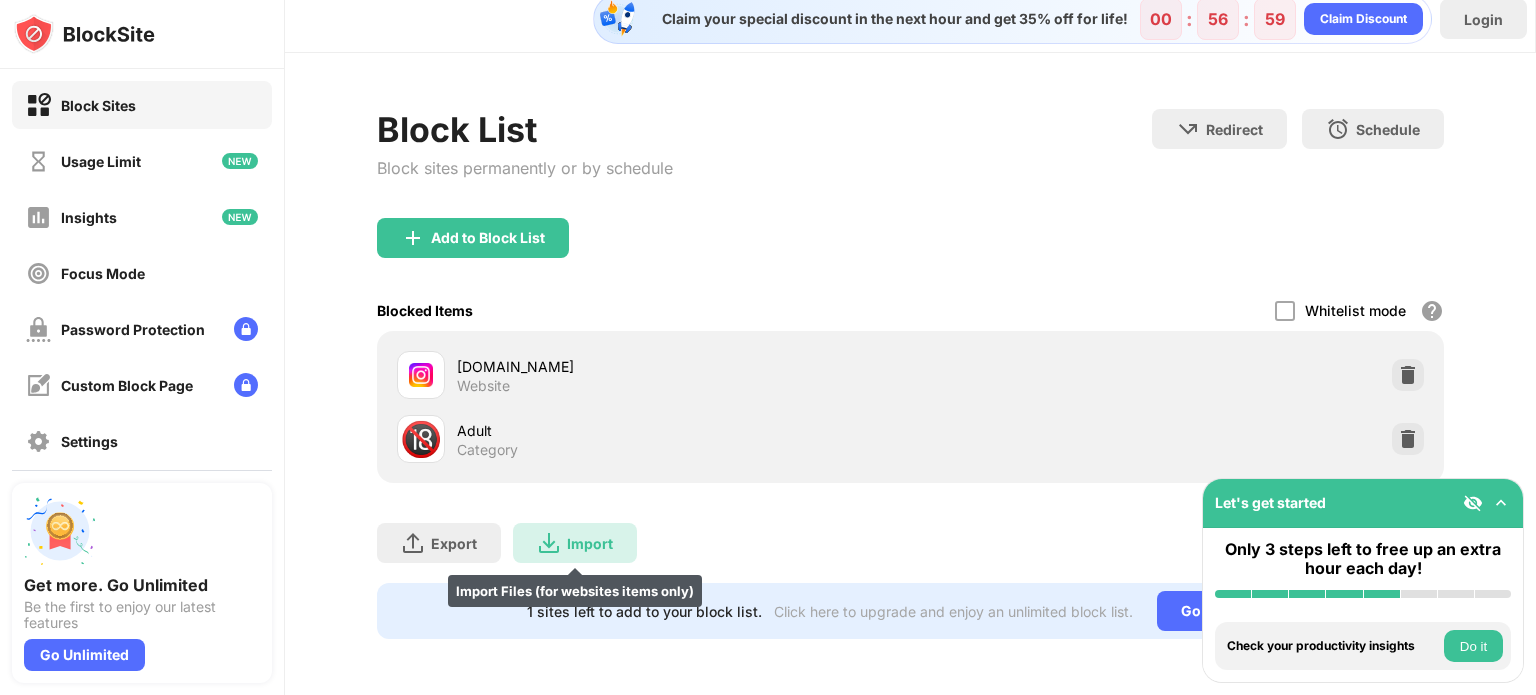 click on "Import Import Files (for websites items only)" at bounding box center (575, 543) 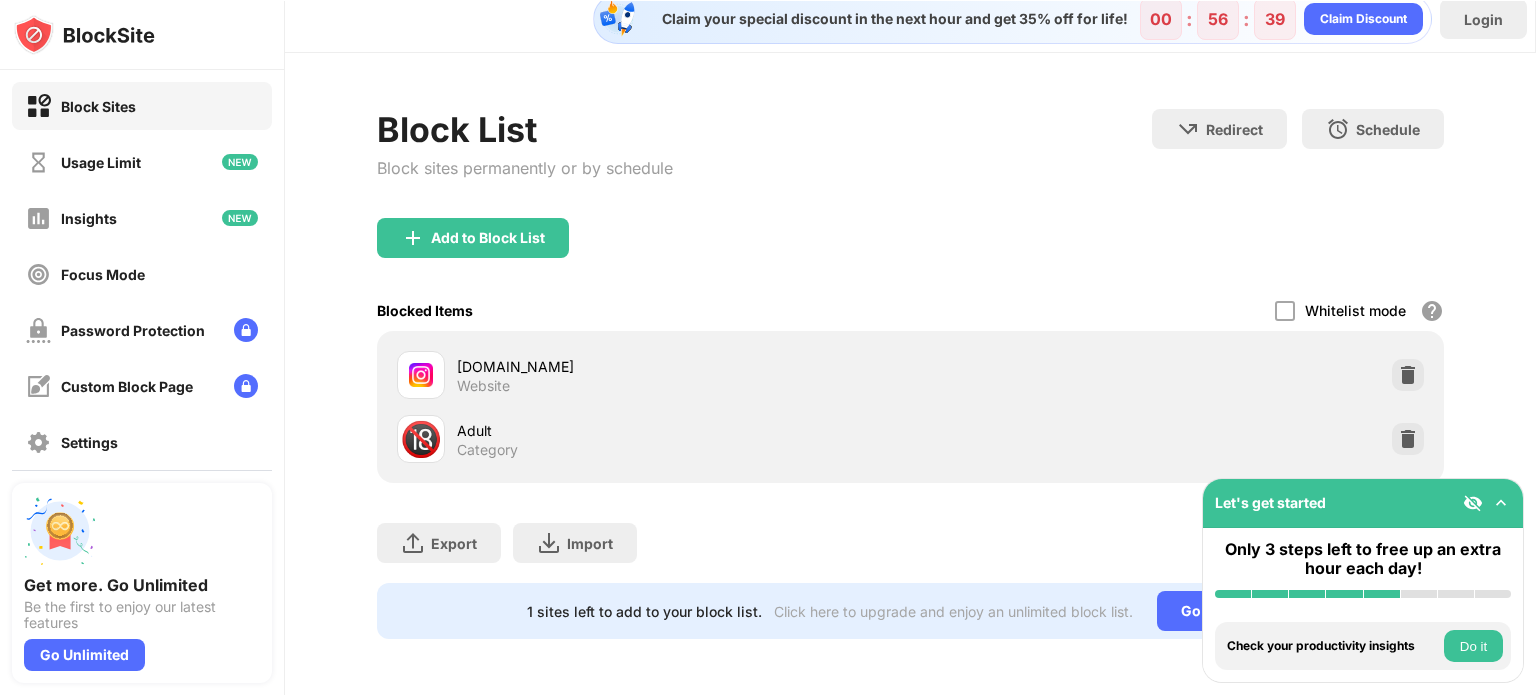 scroll, scrollTop: 29, scrollLeft: 0, axis: vertical 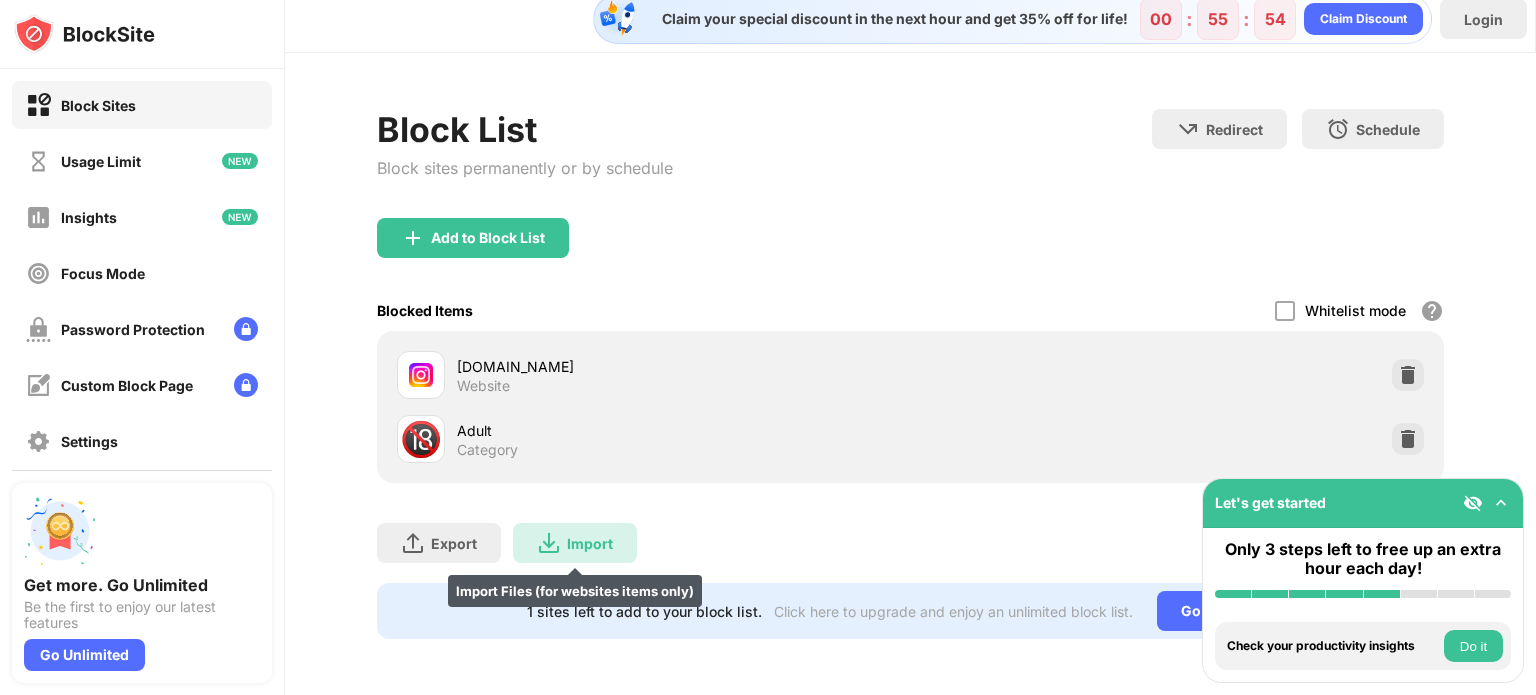 click on "Import" at bounding box center [590, 543] 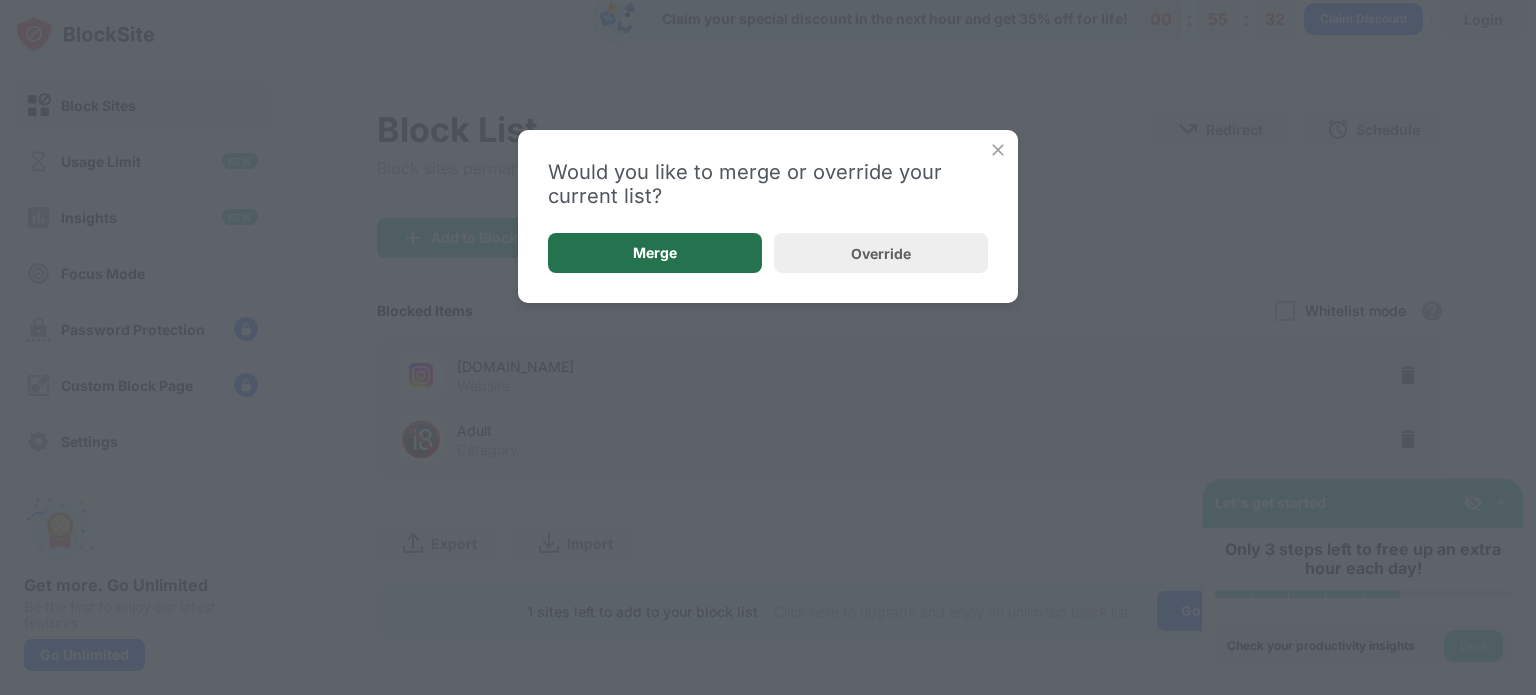 click on "Merge" at bounding box center (655, 253) 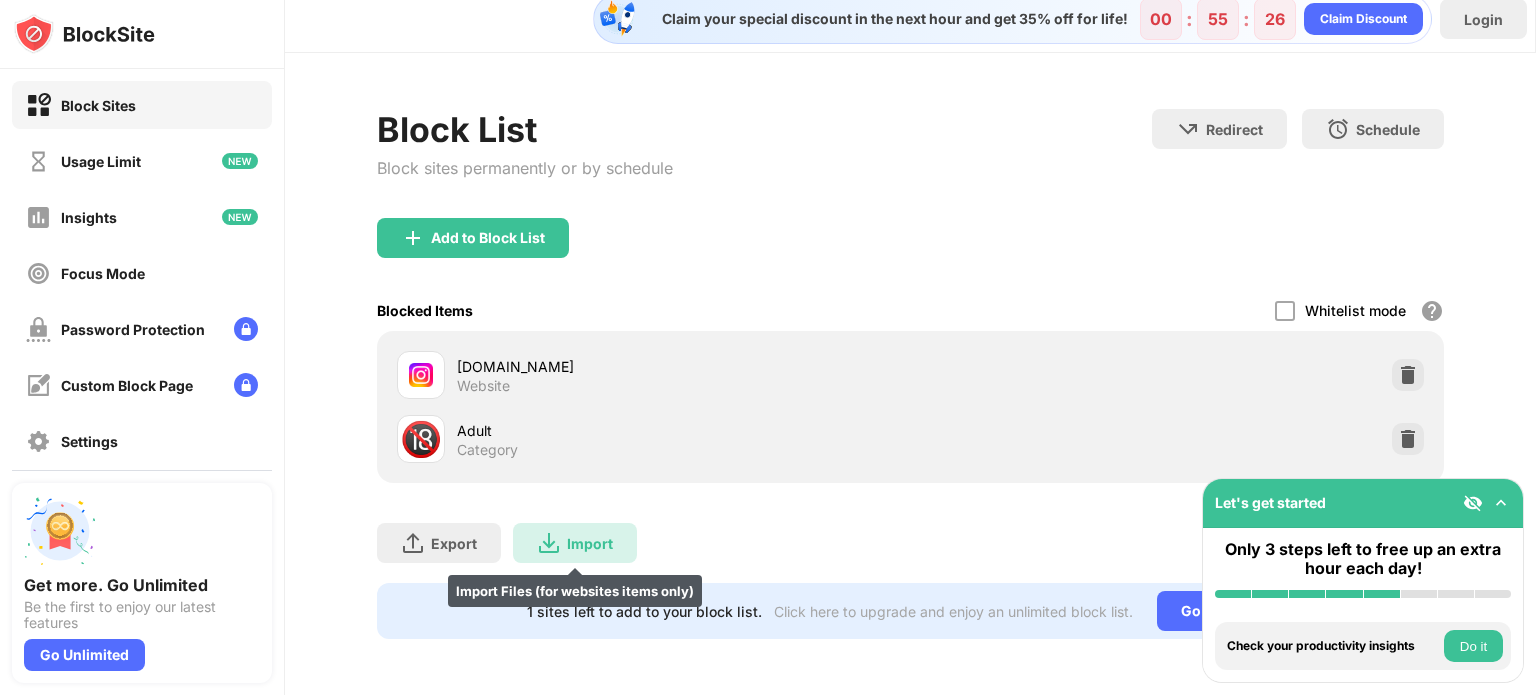 click on "Import Import Files (for websites items only)" at bounding box center (575, 543) 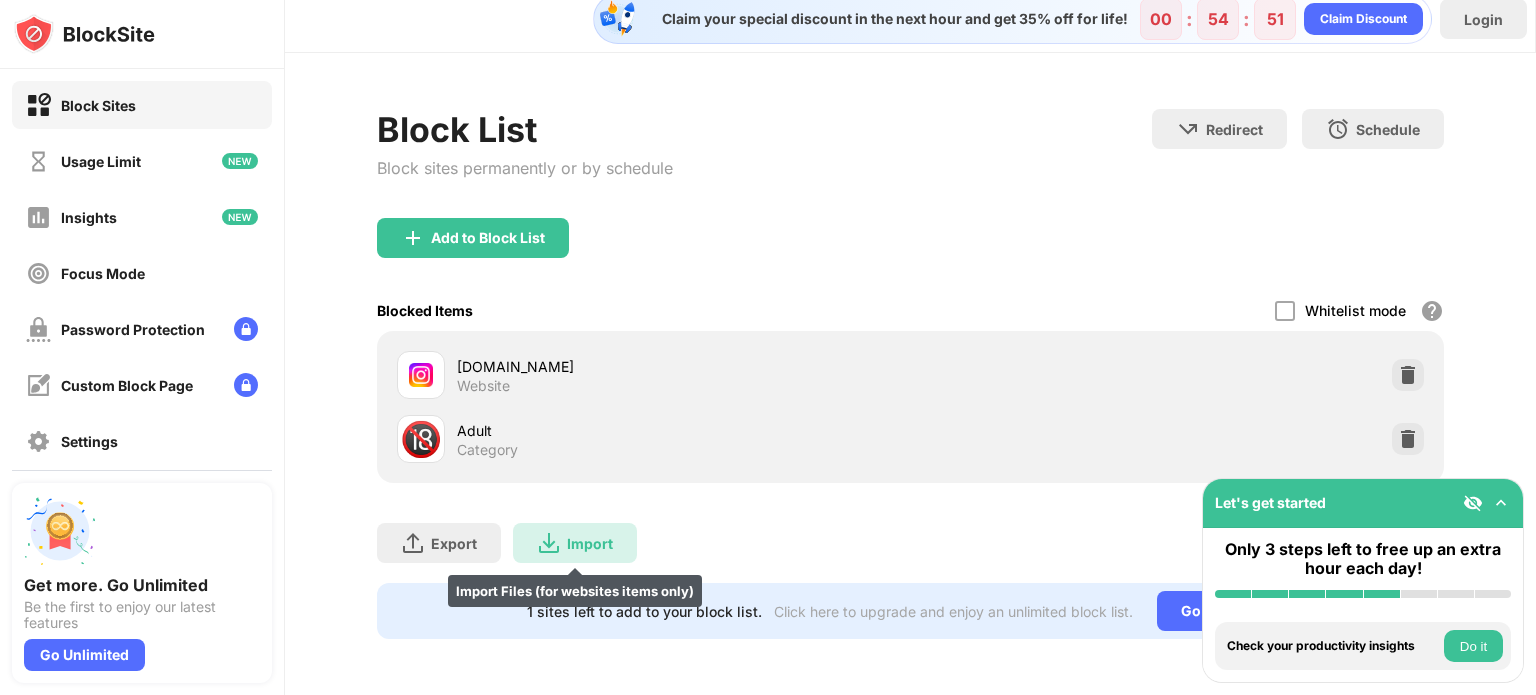 click on "Import Import Files (for websites items only)" at bounding box center [575, 543] 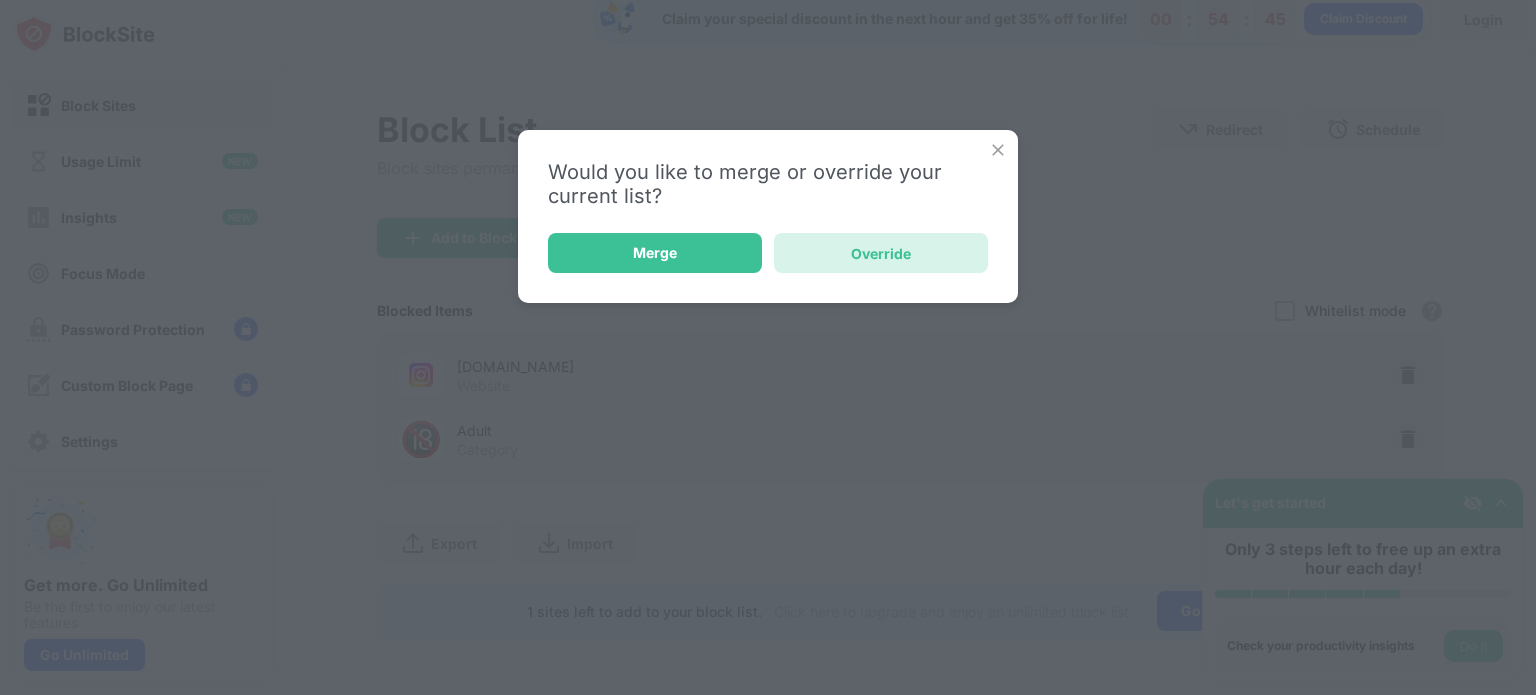 click on "Override" at bounding box center (881, 253) 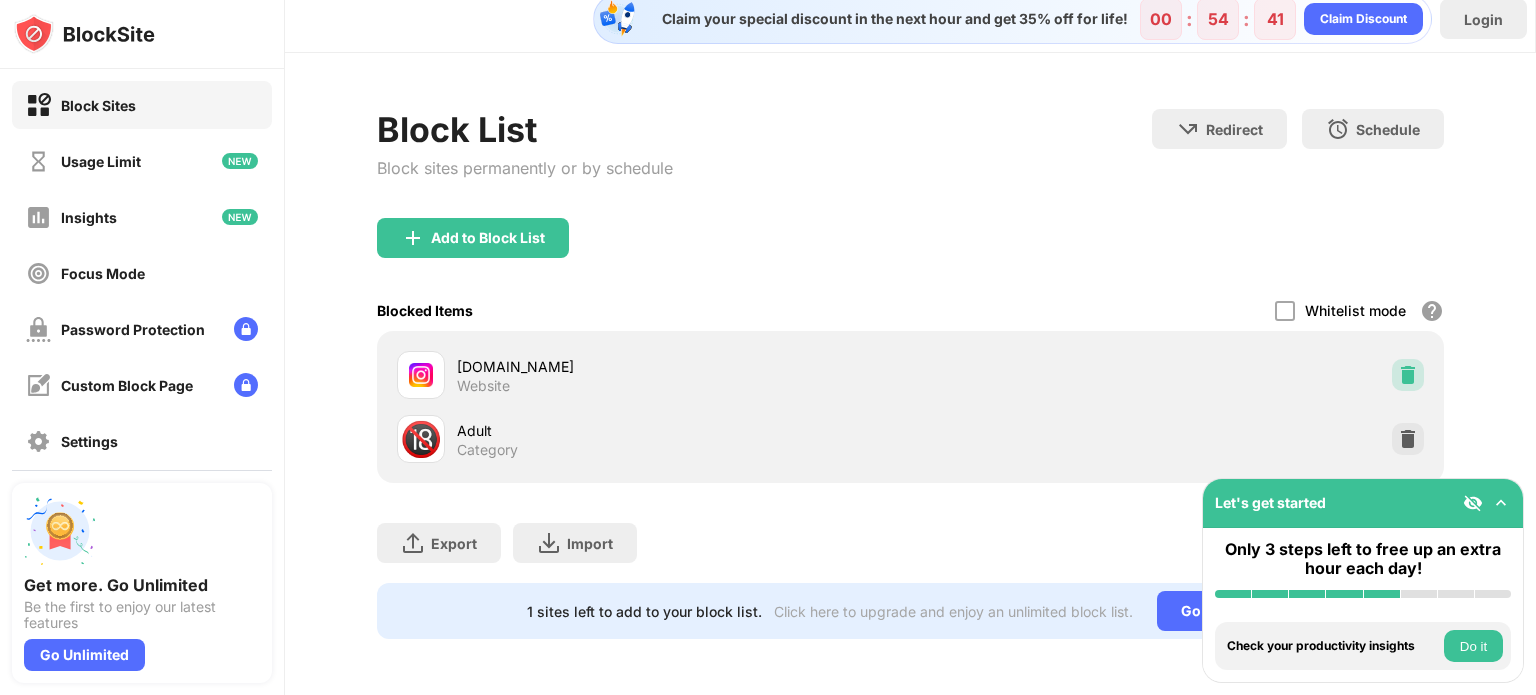 click at bounding box center [1408, 375] 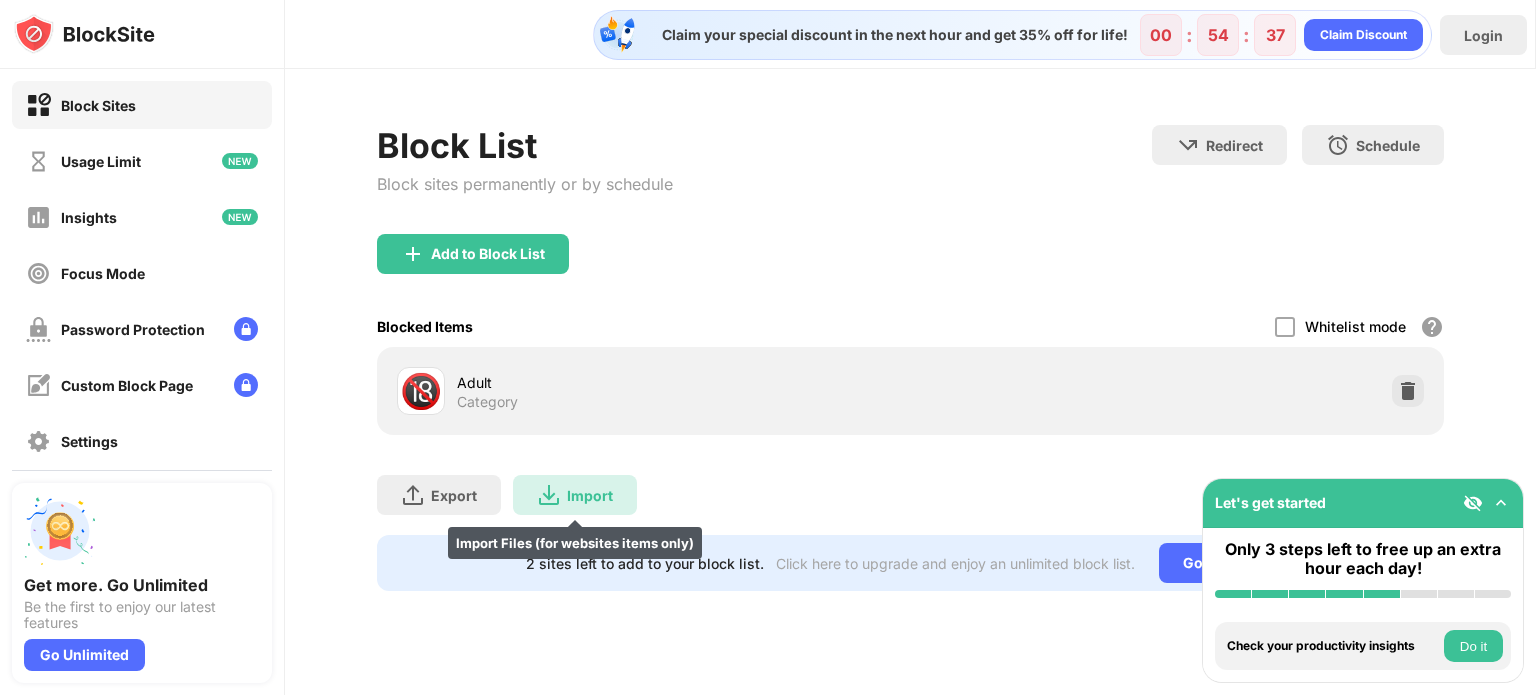 click on "Import" at bounding box center (590, 495) 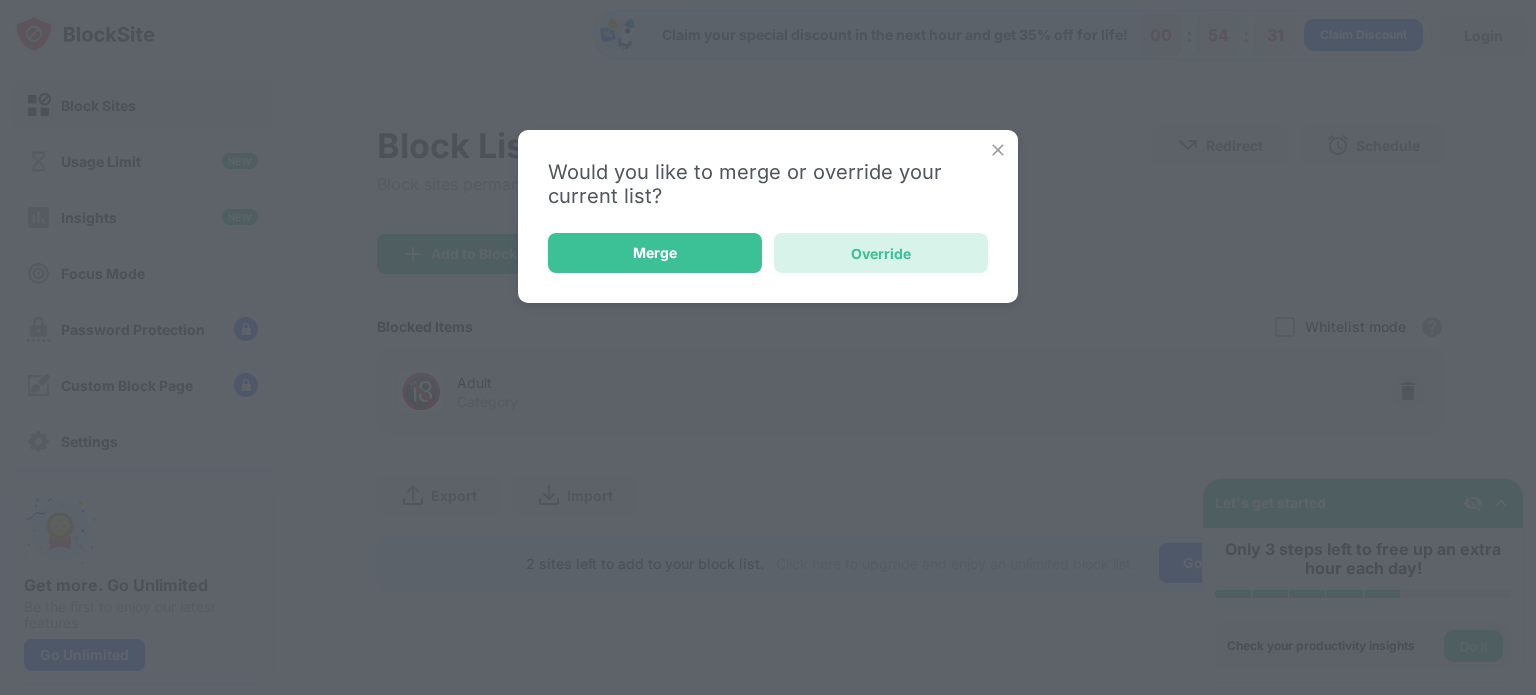 click on "Override" at bounding box center (881, 253) 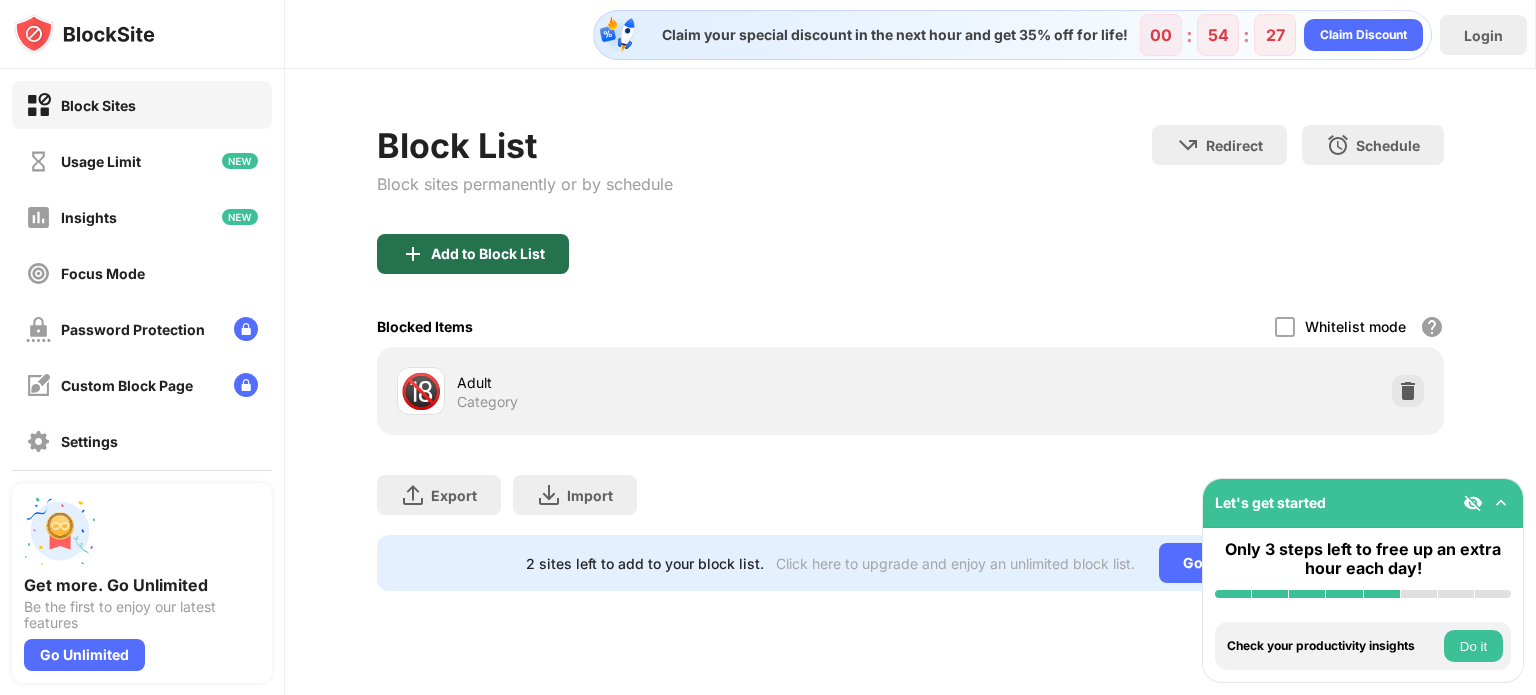 click on "Add to Block List" at bounding box center [488, 254] 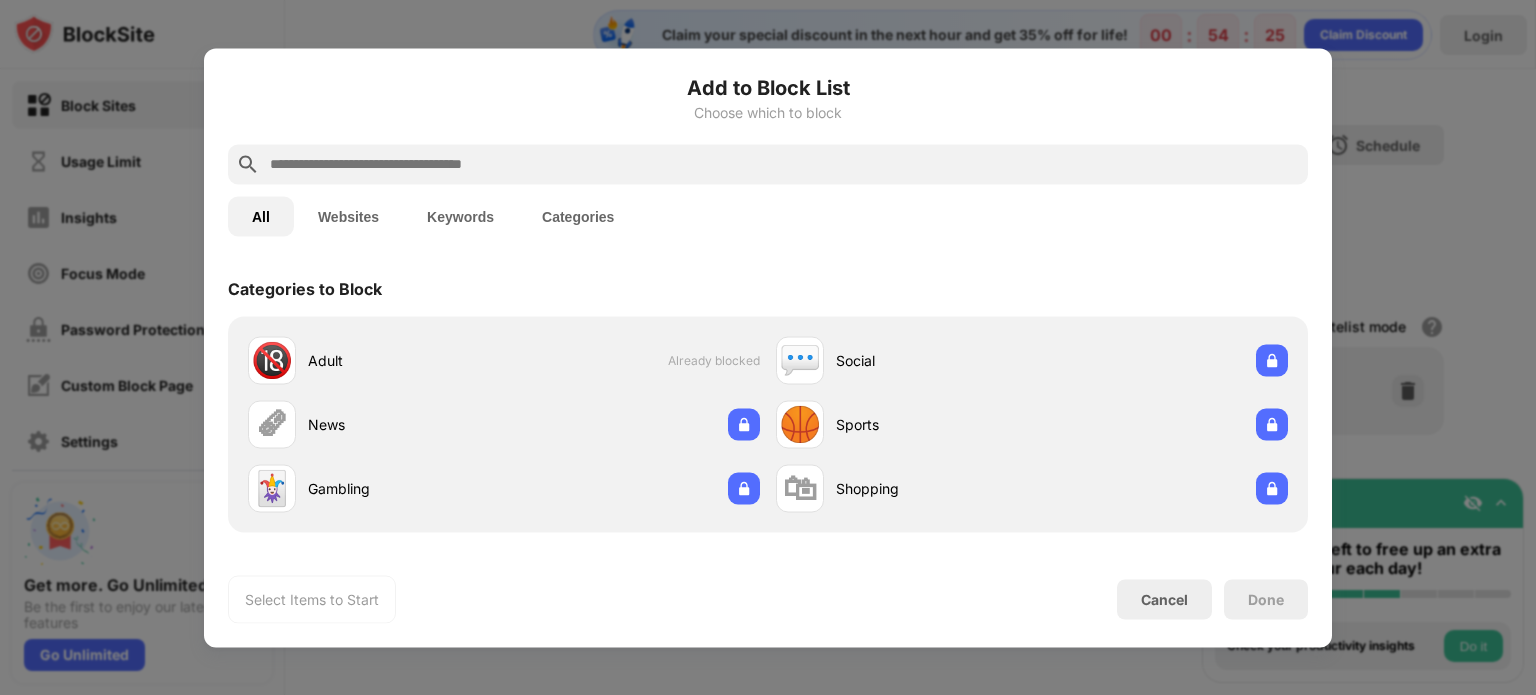 click at bounding box center (768, 347) 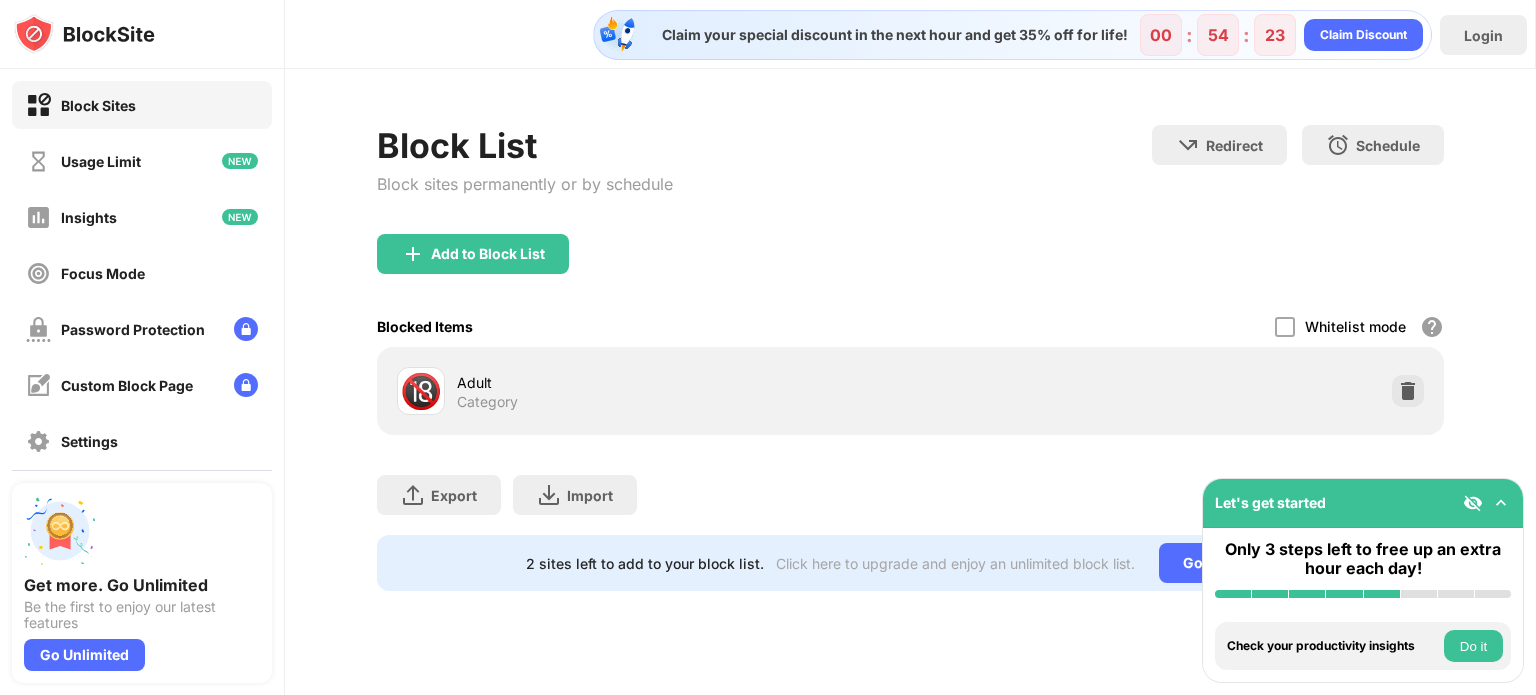 click on "Do it" at bounding box center (1473, 646) 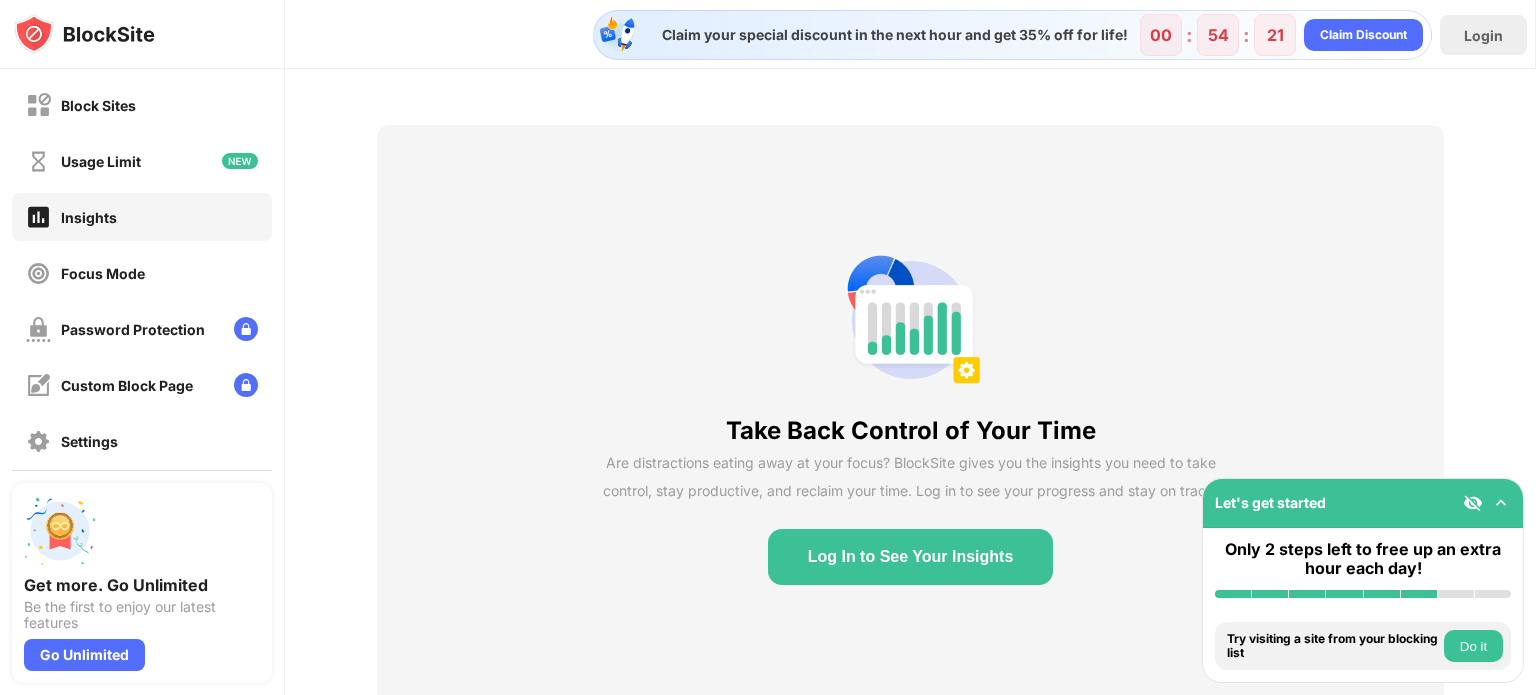 click on "Do it" at bounding box center (1473, 646) 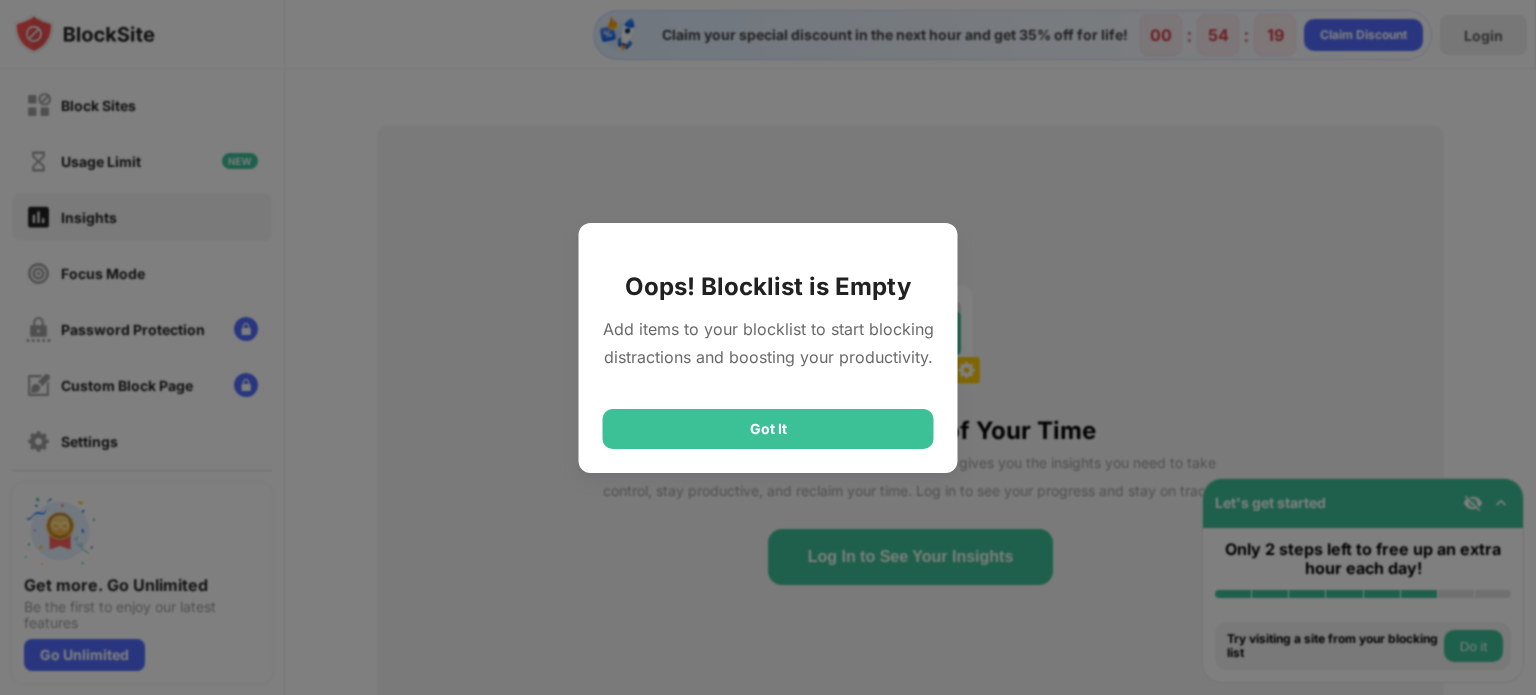 click on "Got It" at bounding box center [768, 429] 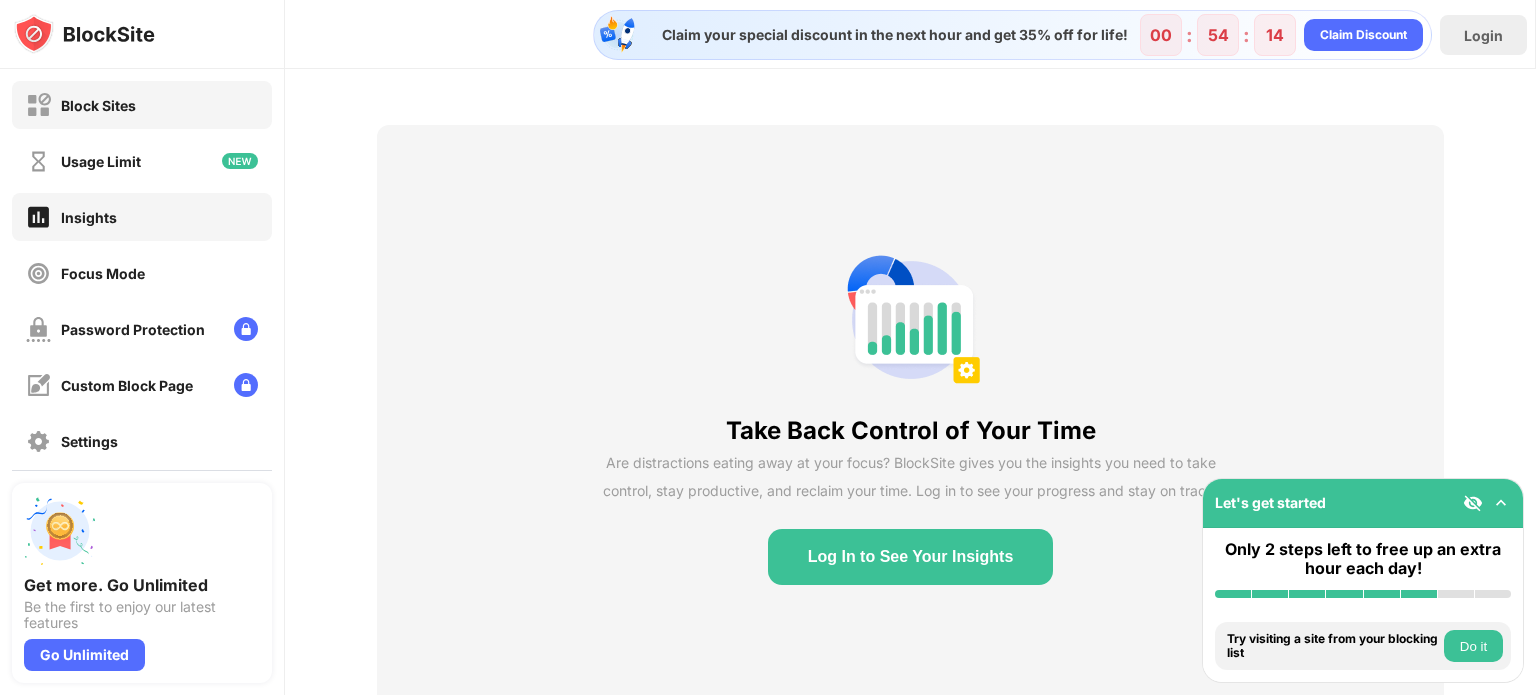 click on "Block Sites" at bounding box center (142, 105) 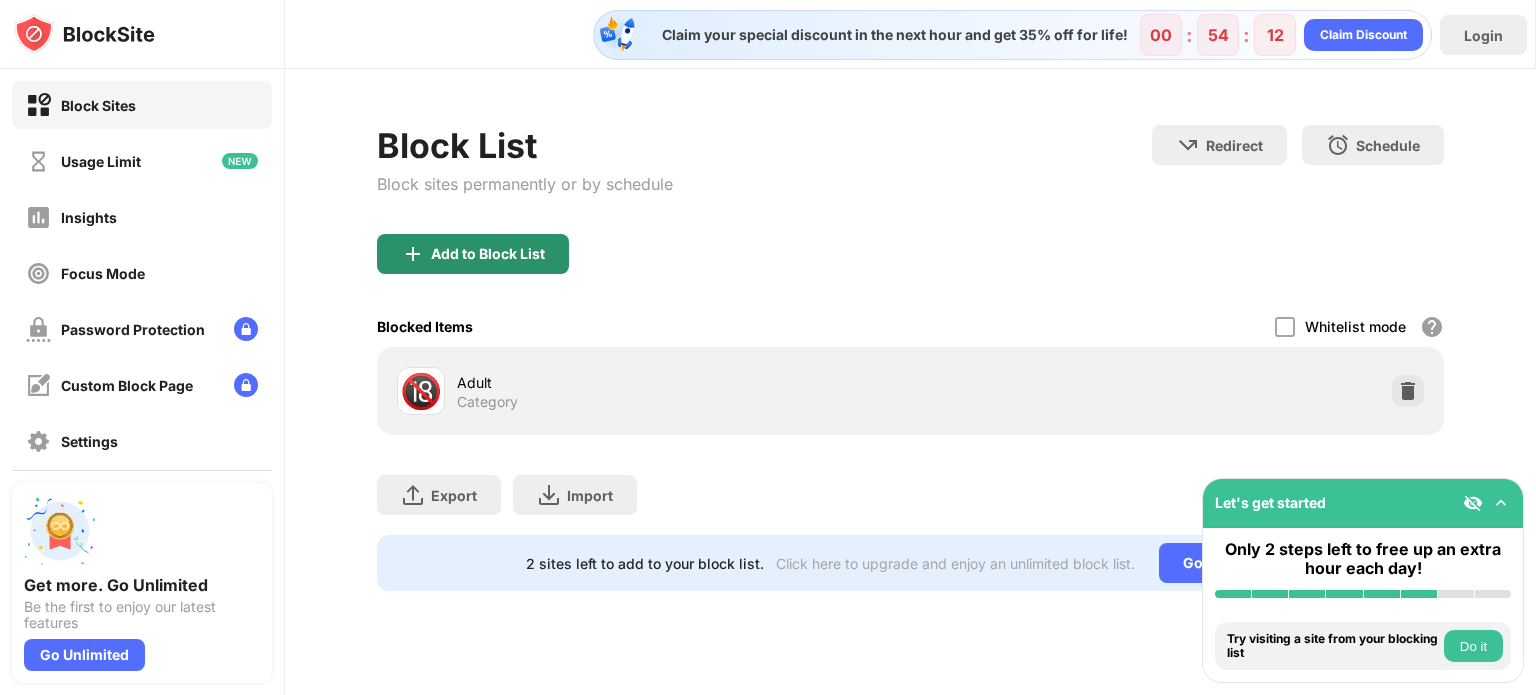 click on "Add to Block List" at bounding box center [473, 254] 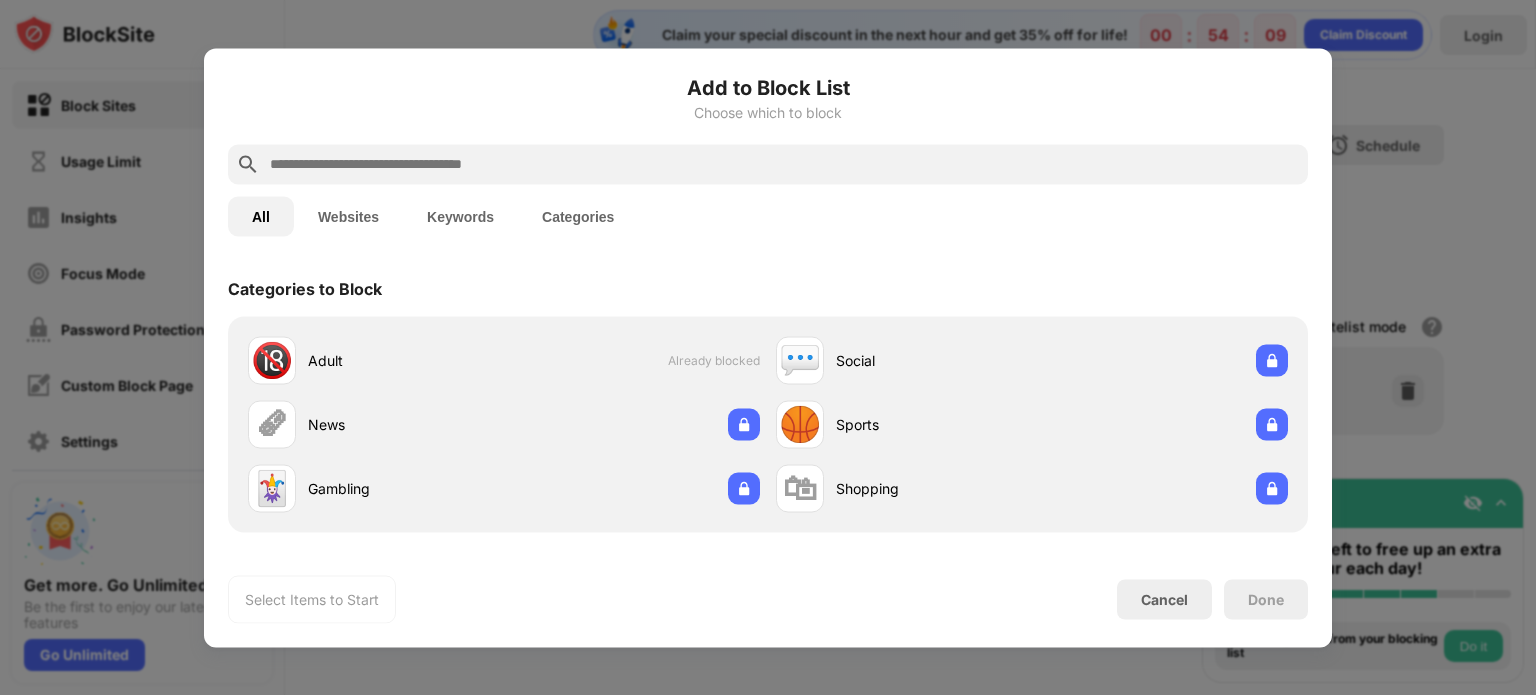 click on "Categories" at bounding box center [578, 216] 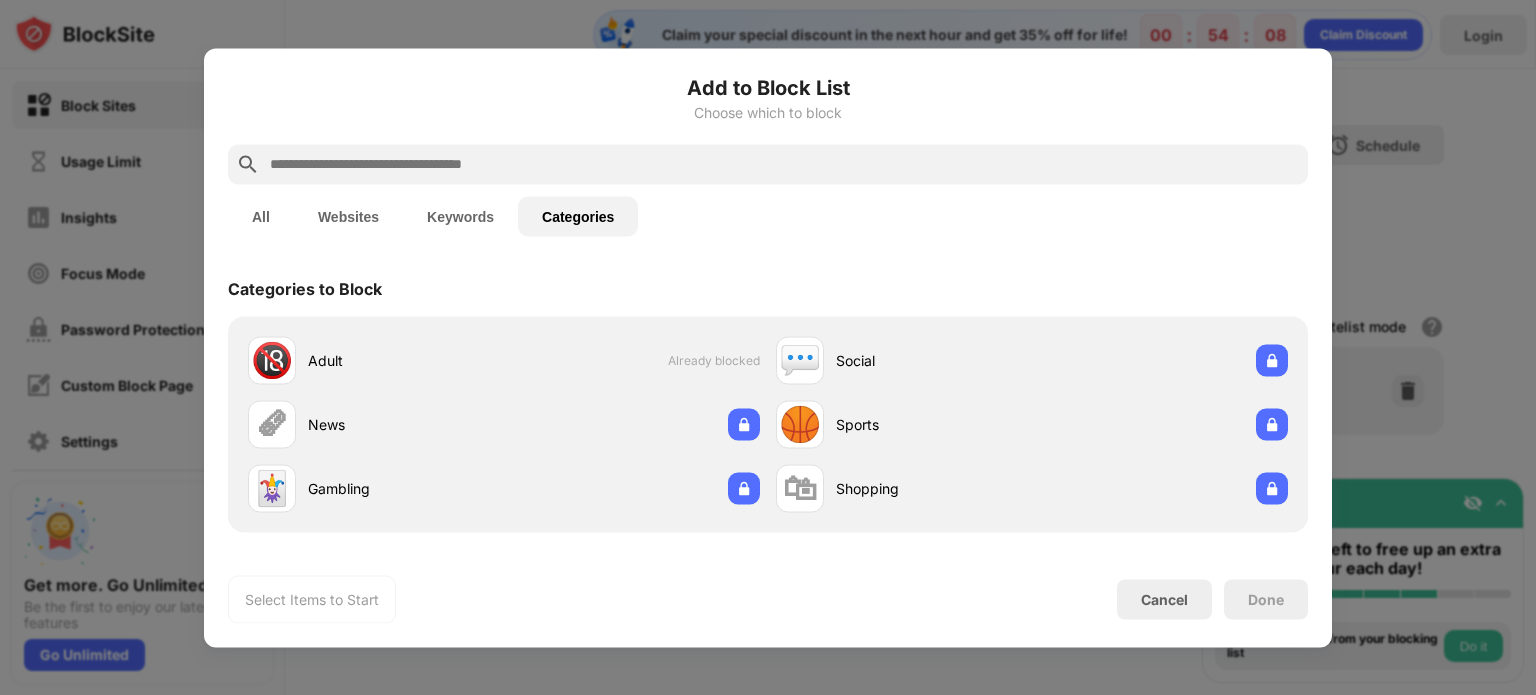 click on "Keywords" at bounding box center (460, 216) 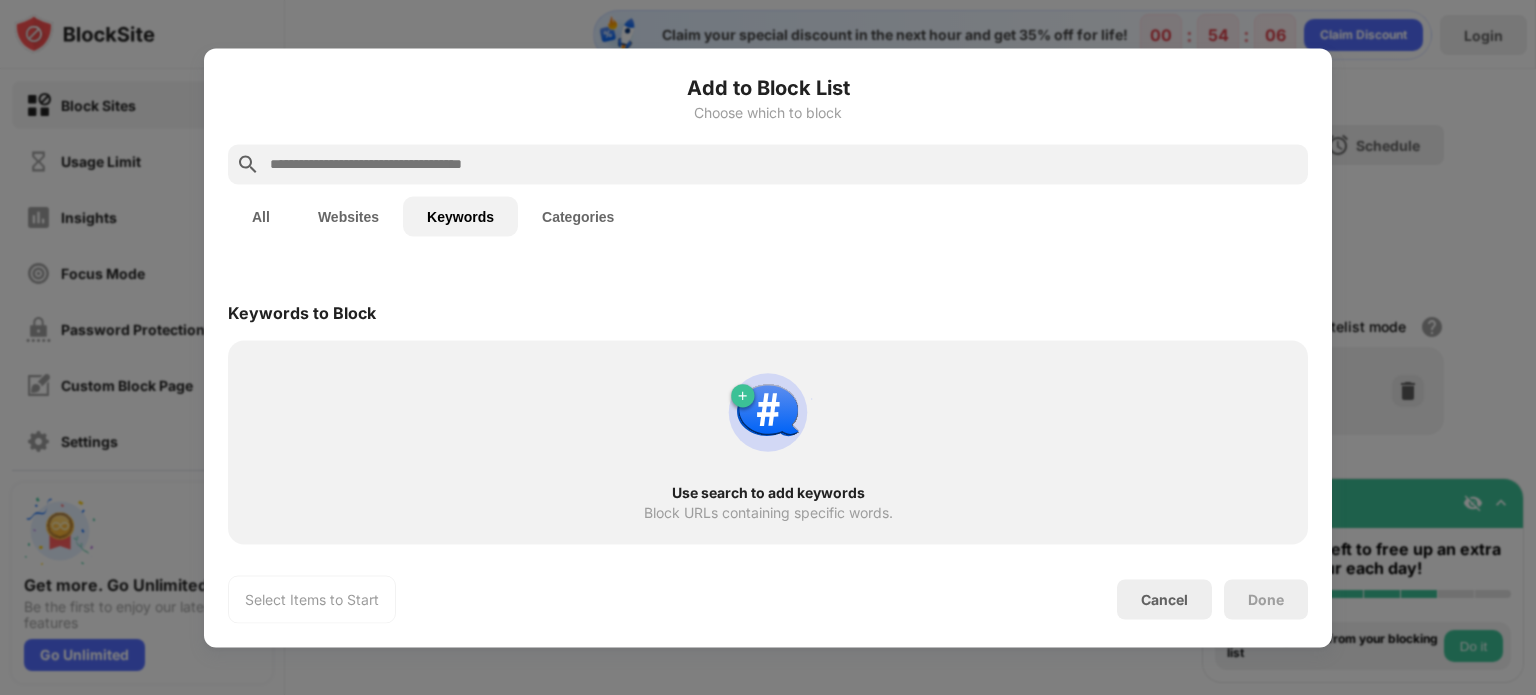 click on "Websites" at bounding box center [348, 216] 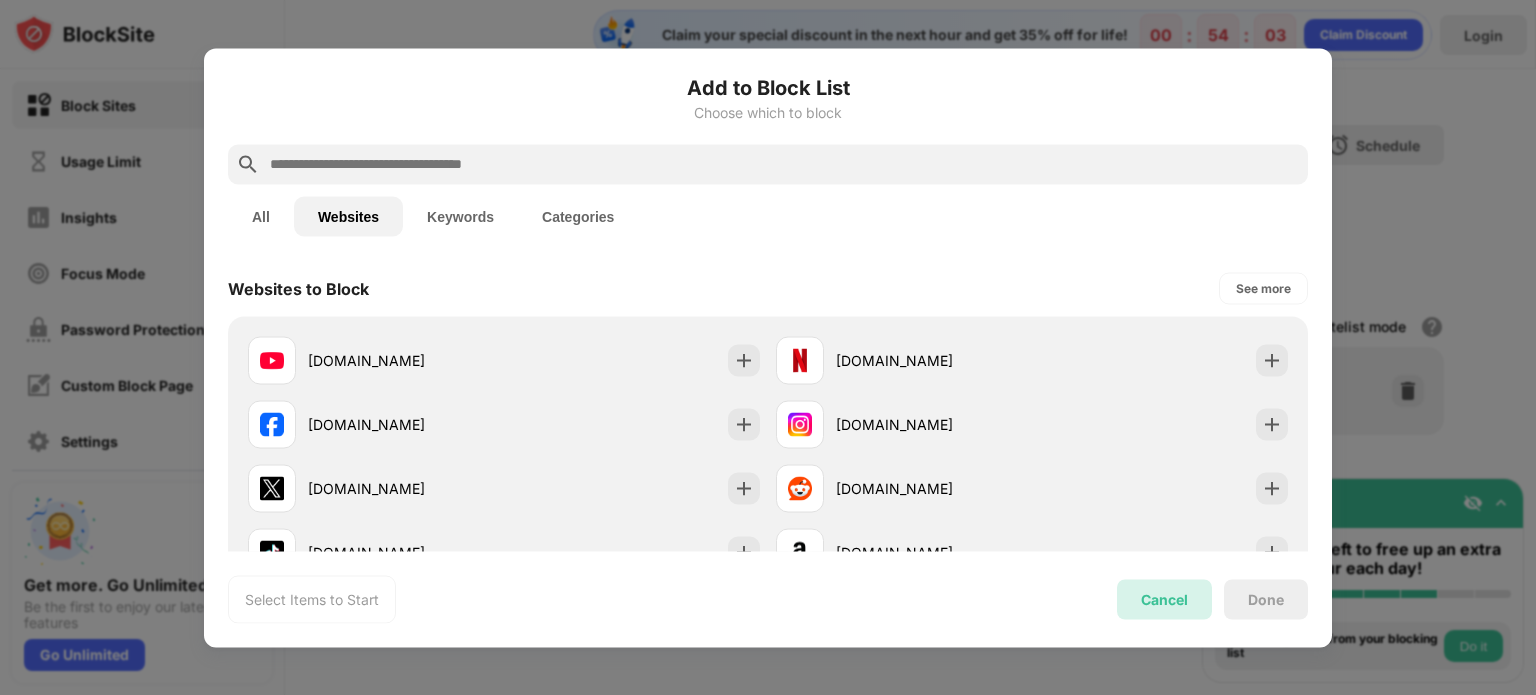 click on "Cancel" at bounding box center (1164, 599) 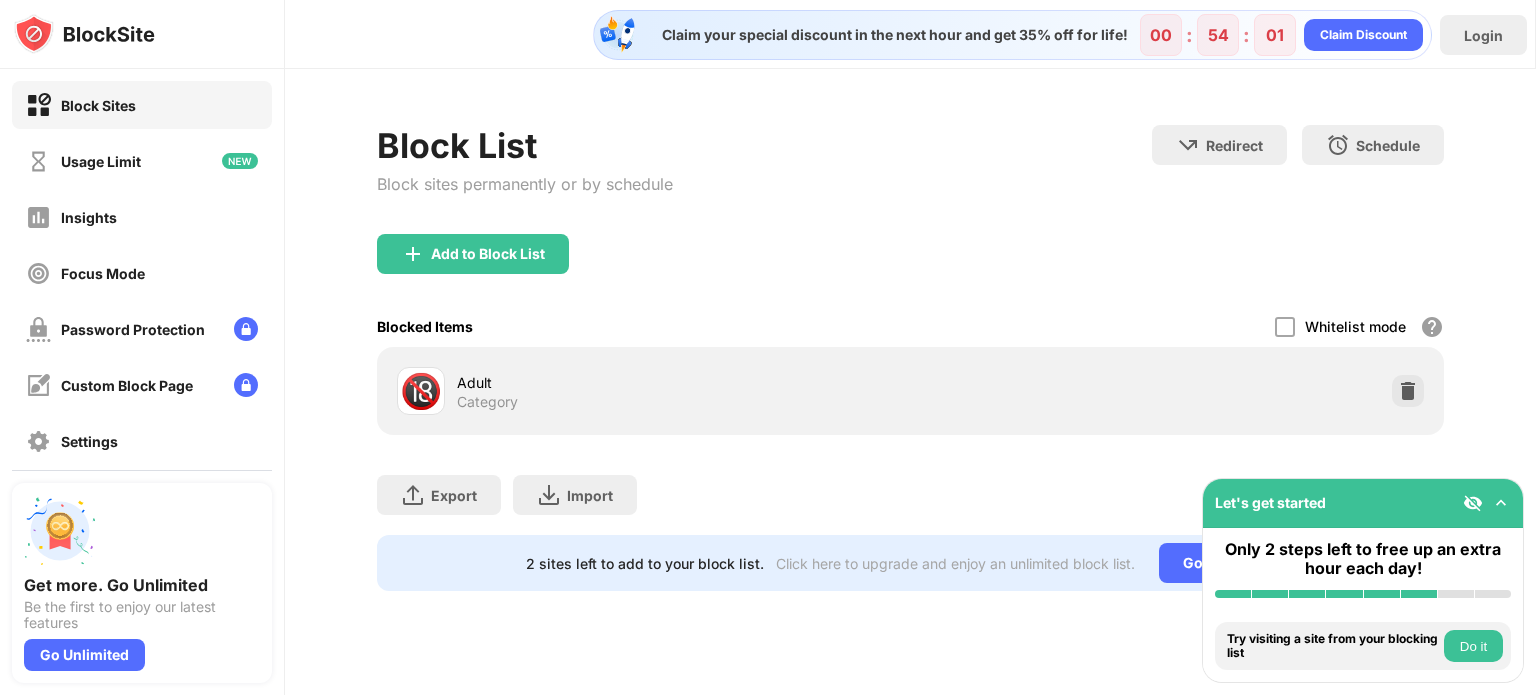 click on "Do it" at bounding box center (1473, 646) 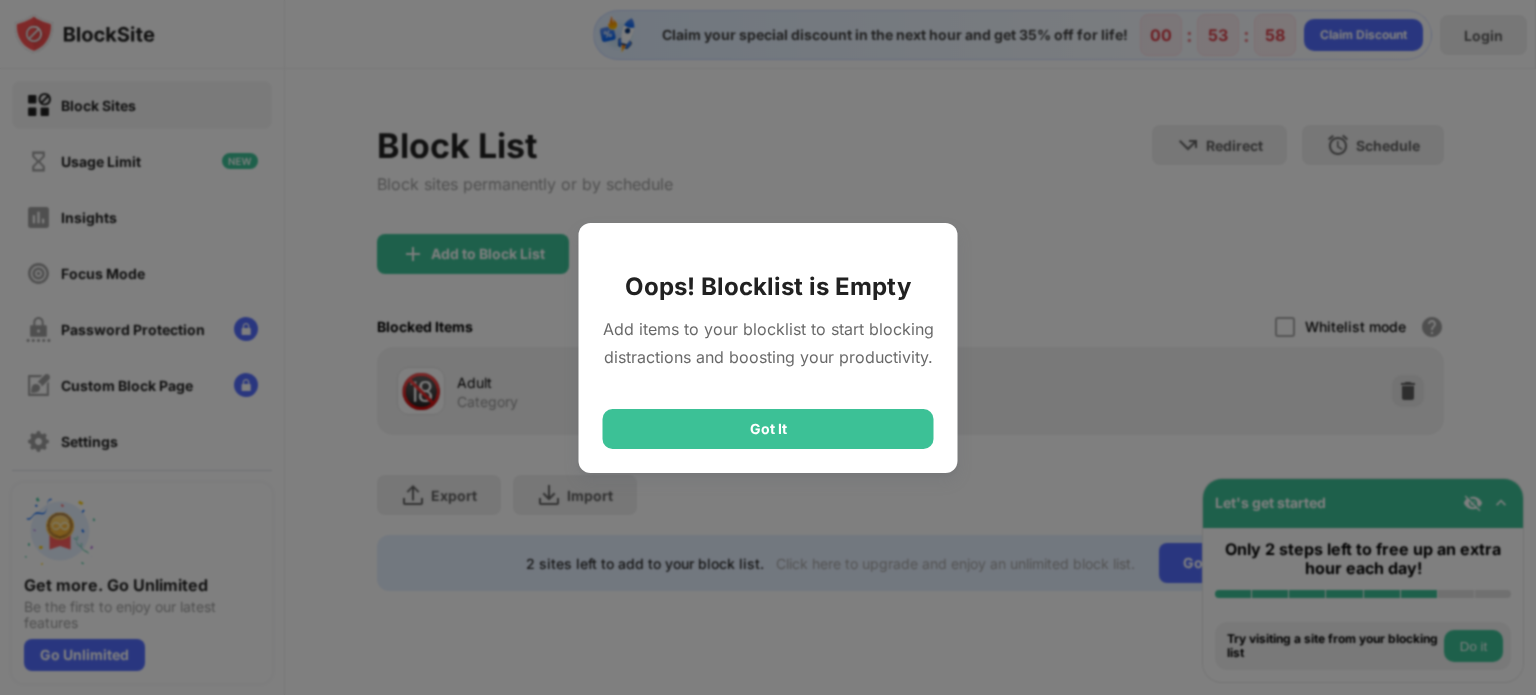 click on "Oops! Blocklist is Empty Add items to your blocklist to start blocking distractions and boosting your productivity." at bounding box center [768, 328] 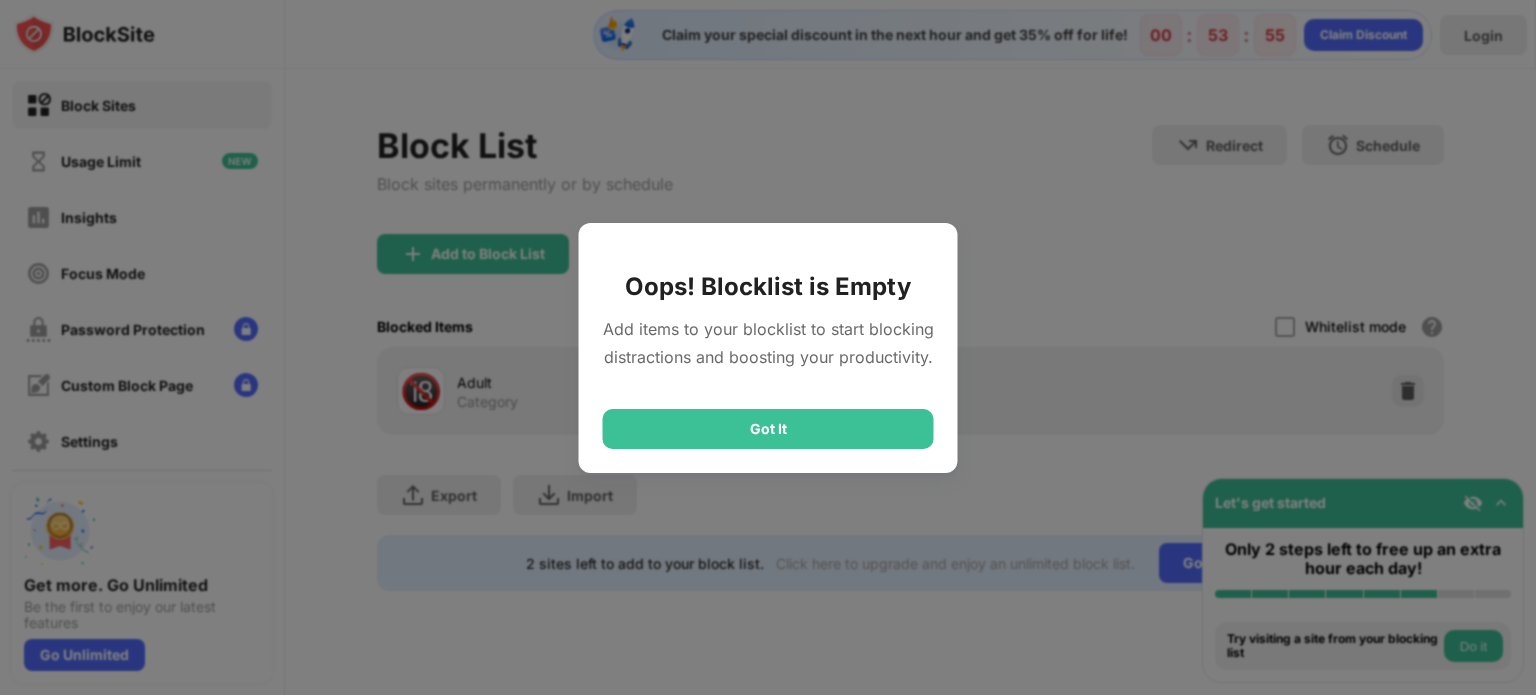 click on "Got It" at bounding box center (768, 429) 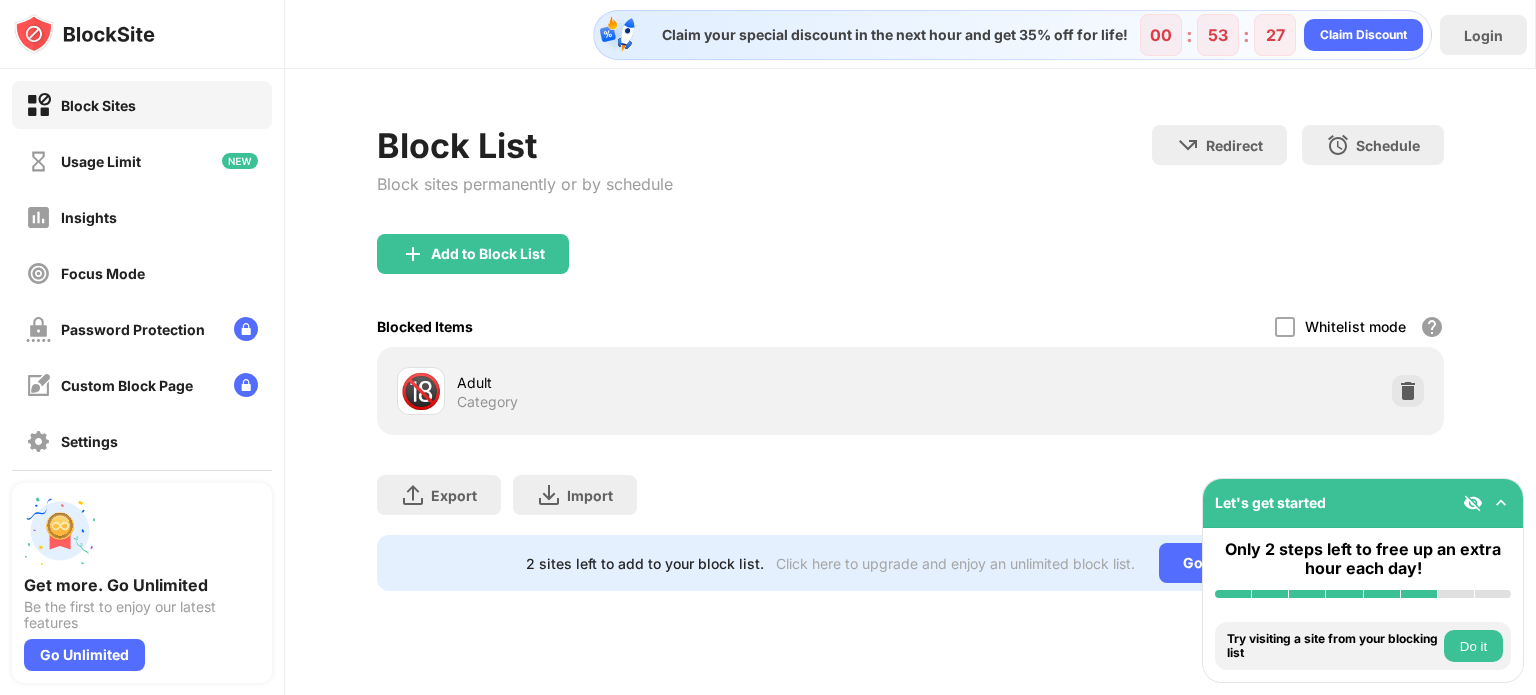 click on "Do it" at bounding box center [1473, 646] 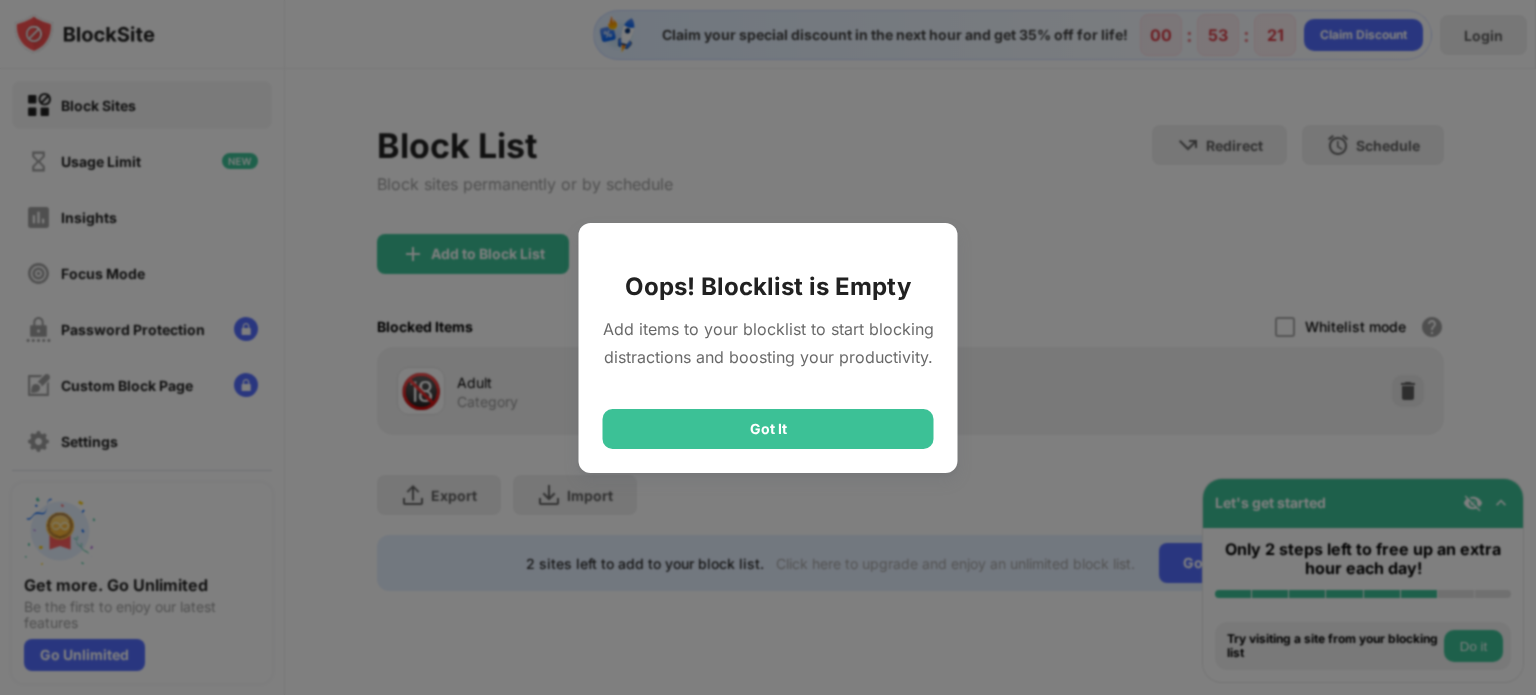 click on "Got It" at bounding box center [768, 429] 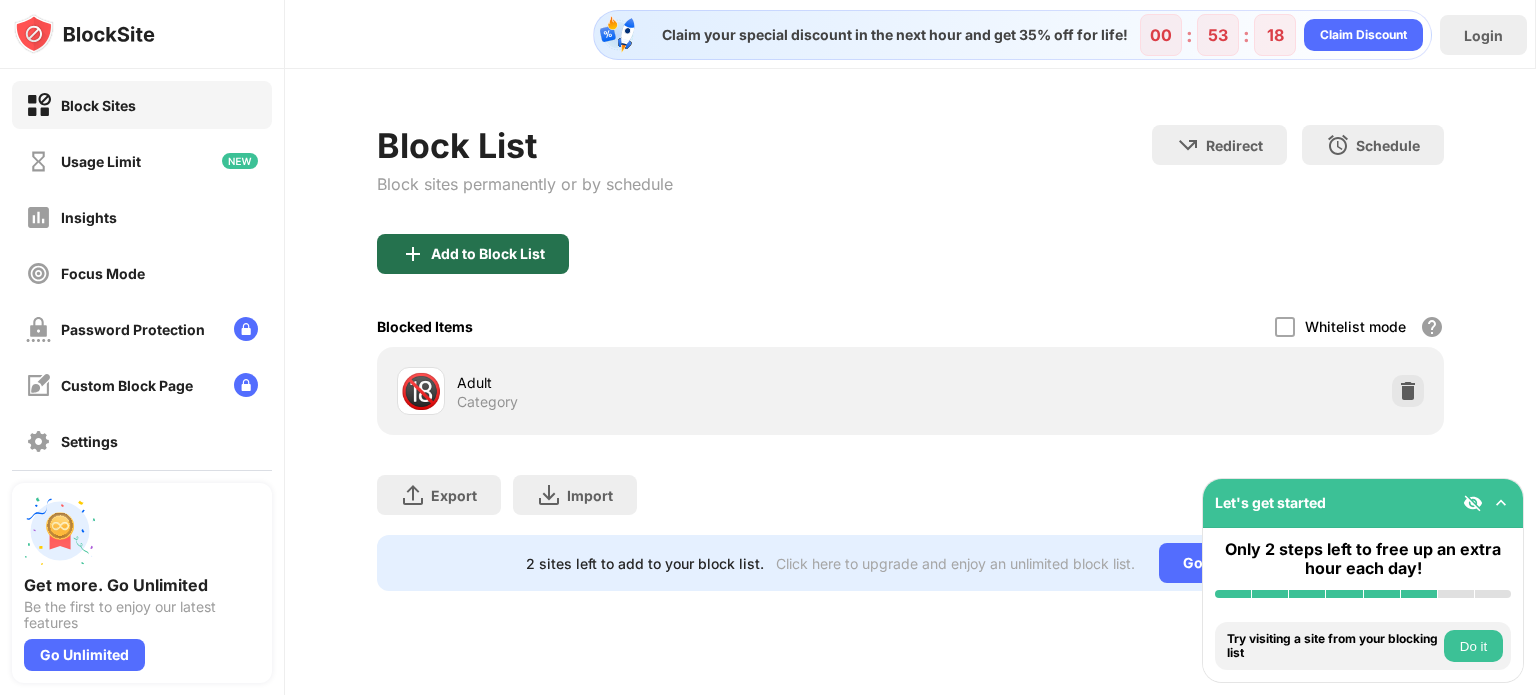 click on "Add to Block List" at bounding box center [488, 254] 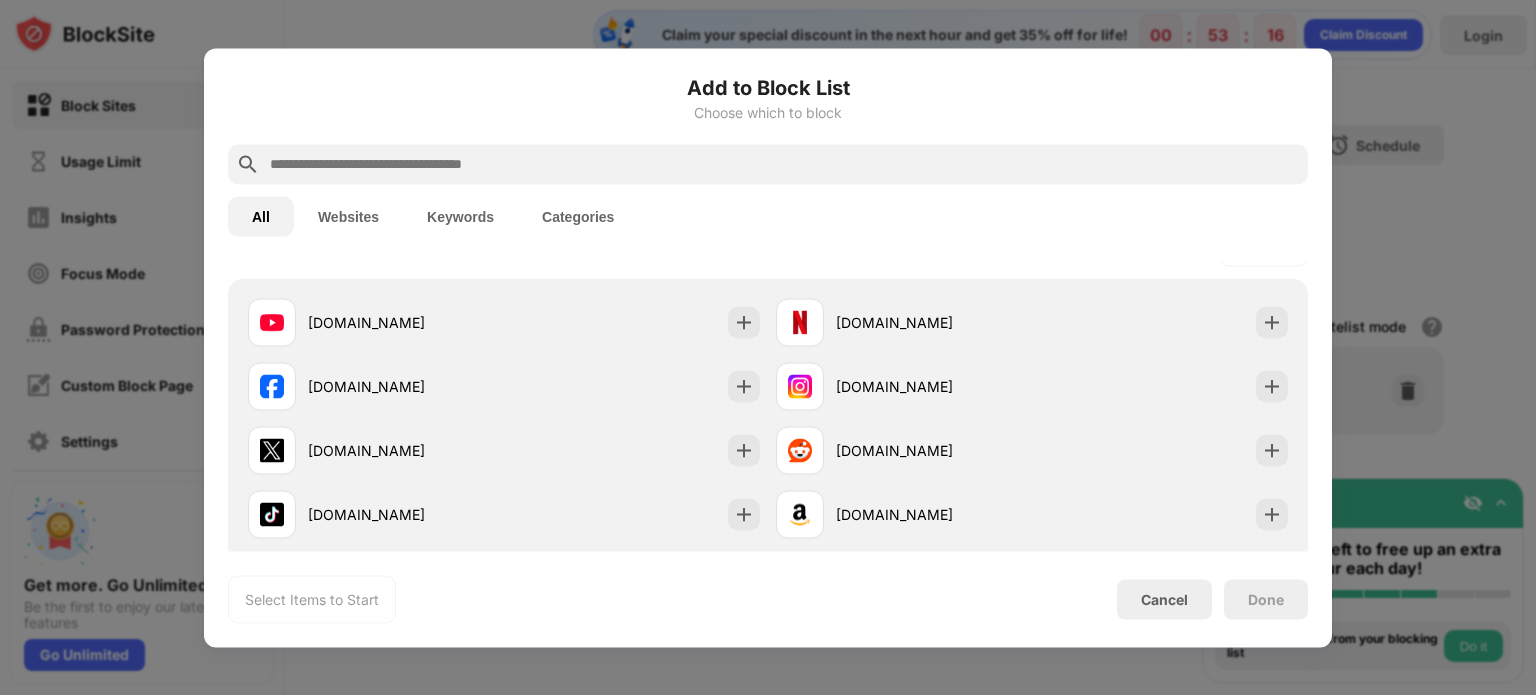 scroll, scrollTop: 326, scrollLeft: 0, axis: vertical 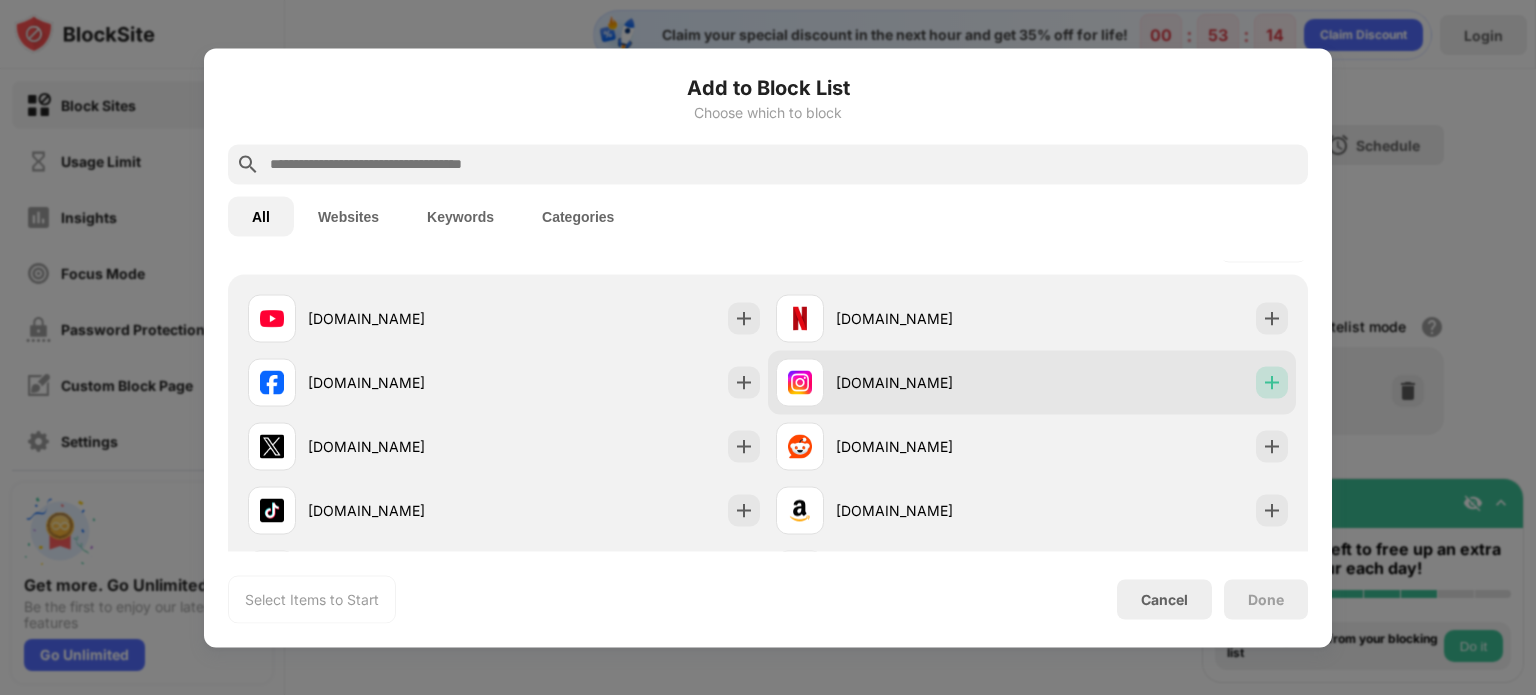 click at bounding box center (1272, 382) 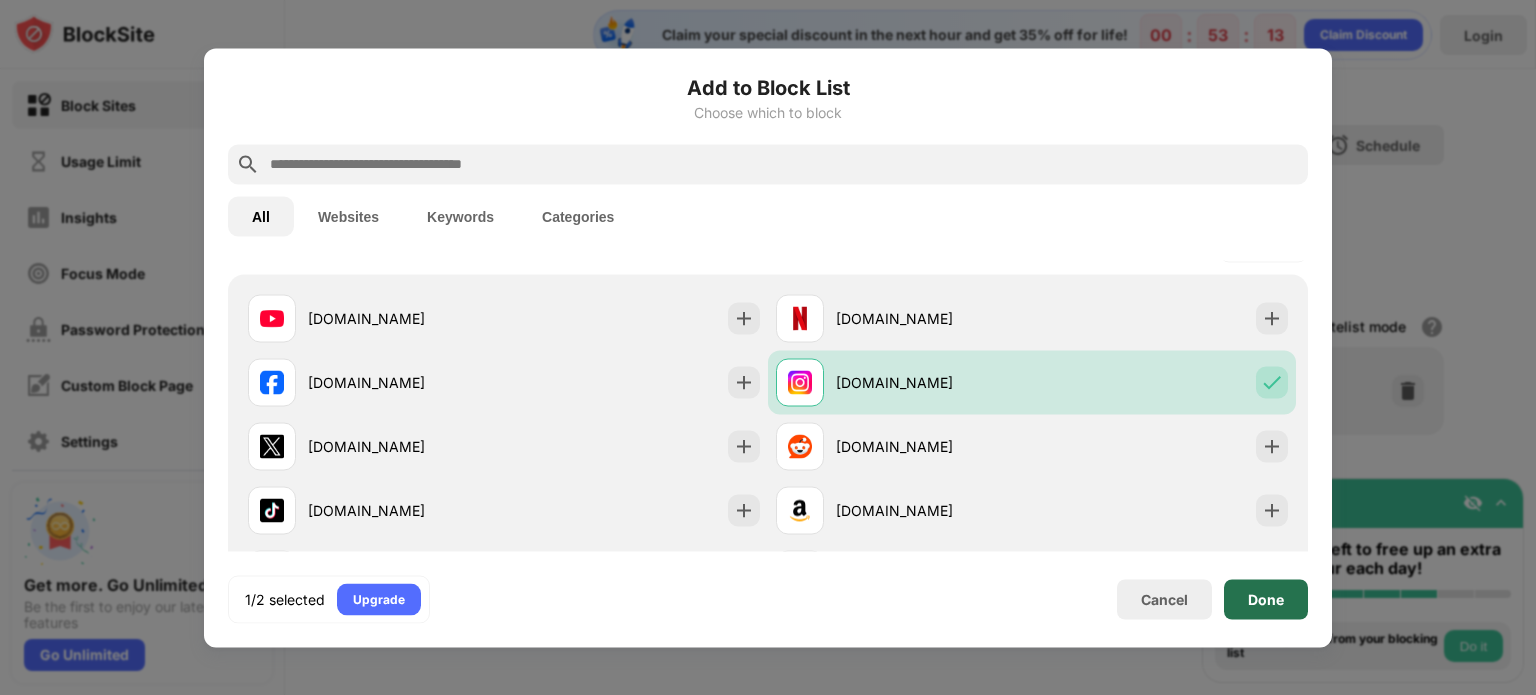 click on "Done" at bounding box center (1266, 599) 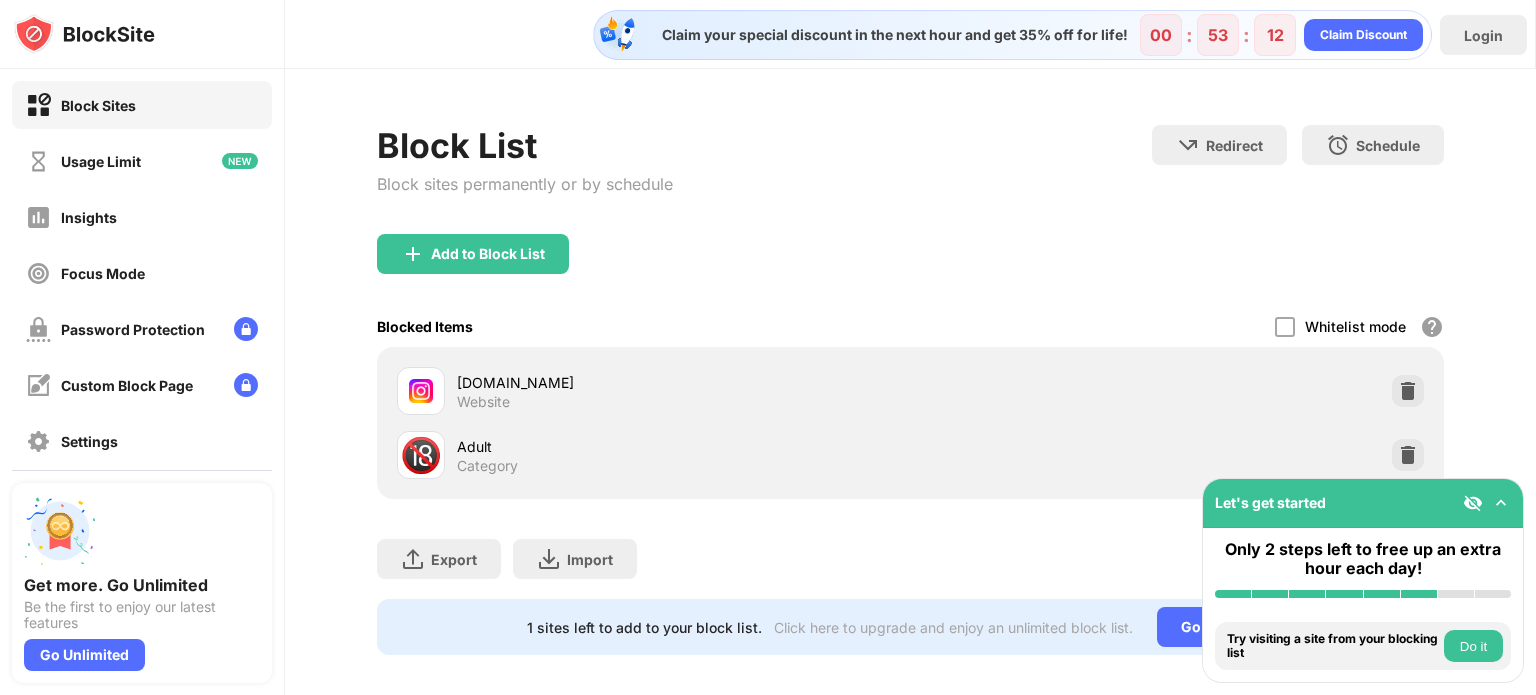 click on "Do it" at bounding box center (1473, 646) 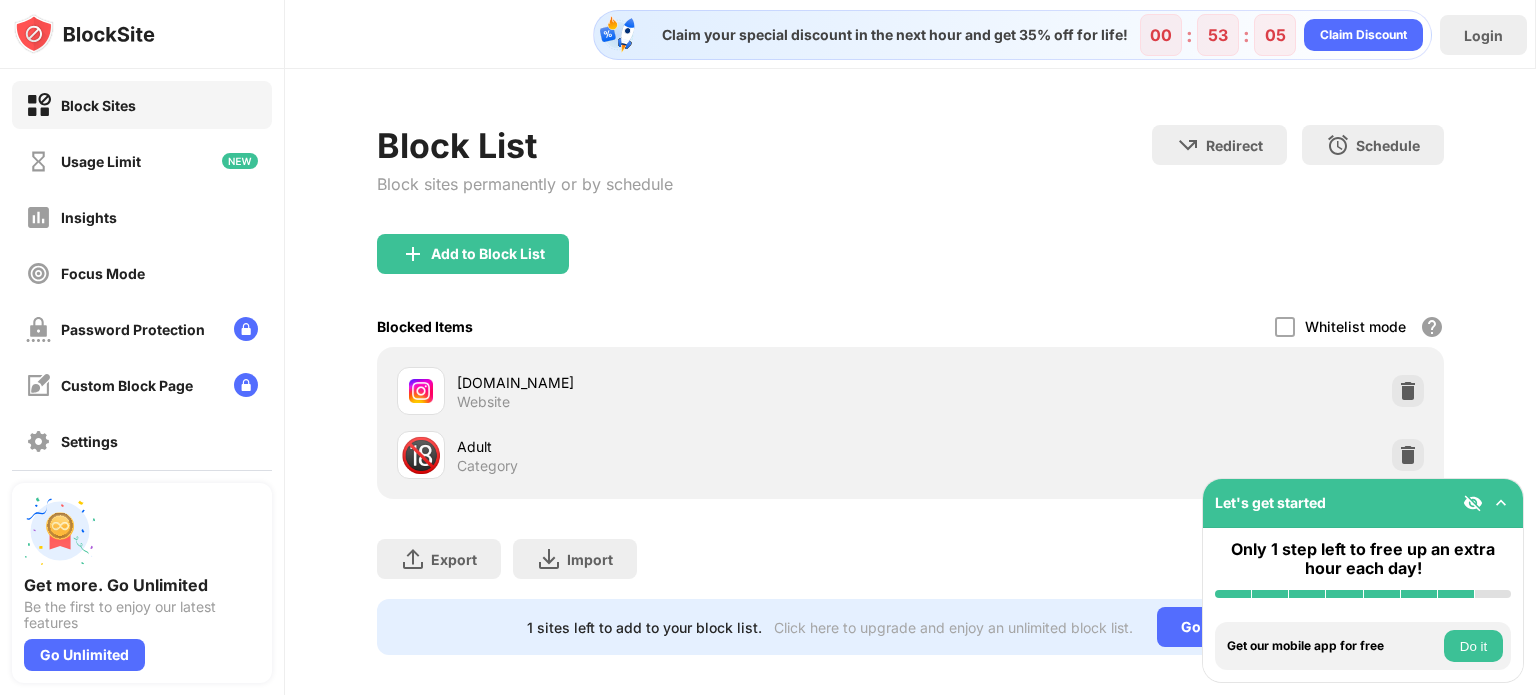 click on "Do it" at bounding box center [1473, 646] 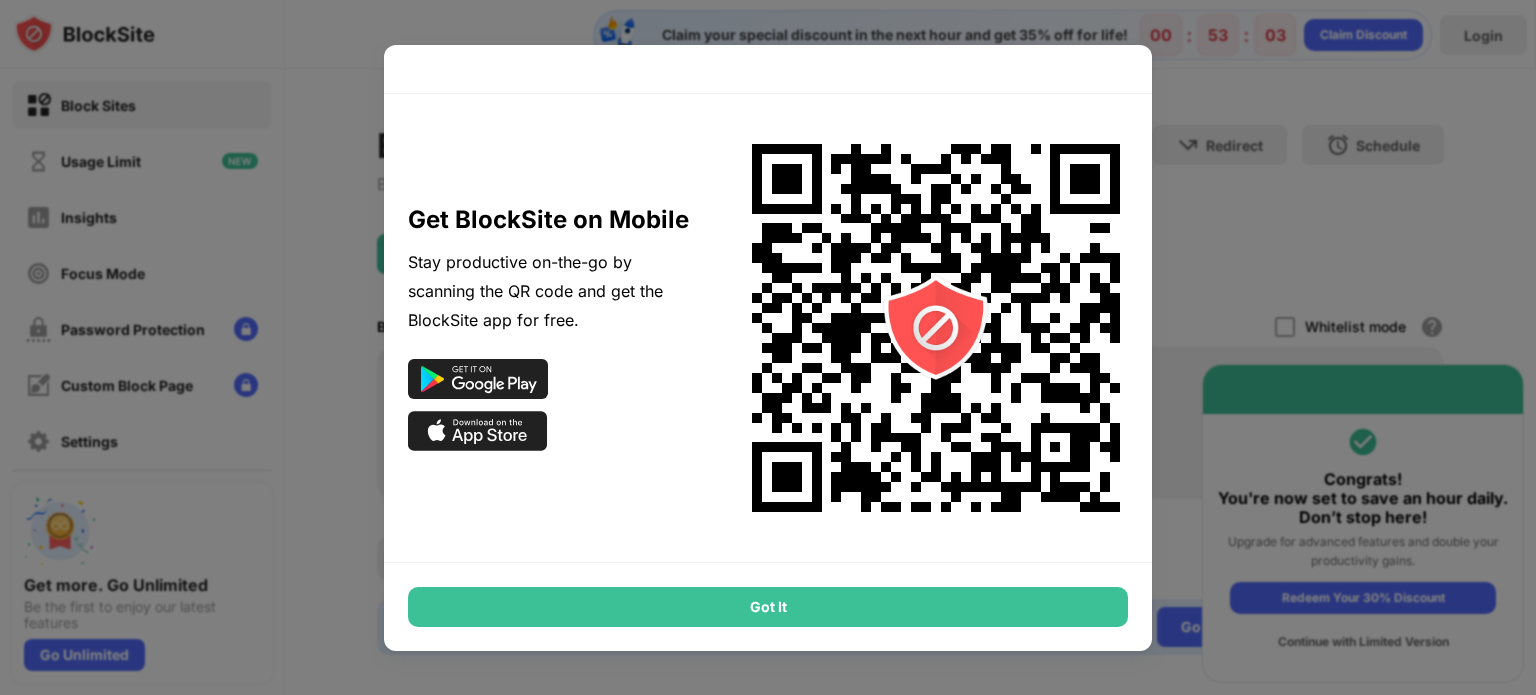 click on "Got It" at bounding box center (768, 607) 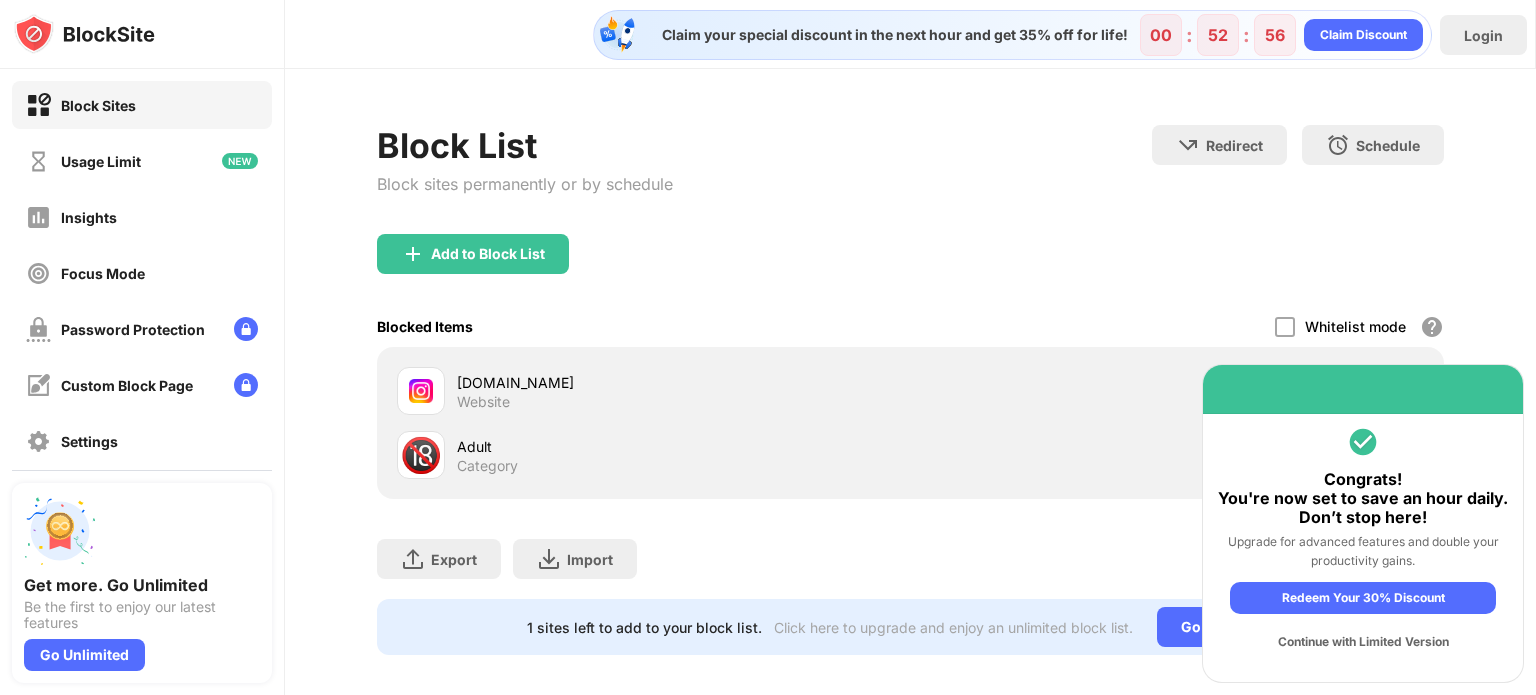 click on "Continue with Limited Version" at bounding box center (1363, 642) 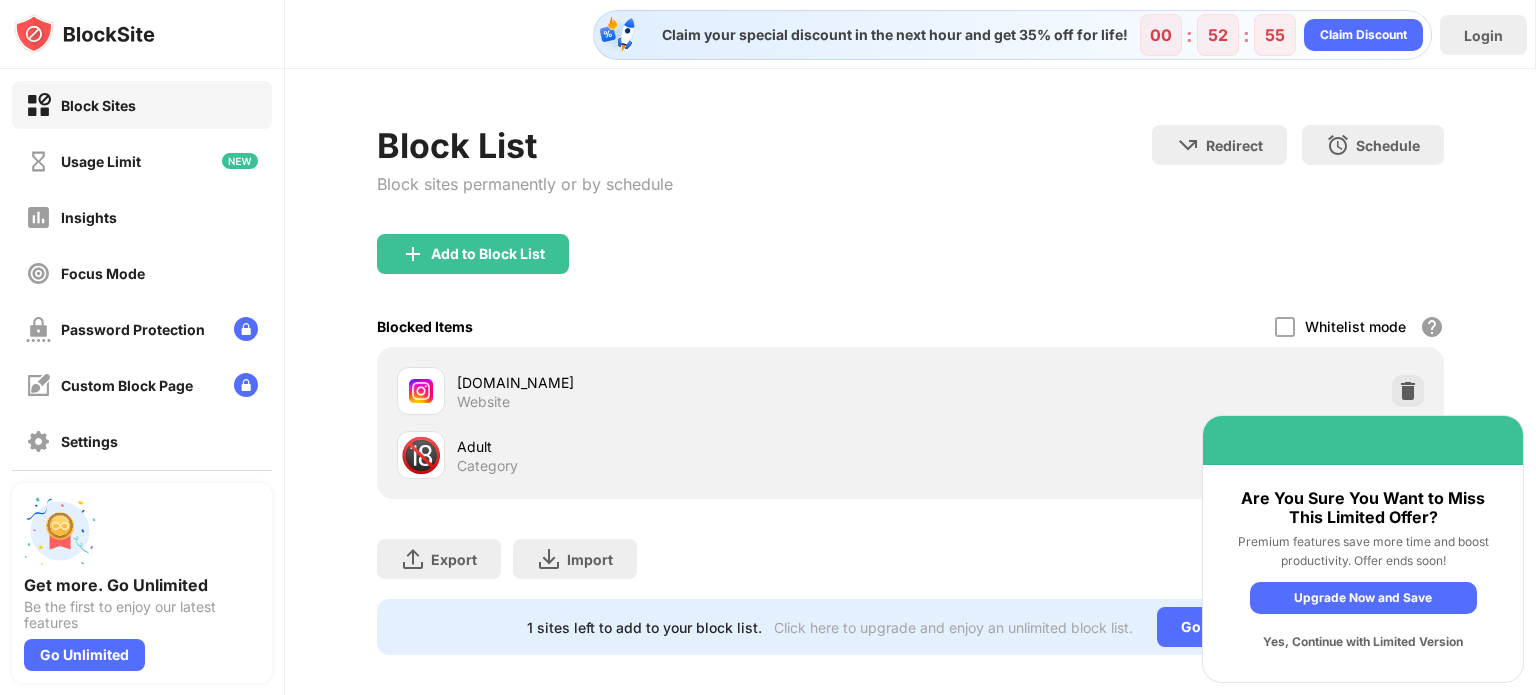 click on "Yes, Continue with Limited Version" at bounding box center (1363, 642) 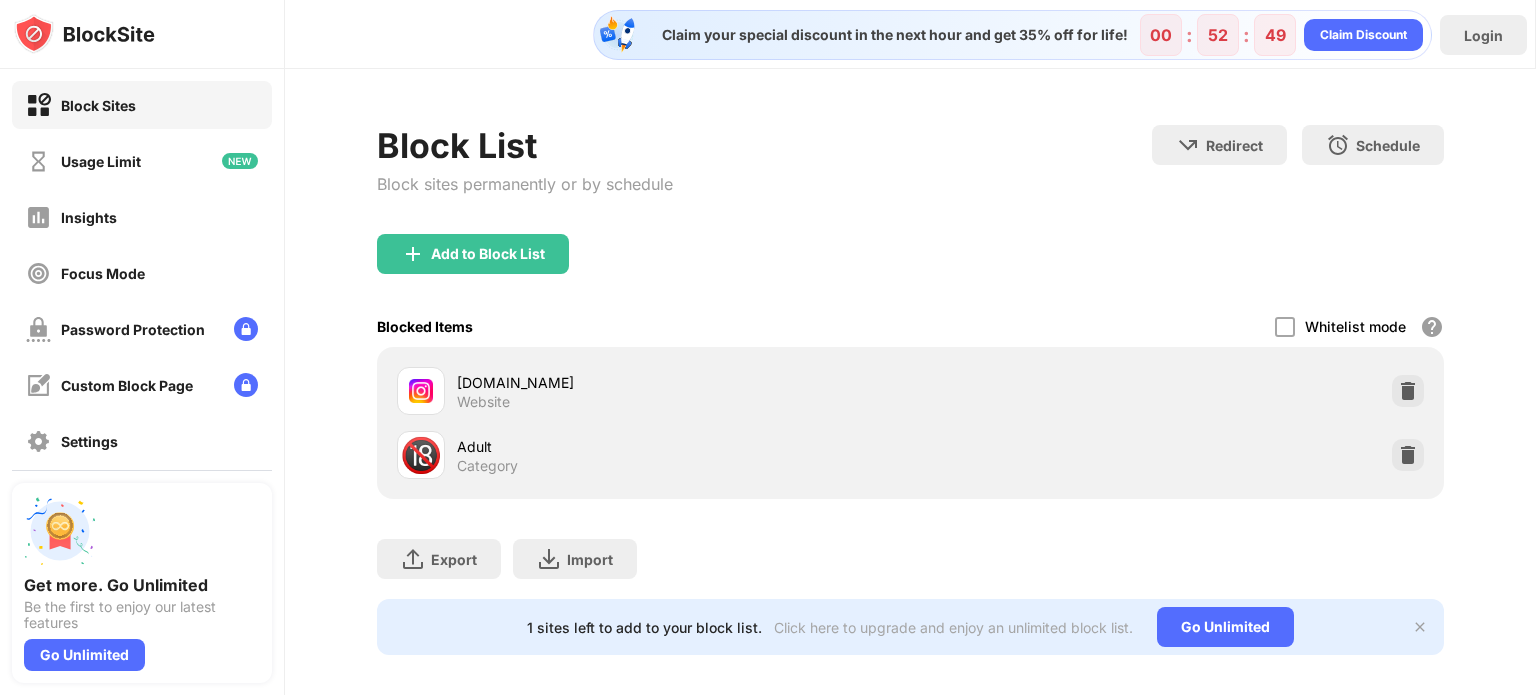click at bounding box center (1420, 627) 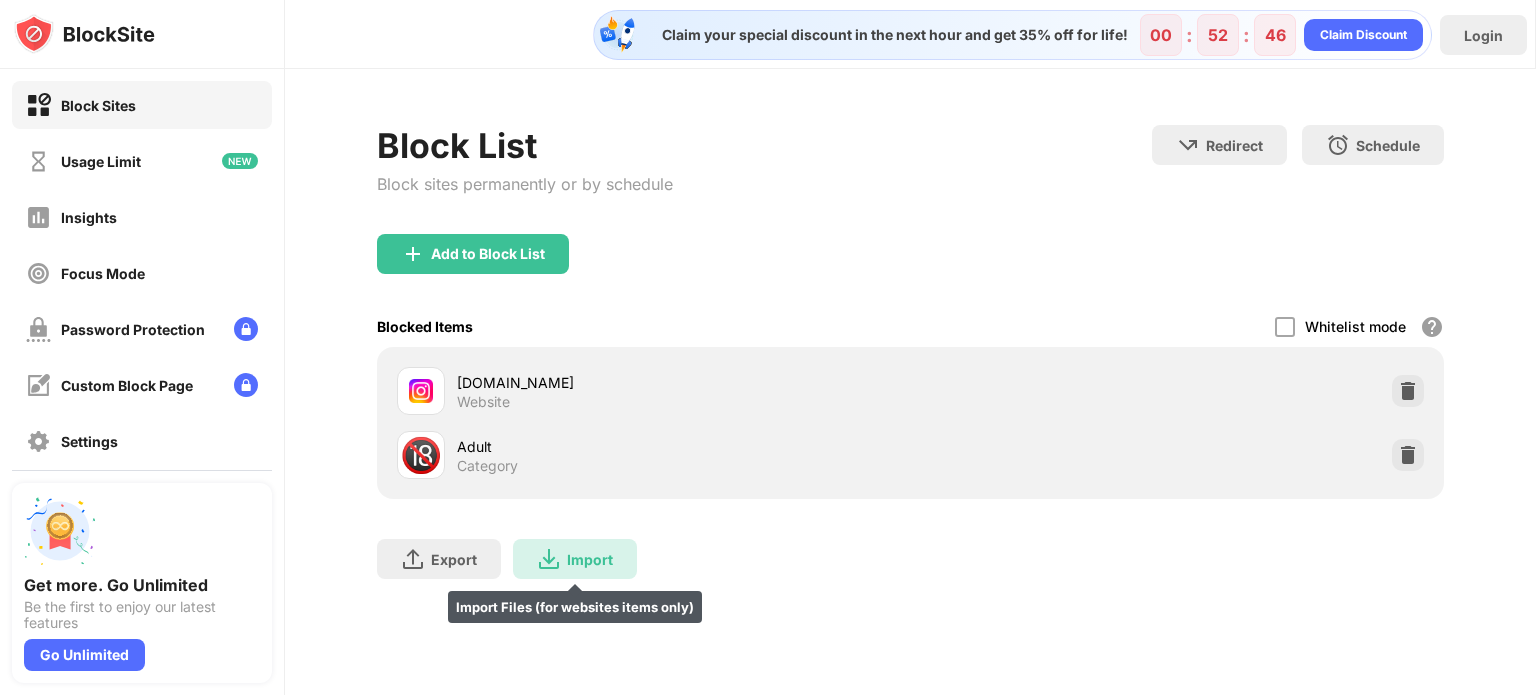 click at bounding box center (549, 559) 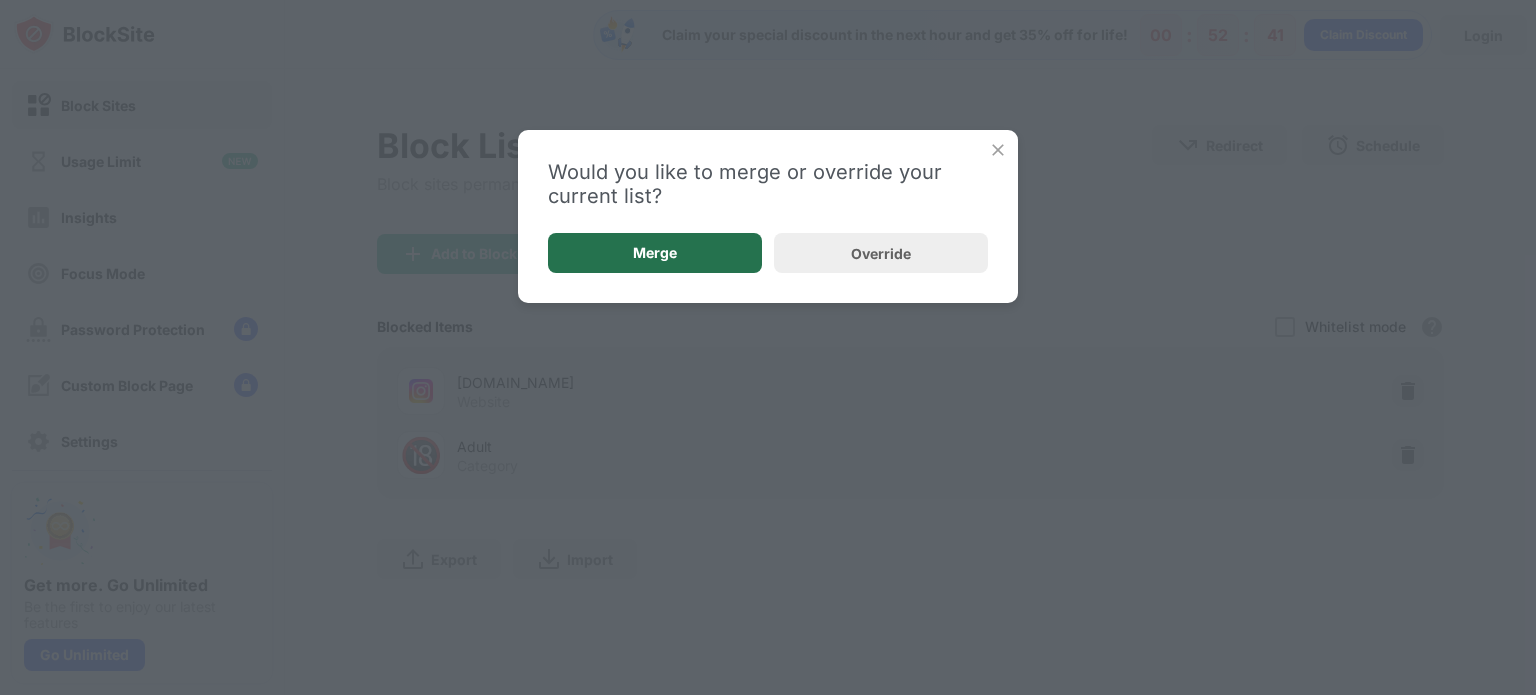 click on "Merge" at bounding box center [655, 253] 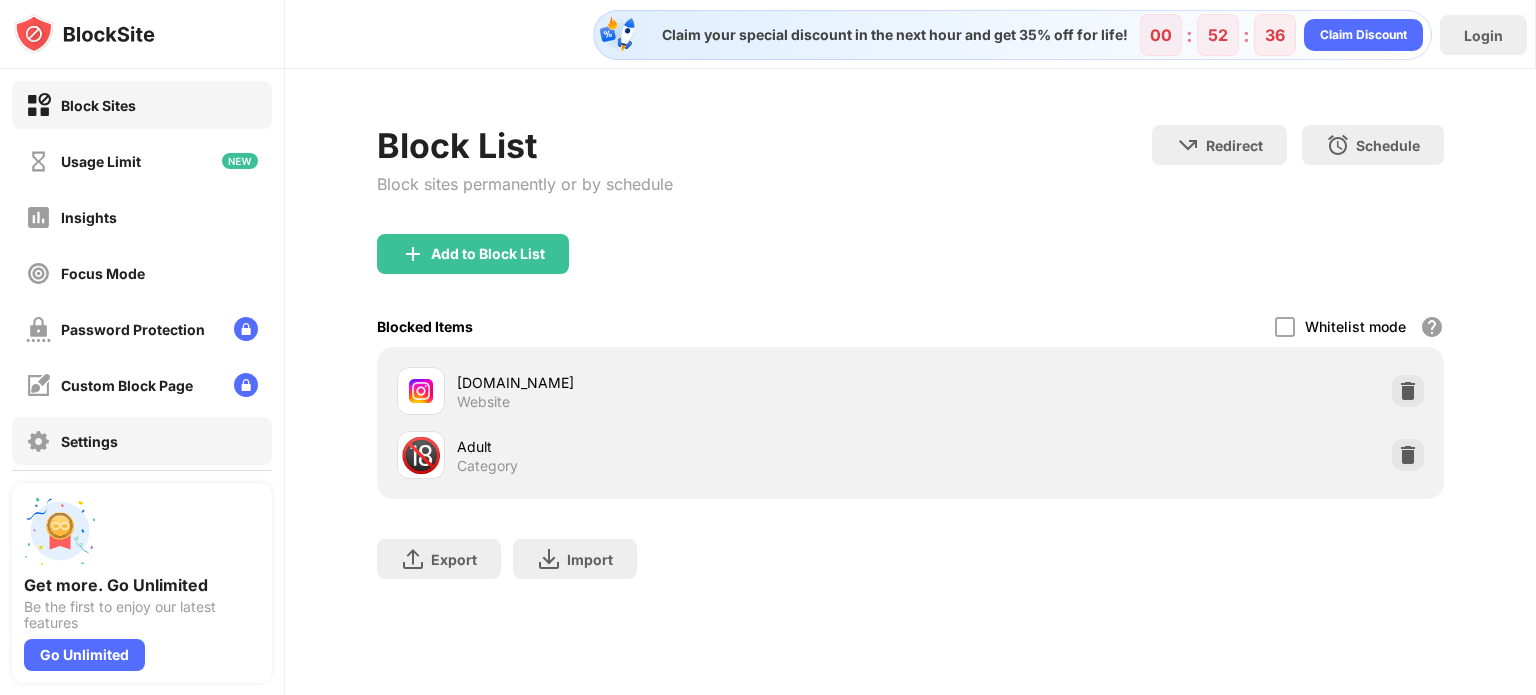 click on "Settings" at bounding box center (142, 441) 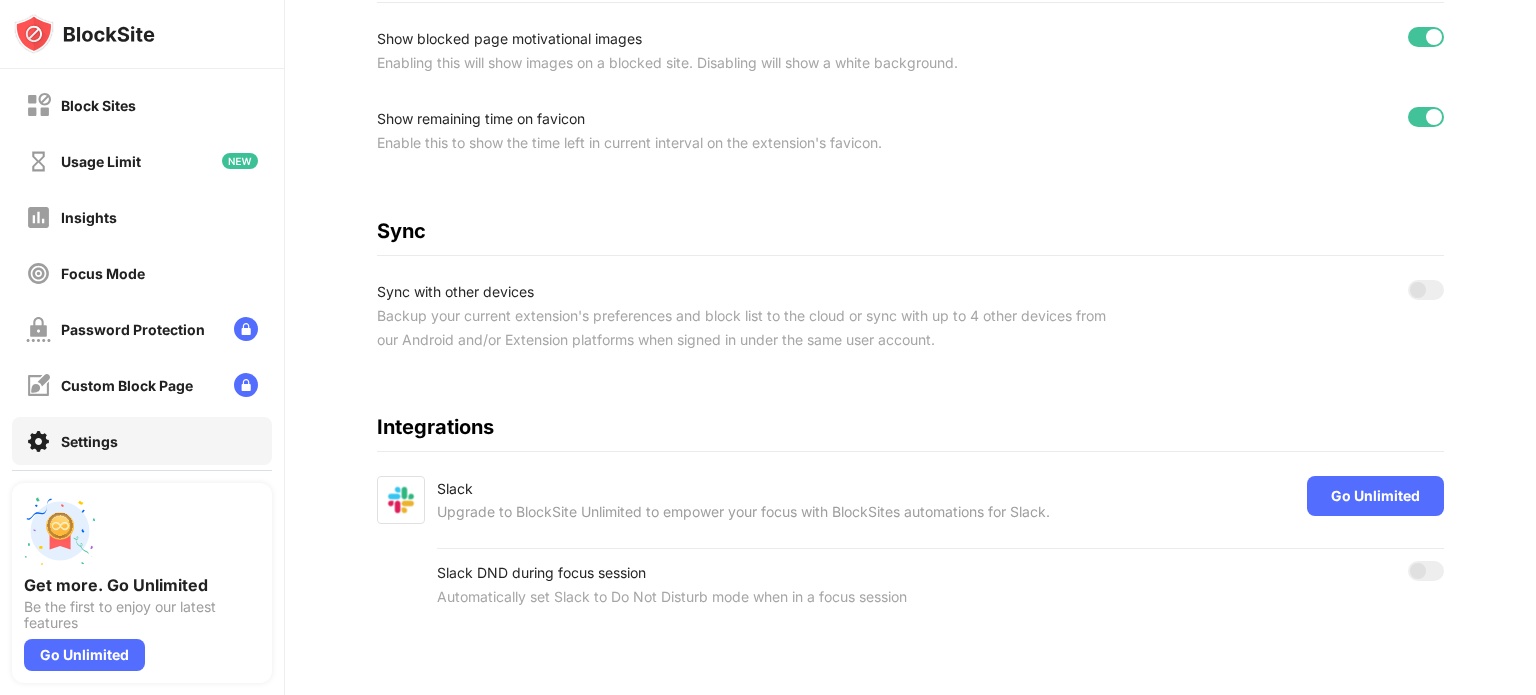 scroll, scrollTop: 795, scrollLeft: 0, axis: vertical 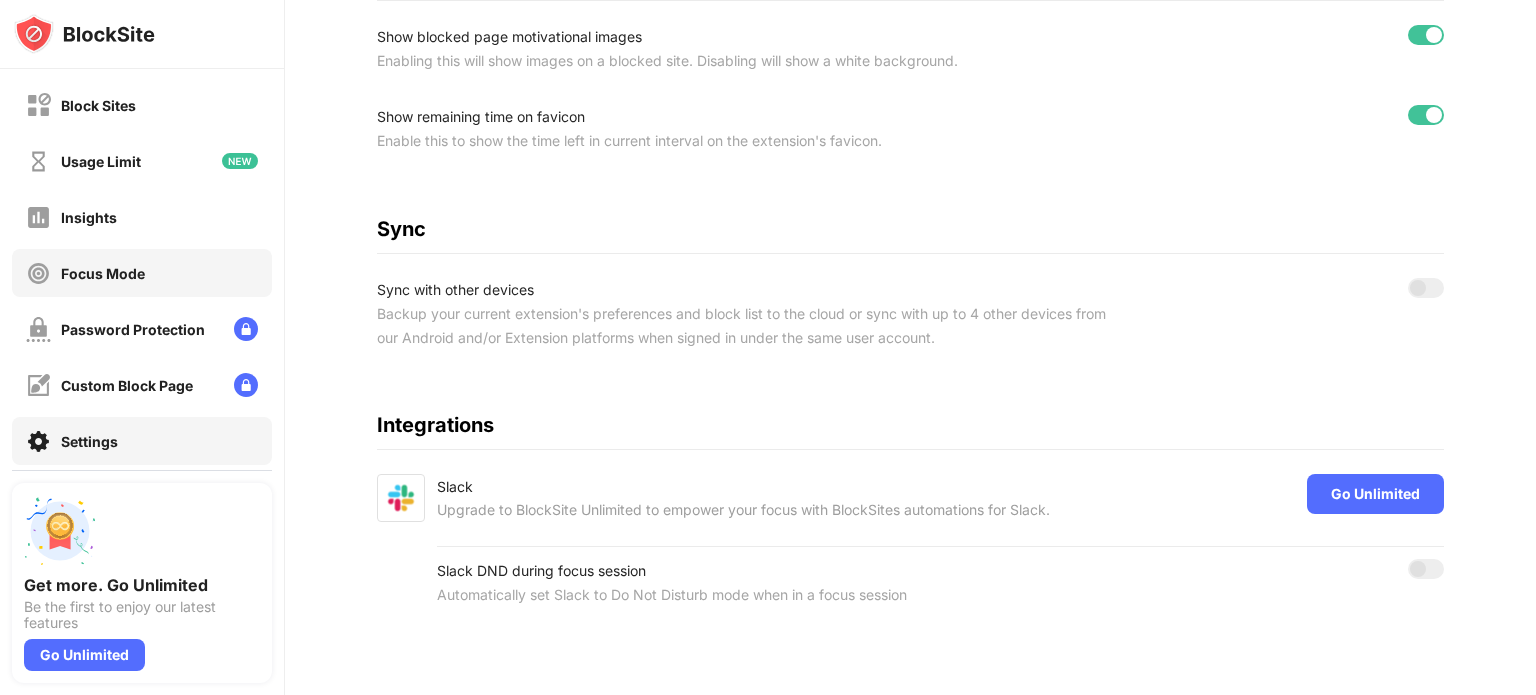 click on "Focus Mode" at bounding box center (103, 273) 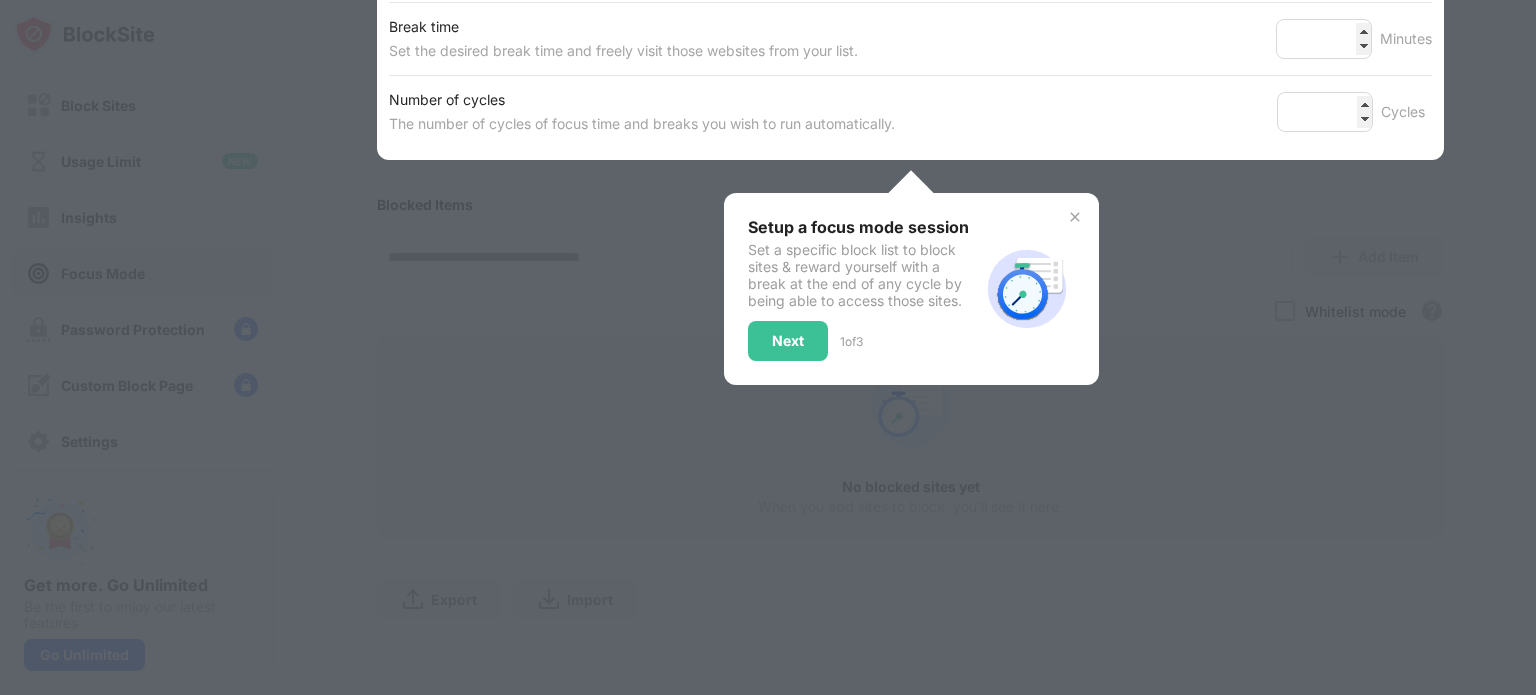 scroll, scrollTop: 440, scrollLeft: 0, axis: vertical 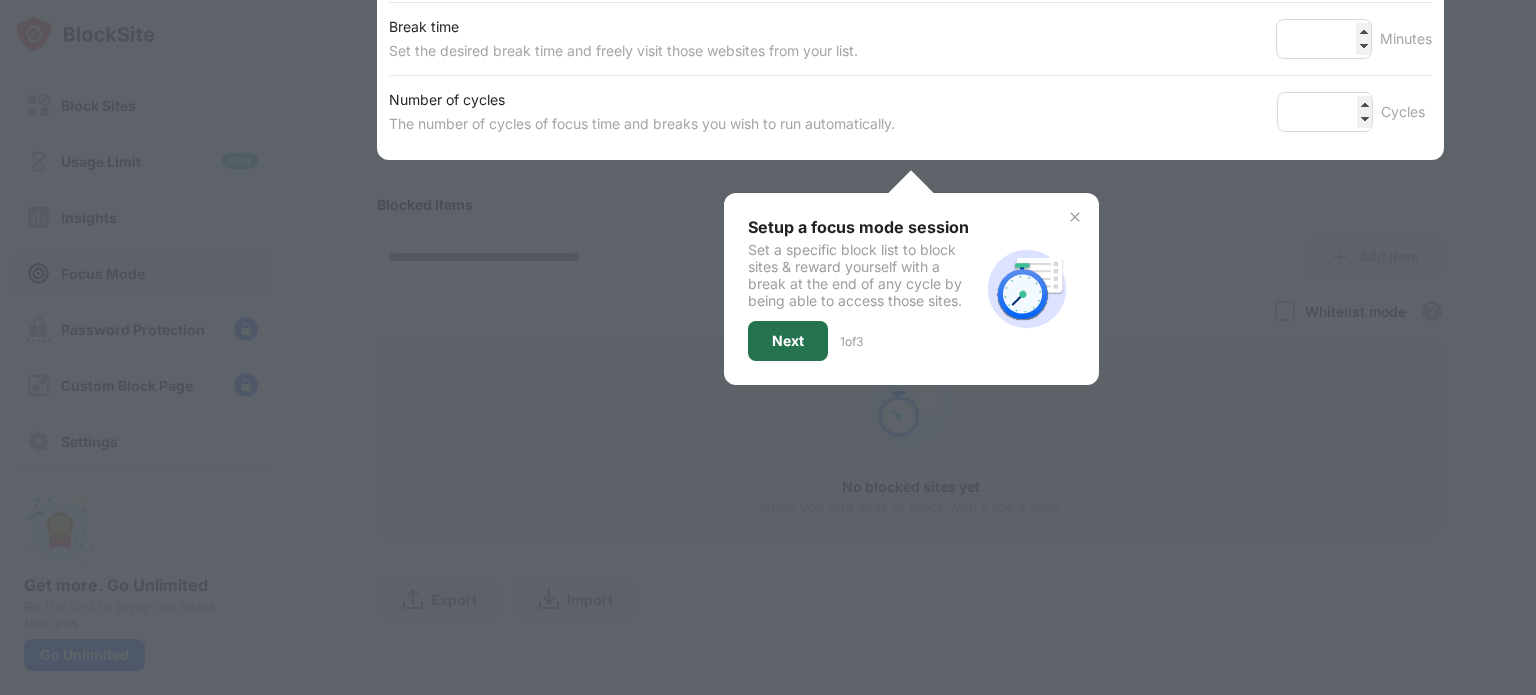 click on "Next" at bounding box center (788, 341) 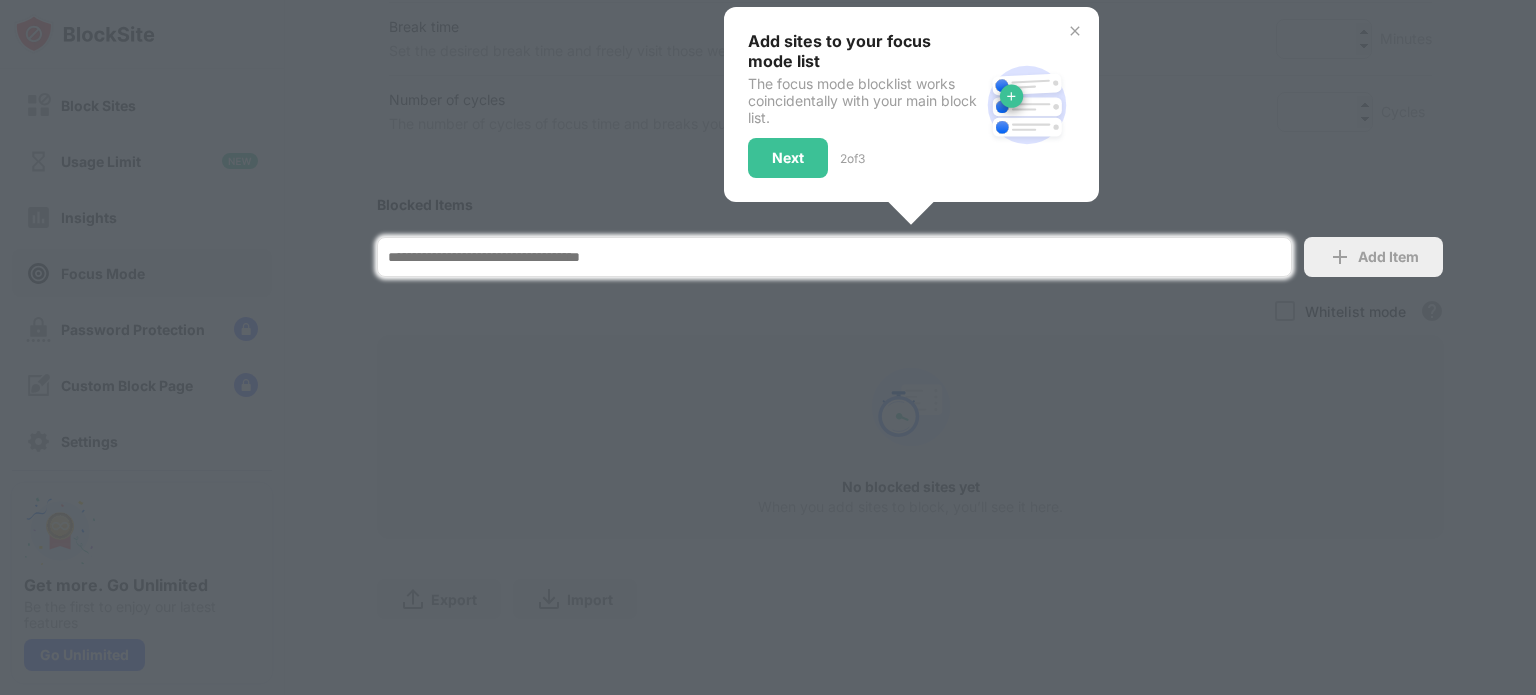 click at bounding box center [768, 347] 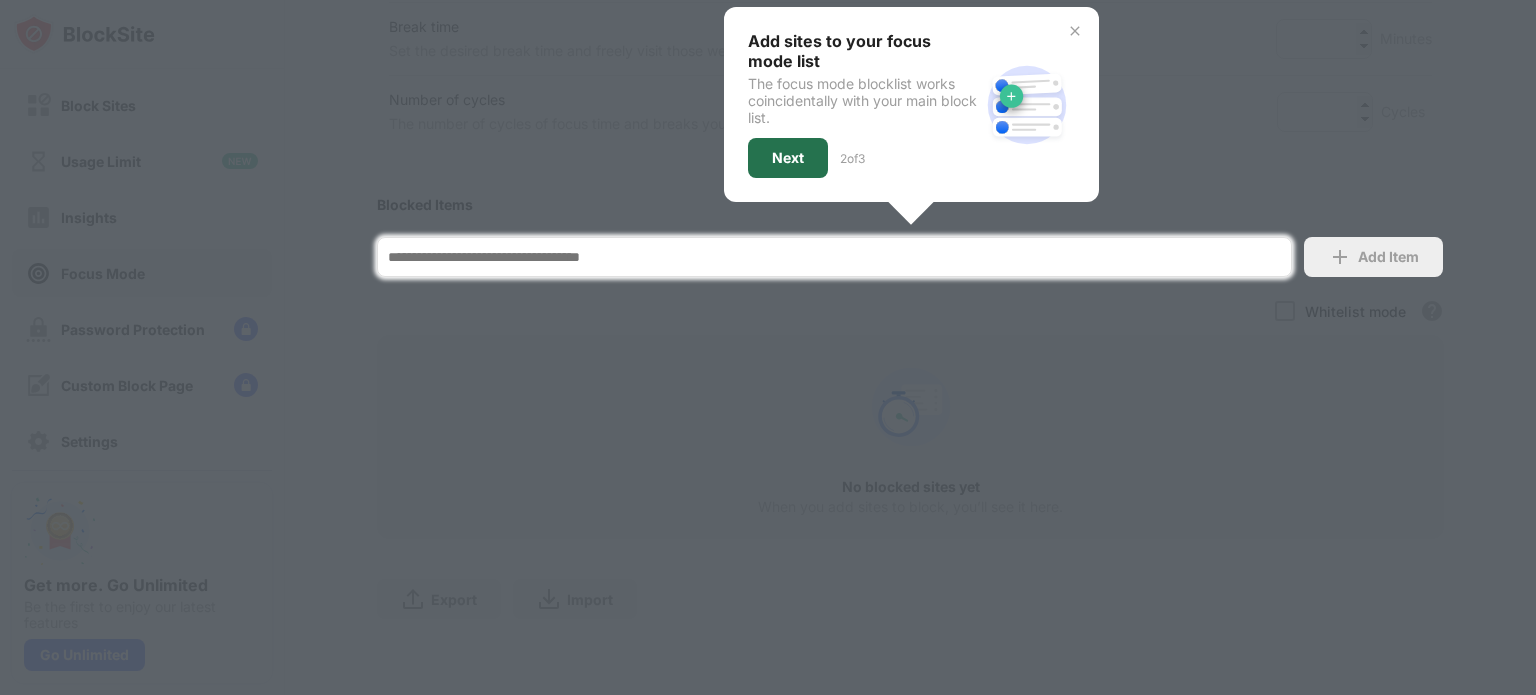 click on "Next" at bounding box center (788, 158) 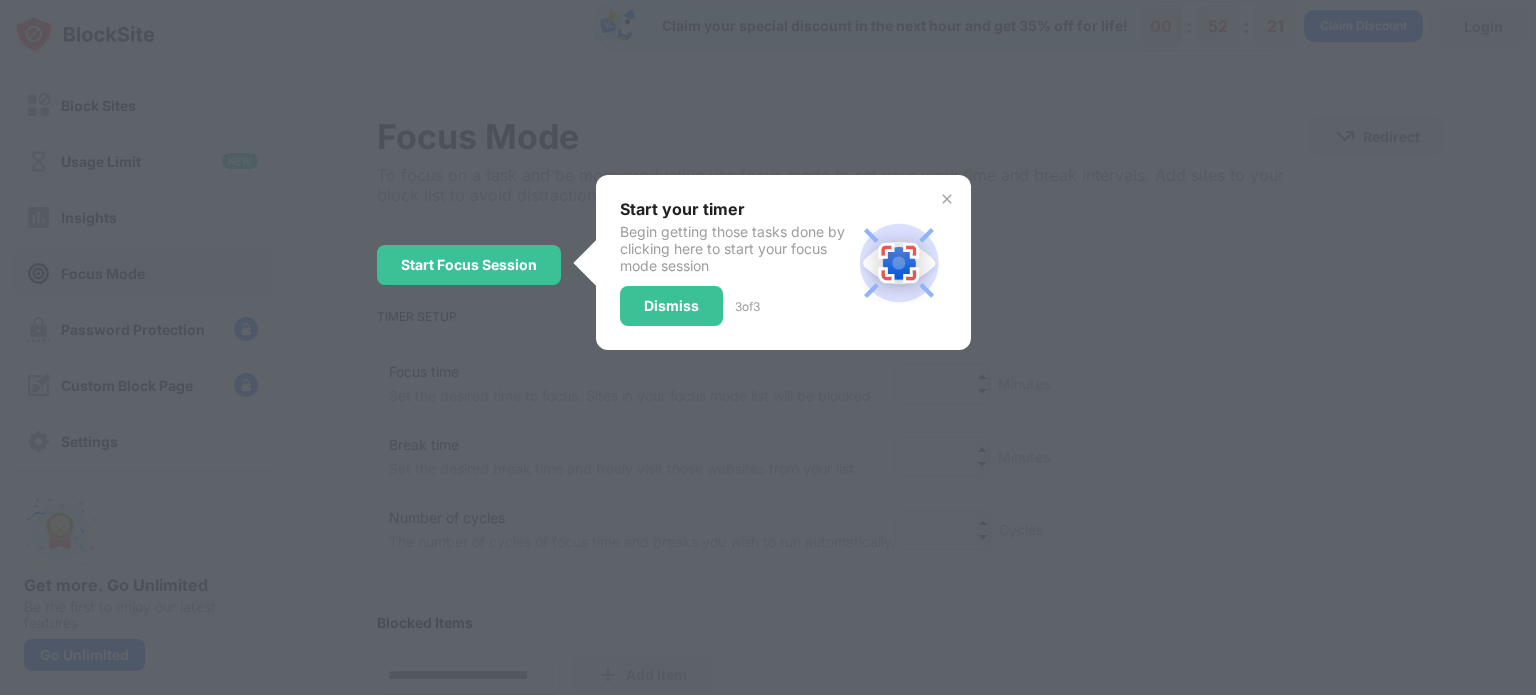 scroll, scrollTop: 0, scrollLeft: 0, axis: both 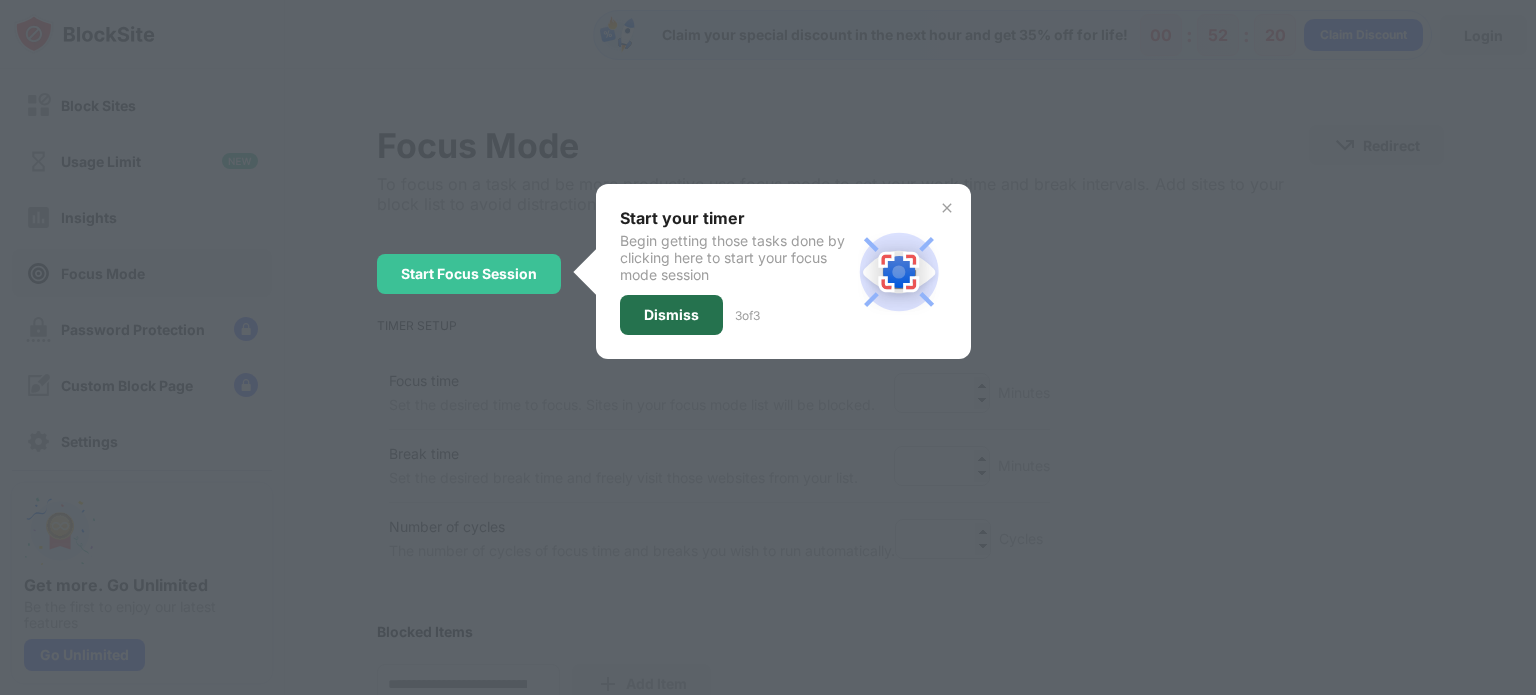 click on "Dismiss" at bounding box center [671, 315] 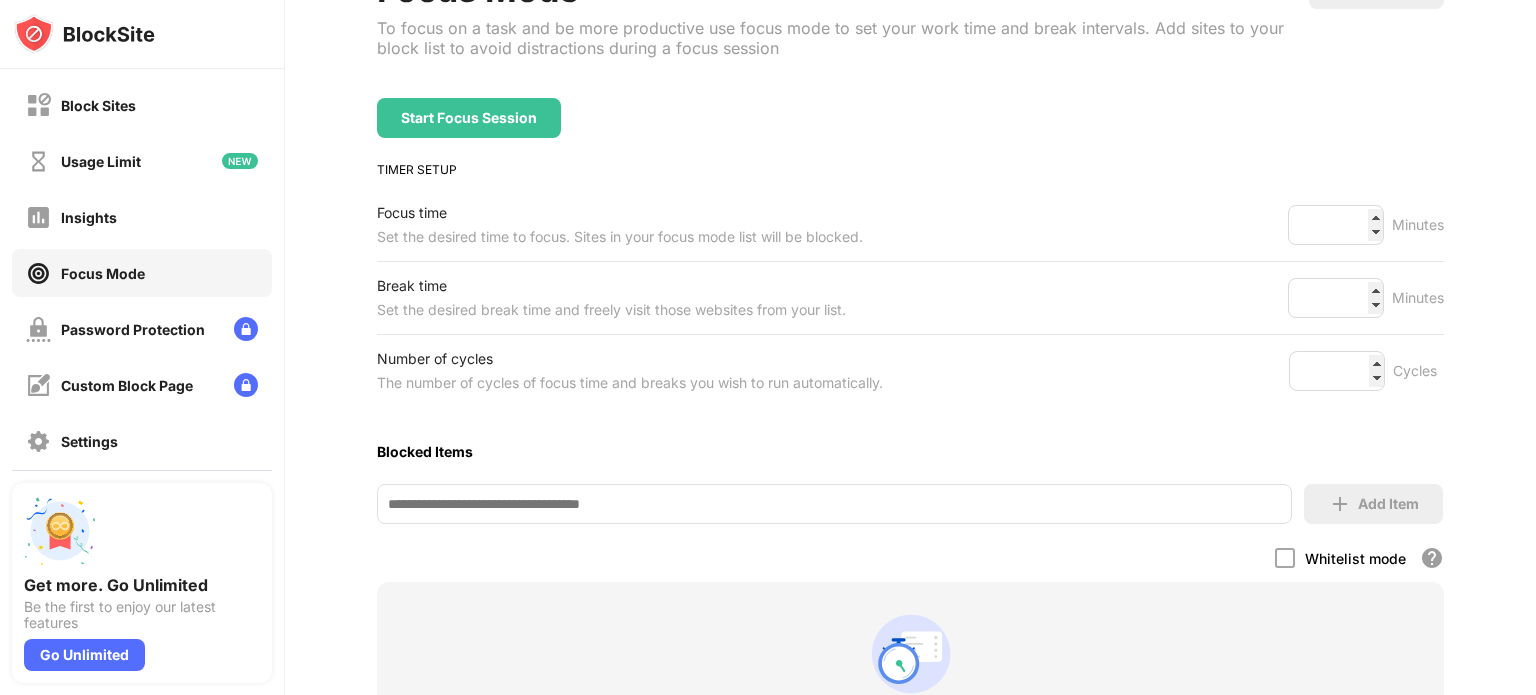 scroll, scrollTop: 416, scrollLeft: 0, axis: vertical 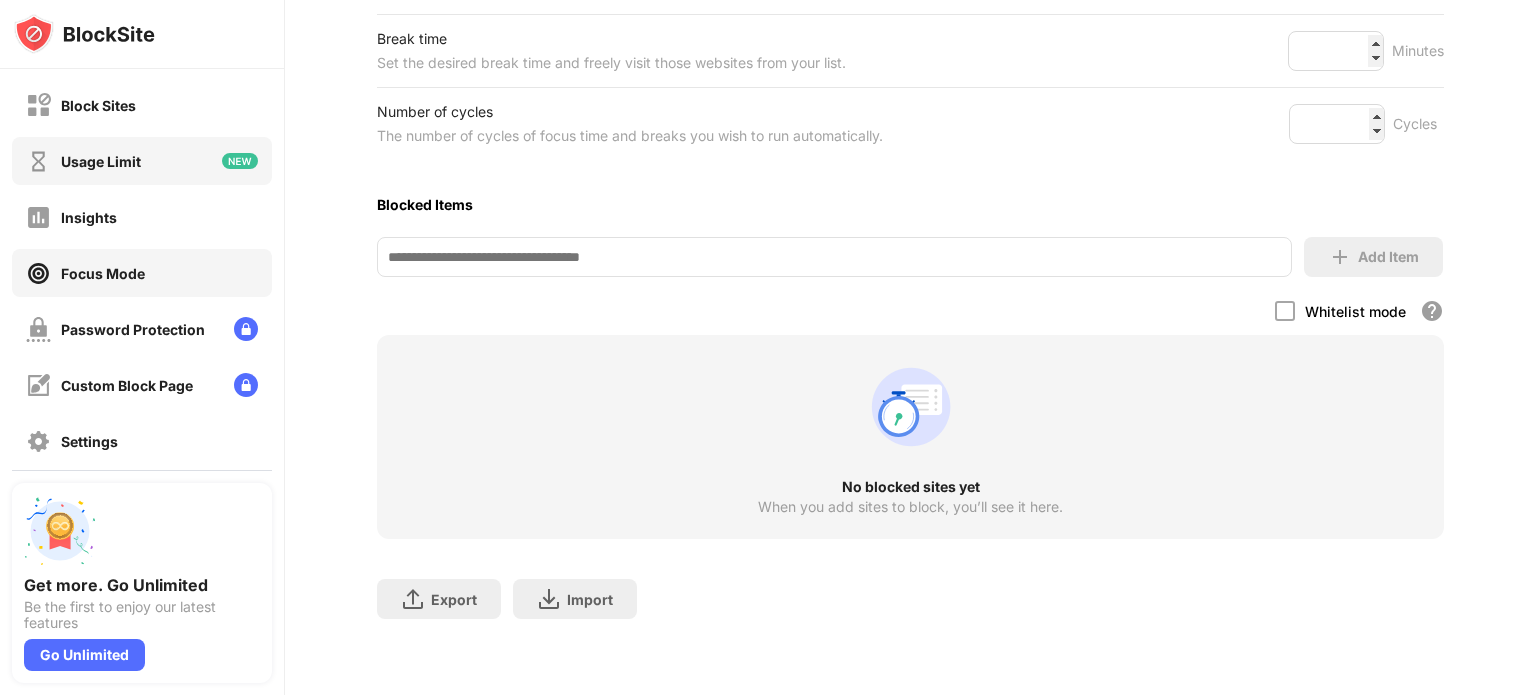 click on "Usage Limit" at bounding box center [142, 161] 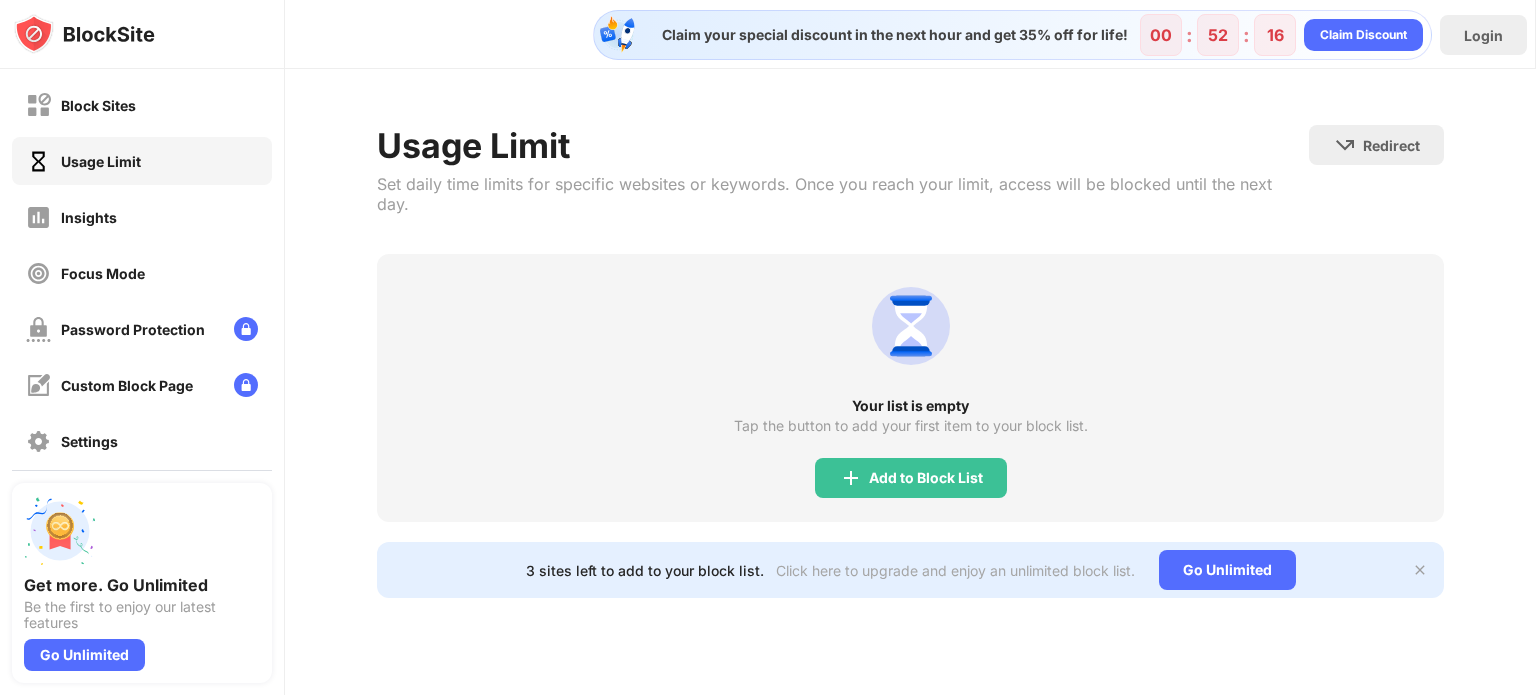 scroll, scrollTop: 0, scrollLeft: 0, axis: both 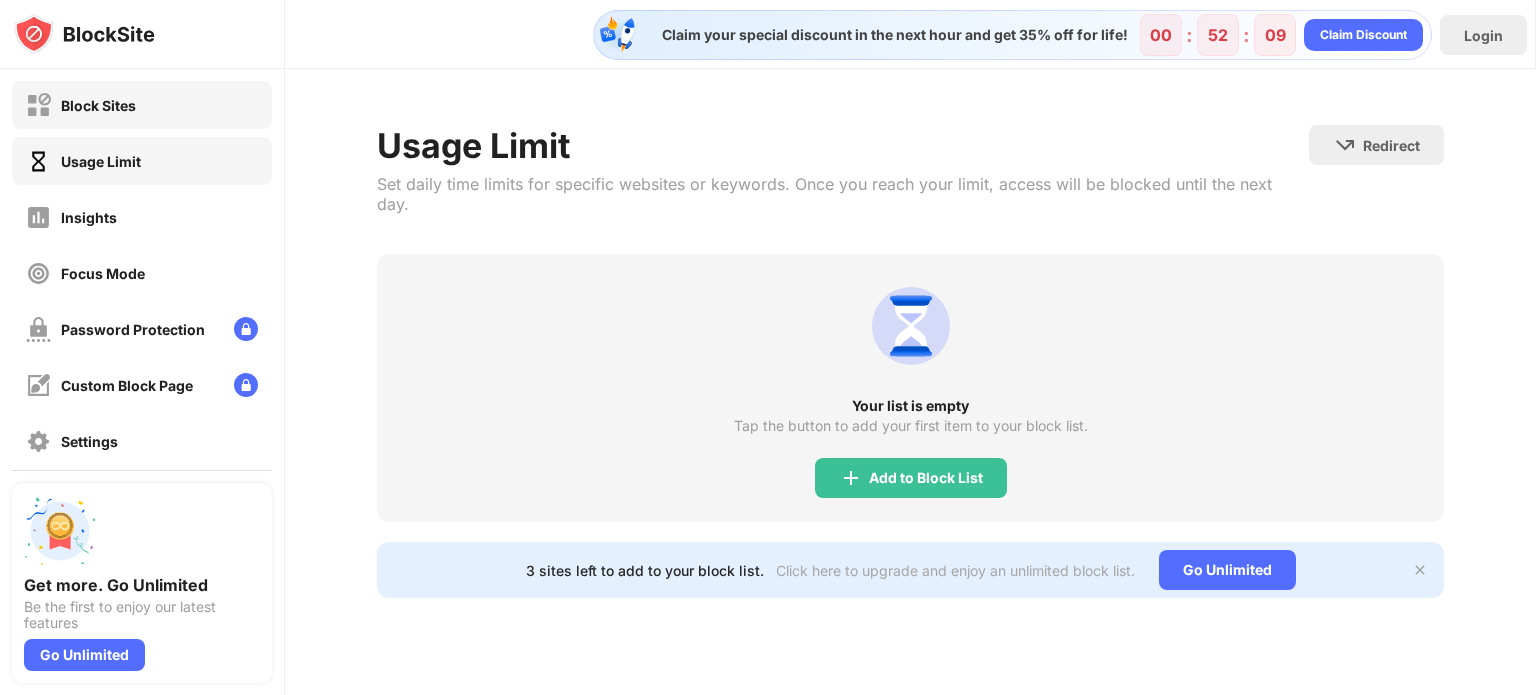 click on "Block Sites" at bounding box center [142, 105] 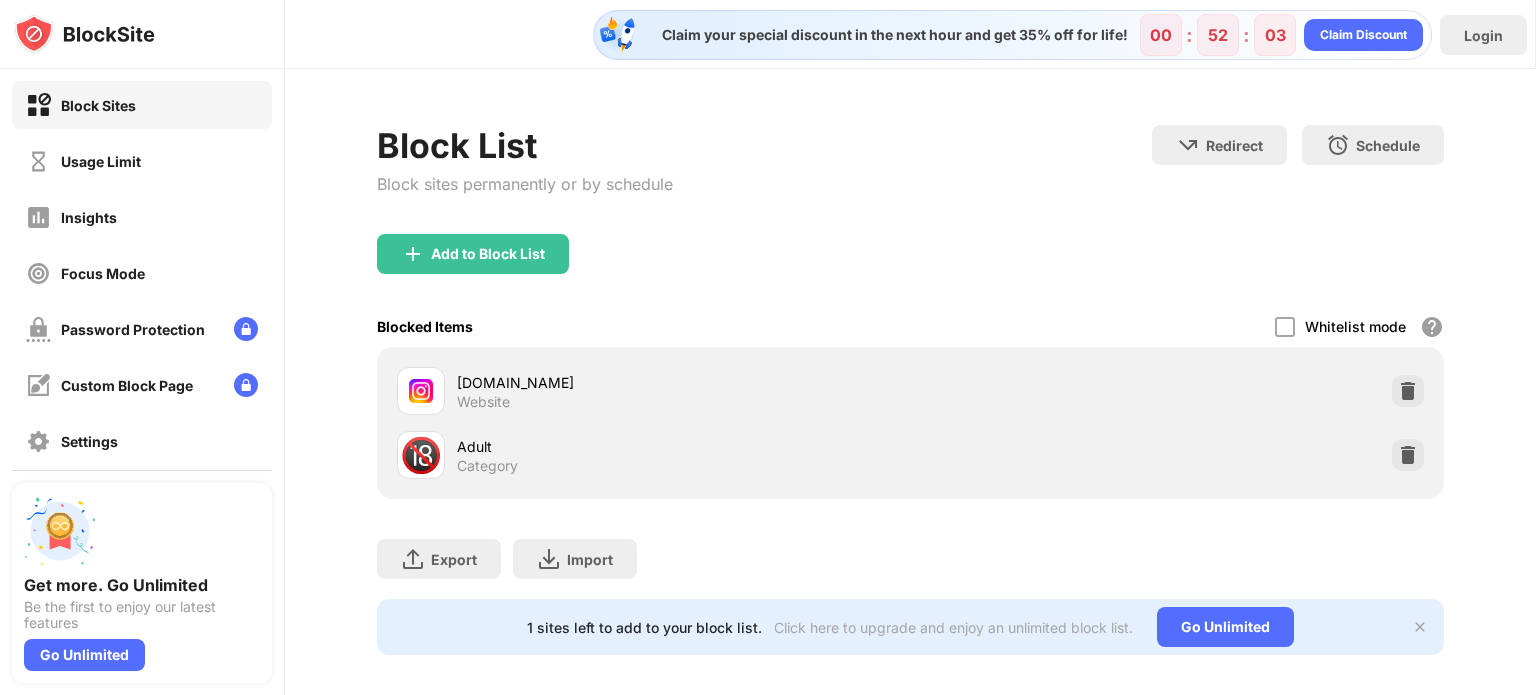 click on "Block List Block sites permanently or by schedule Redirect Choose a site to be redirected to when blocking is active Schedule Select which days and timeframes the block list will be active" at bounding box center [910, 179] 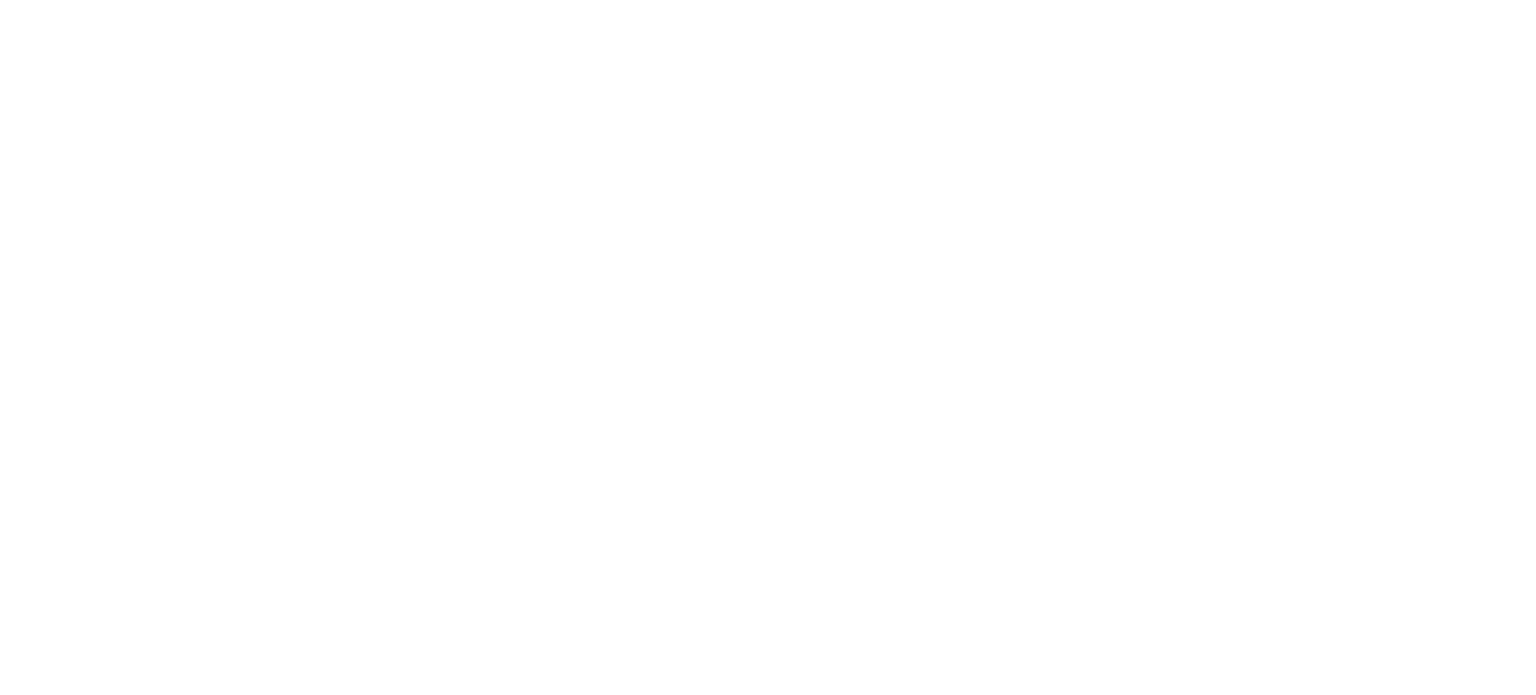 scroll, scrollTop: 0, scrollLeft: 0, axis: both 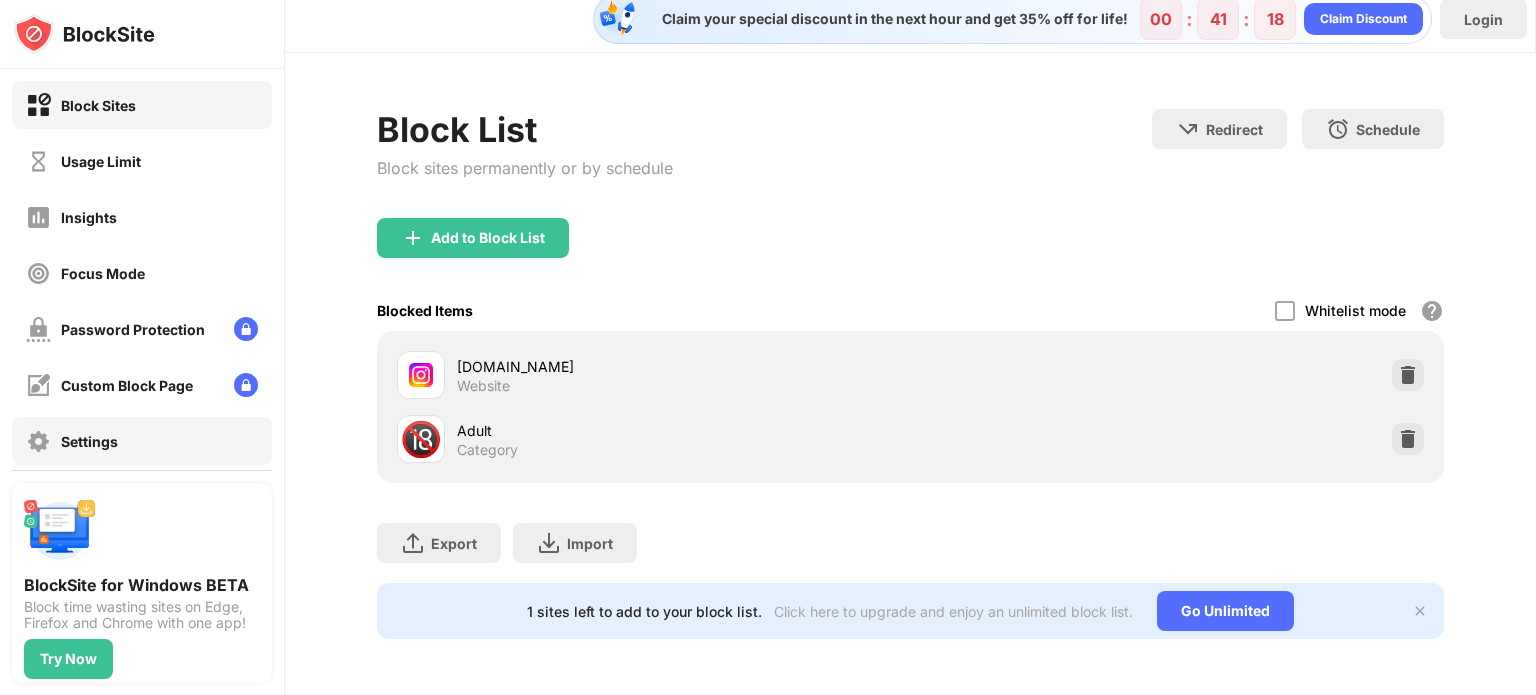 click on "Settings" at bounding box center (142, 441) 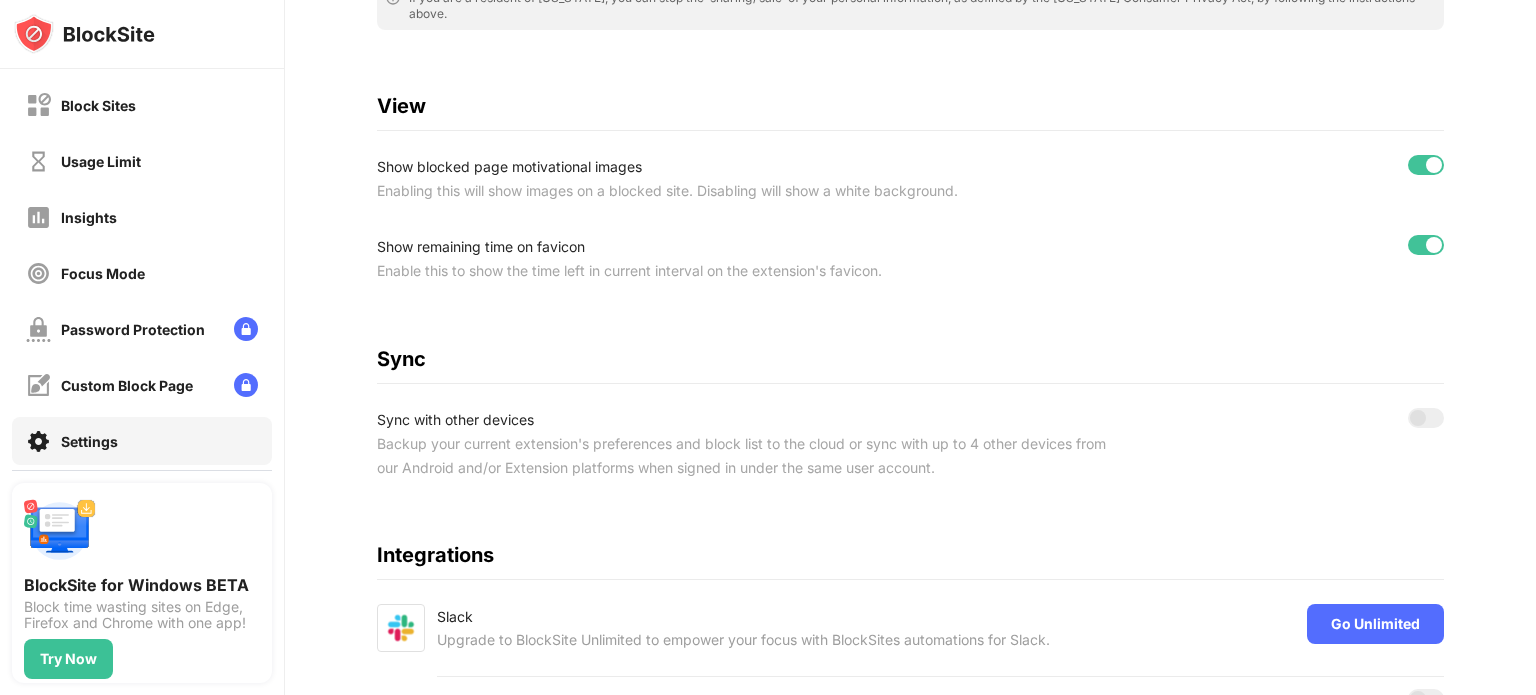 scroll, scrollTop: 795, scrollLeft: 0, axis: vertical 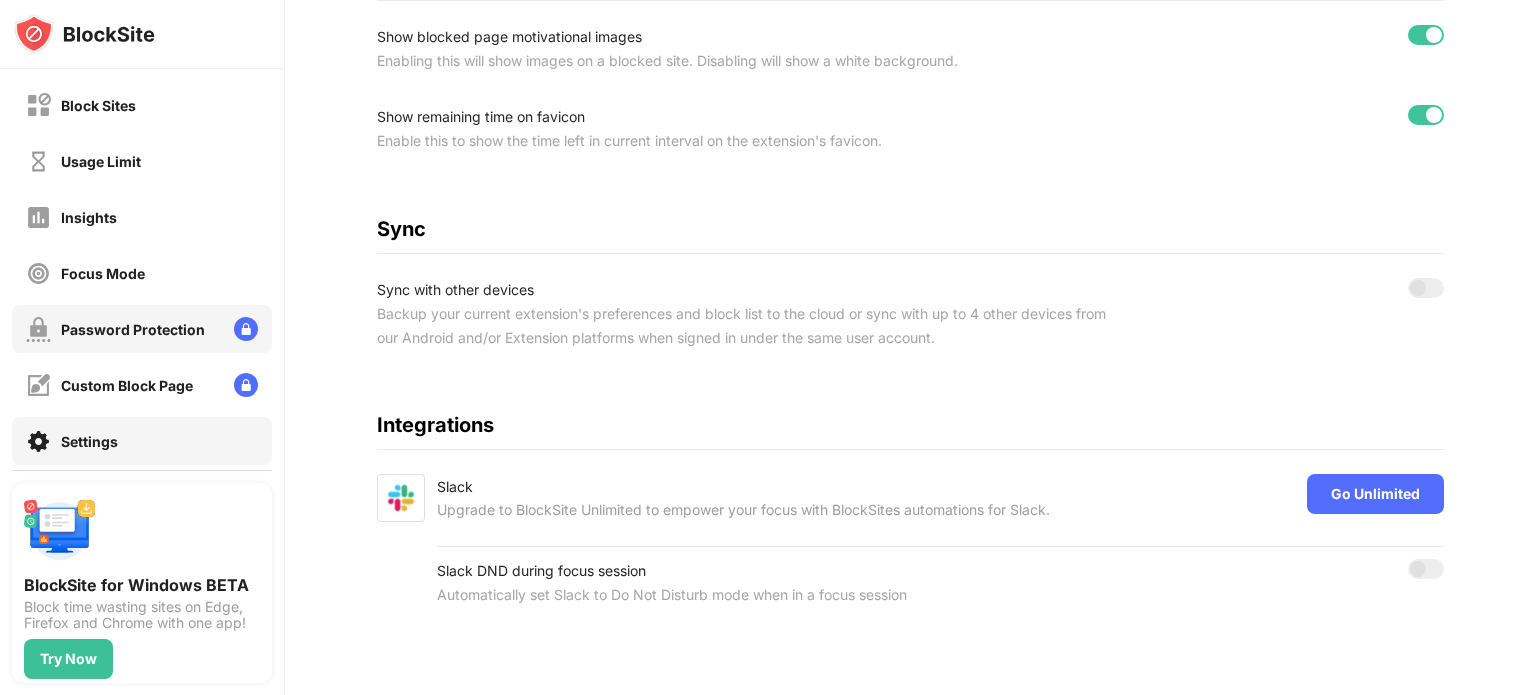click on "Password Protection" at bounding box center (133, 329) 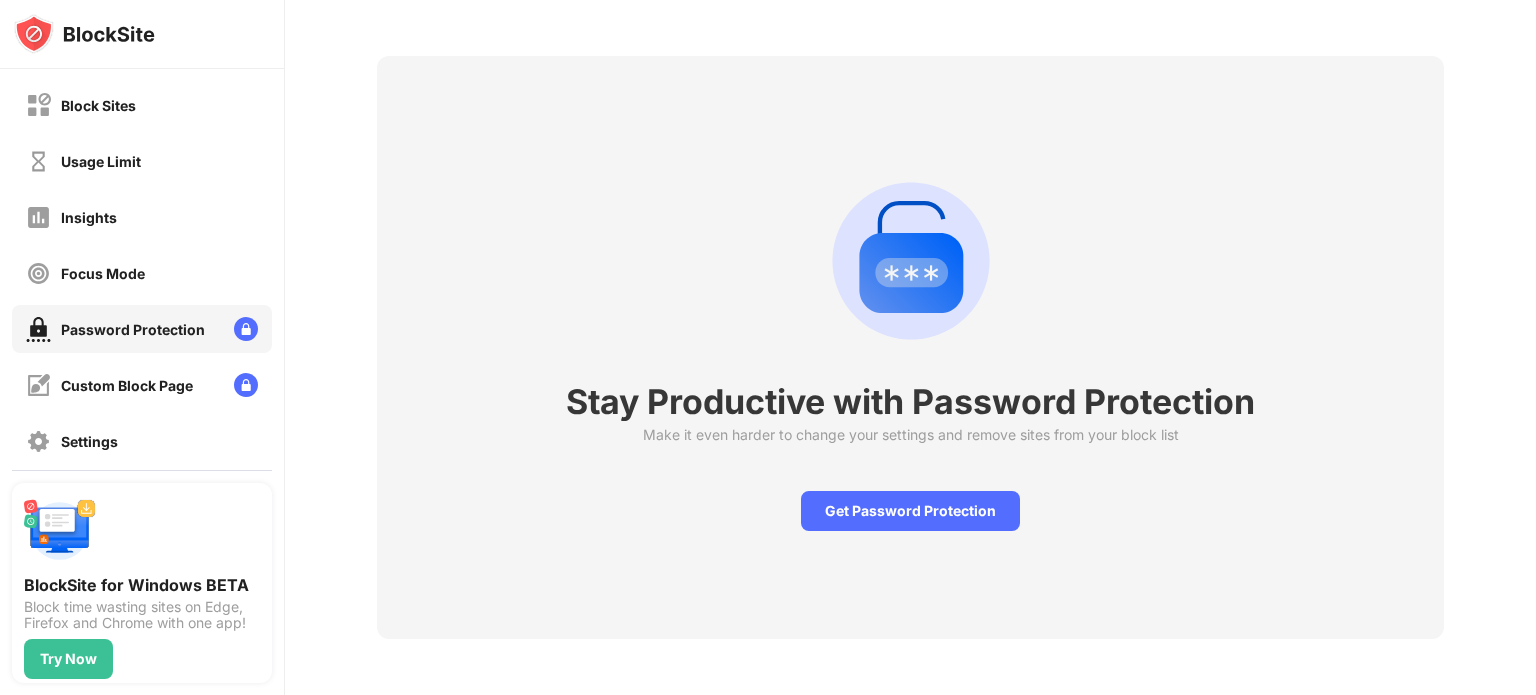 scroll, scrollTop: 84, scrollLeft: 0, axis: vertical 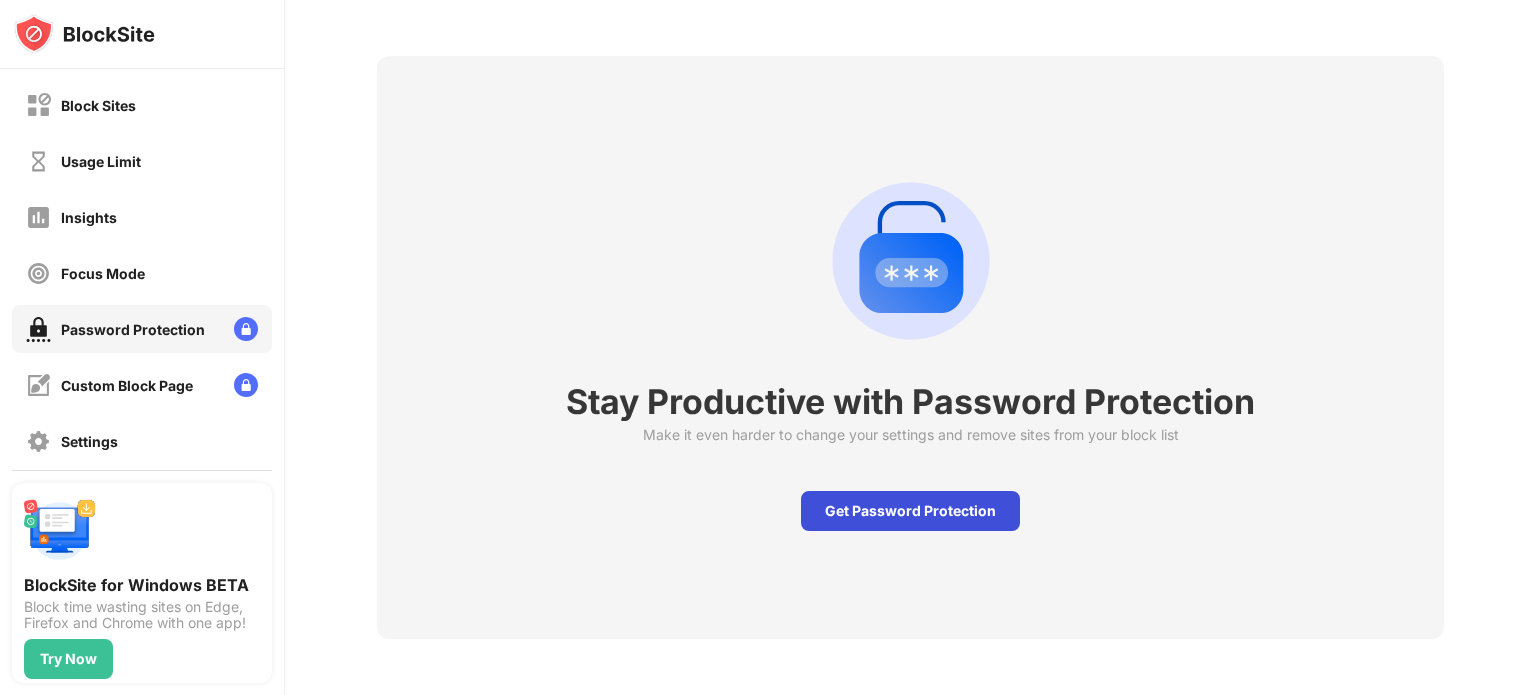 click on "Get Password Protection" at bounding box center [910, 511] 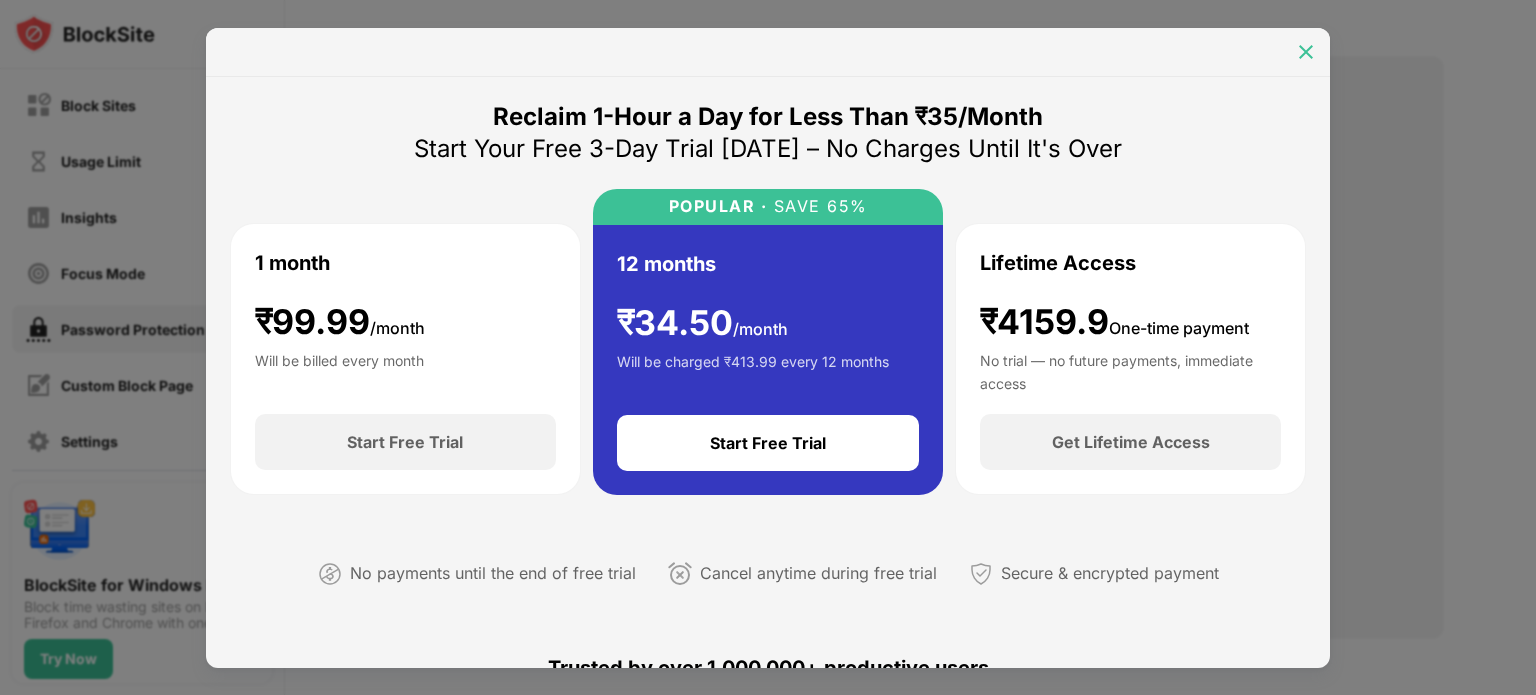 click at bounding box center (1306, 52) 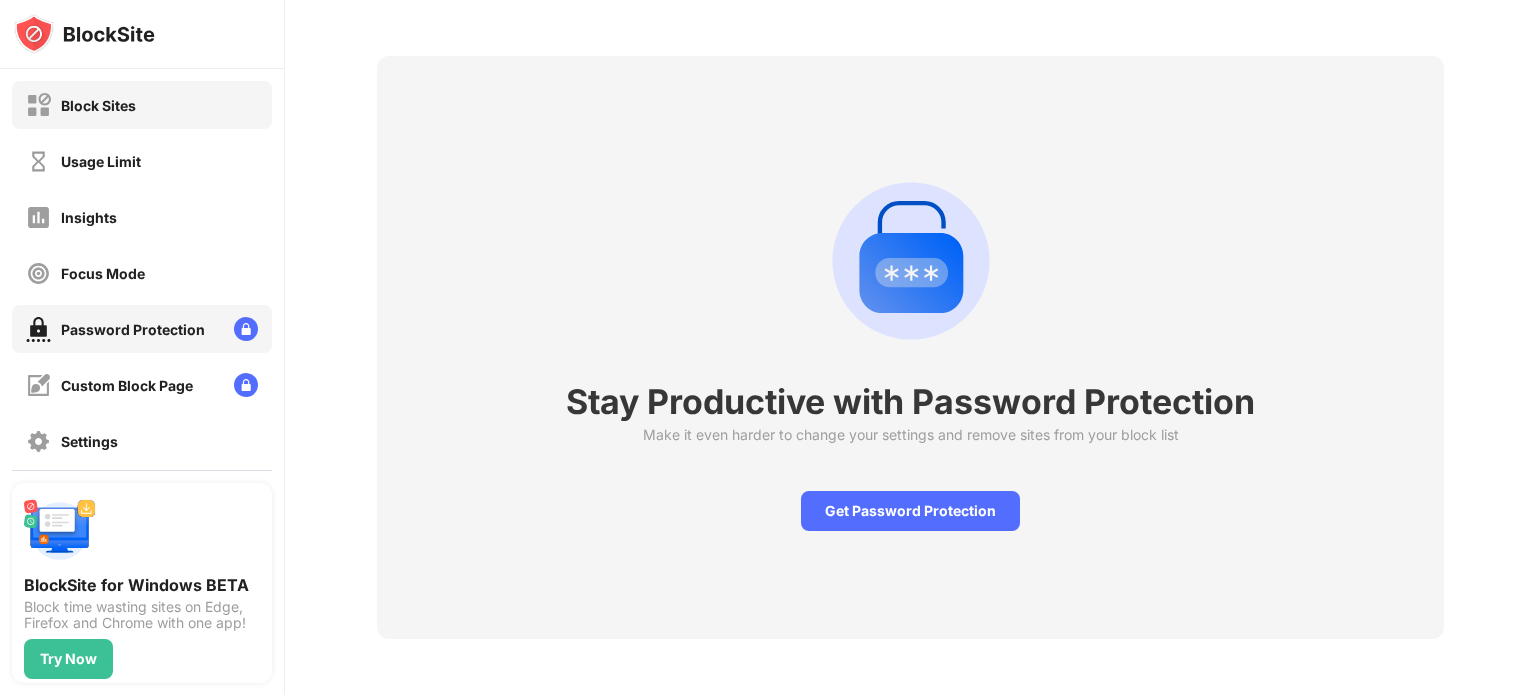 click on "Block Sites" at bounding box center (142, 105) 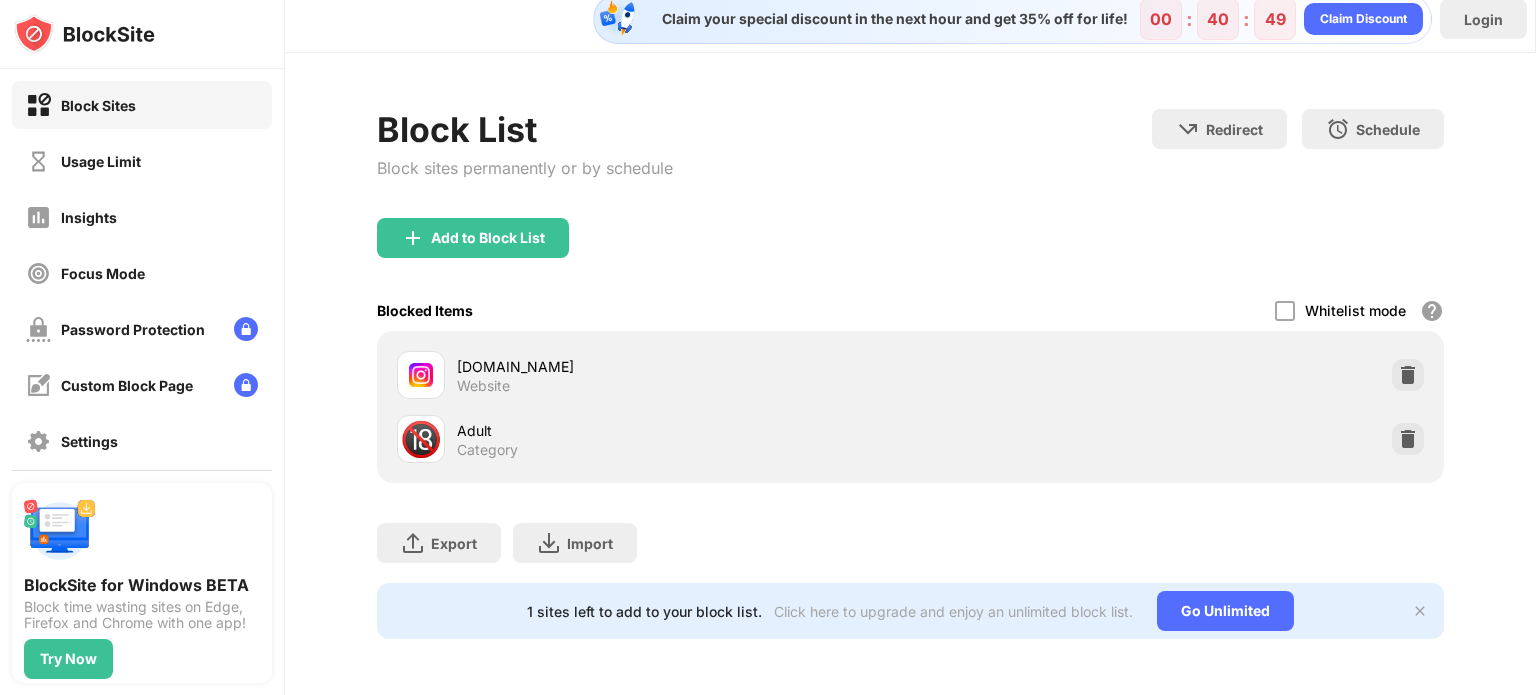 scroll, scrollTop: 0, scrollLeft: 0, axis: both 